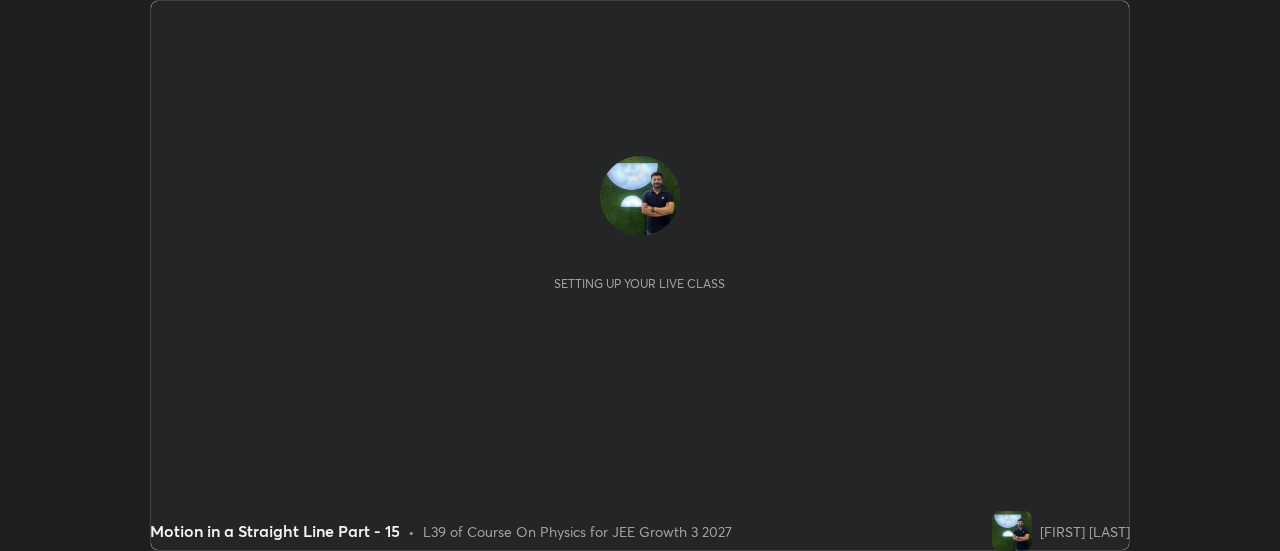 scroll, scrollTop: 0, scrollLeft: 0, axis: both 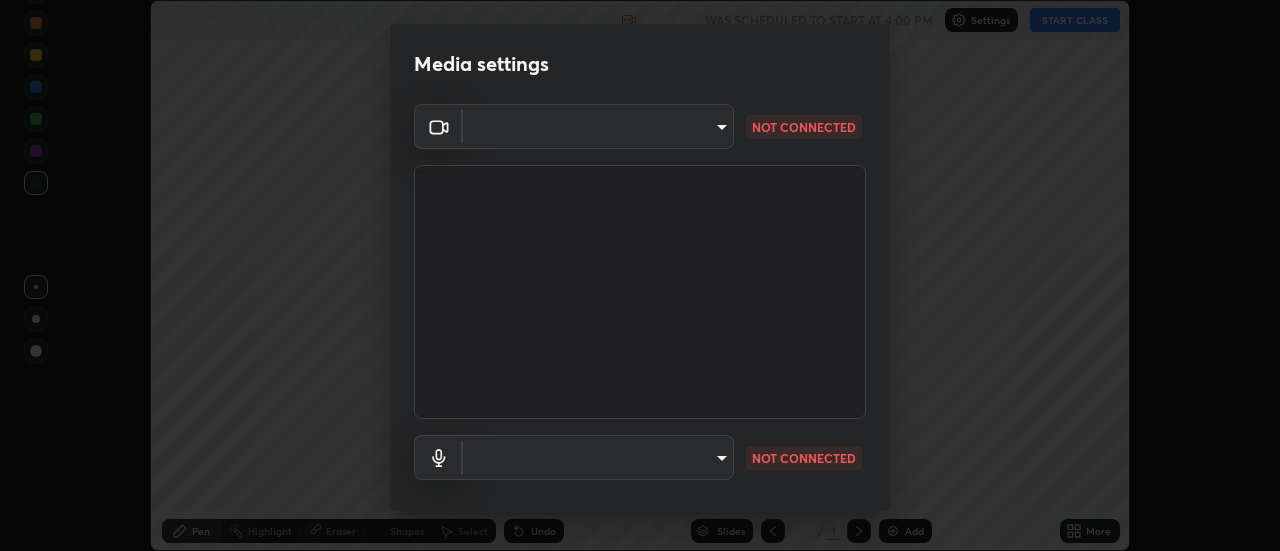 click on "Erase all Motion in a Straight Line Part - 15 Recording WAS SCHEDULED TO START AT  4:00 PM Settings START CLASS Setting up your live class Motion in a Straight Line Part - 15 • L39 of Course On Physics for JEE Growth 3 2027 [FIRST] [LAST] Pen Highlight Eraser Shapes Select Undo Slides 1 / 1 Add More No doubts shared Encourage your learners to ask a doubt for better clarity Report an issue Reason for reporting Buffering Chat not working Audio - Video sync issue Educator video quality low ​ Attach an image Report Media settings ​ NOT CONNECTED ​ NOT CONNECTED 1 / 5 Next" at bounding box center [640, 275] 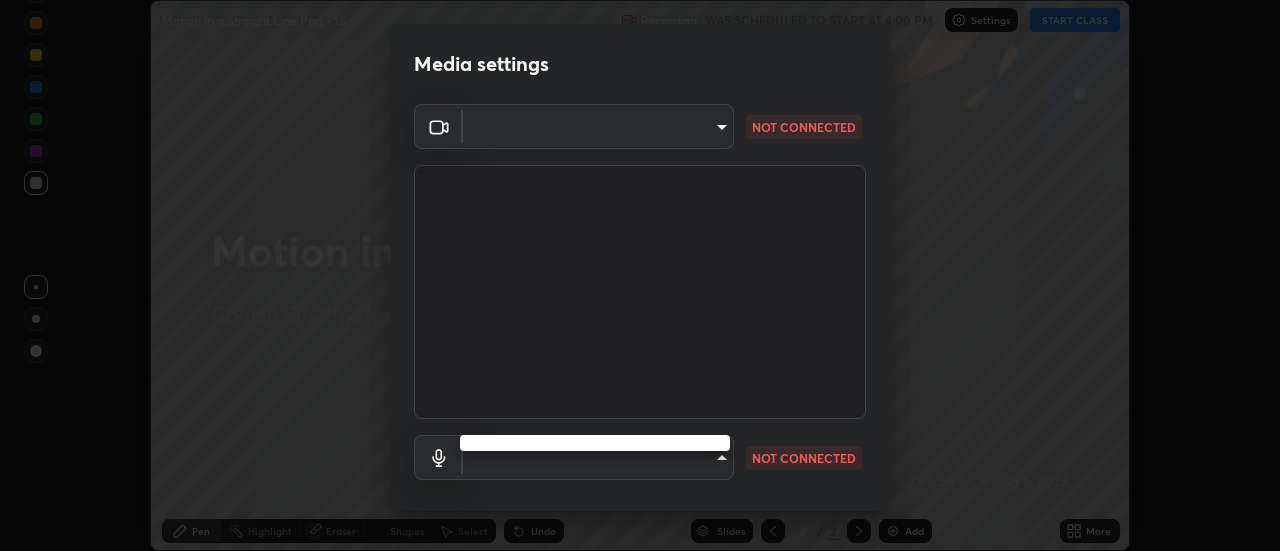 type on "e2aa400b7bb40988937289f1826270d99bb774d75893401bafd8ee5ef144e594" 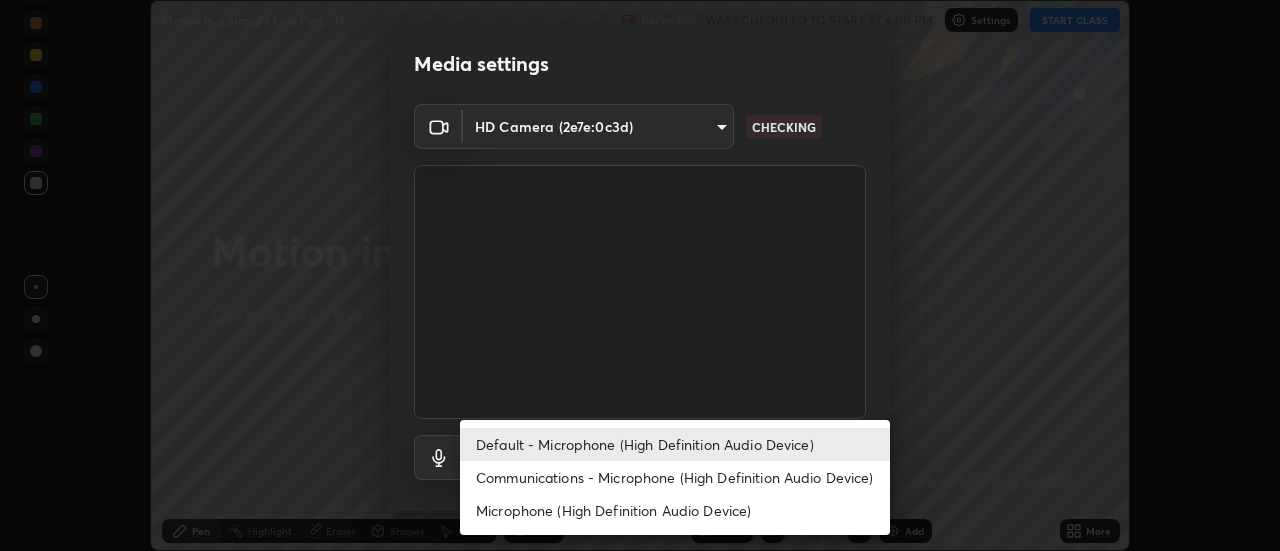 click on "Communications - Microphone (High Definition Audio Device)" at bounding box center (675, 477) 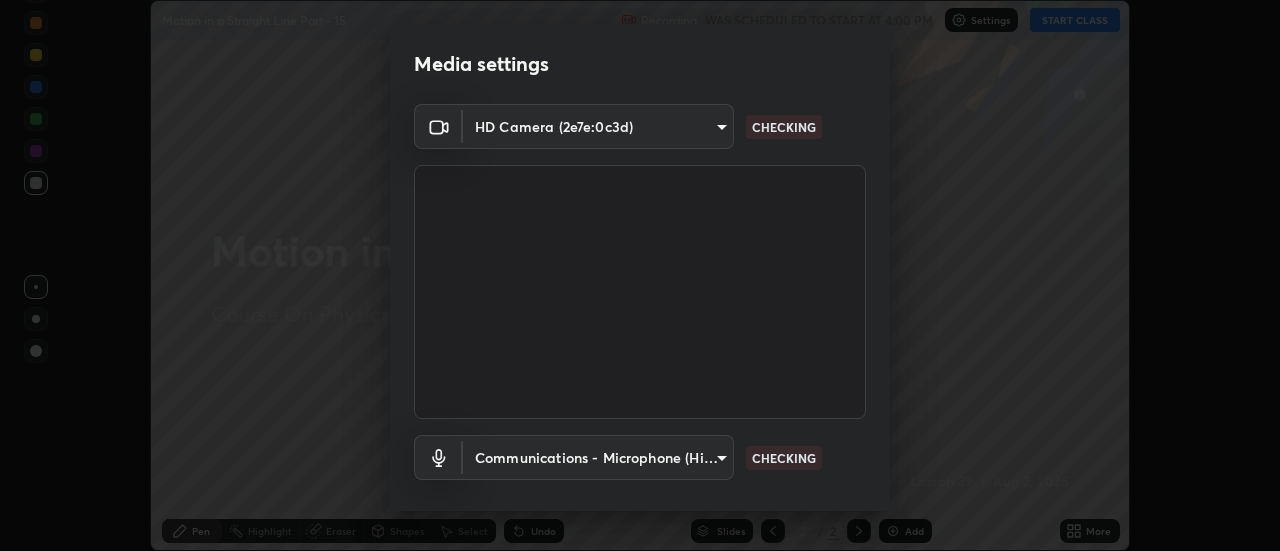click on "Default - Microphone (High Definition Audio Device)" at bounding box center (621, 450) 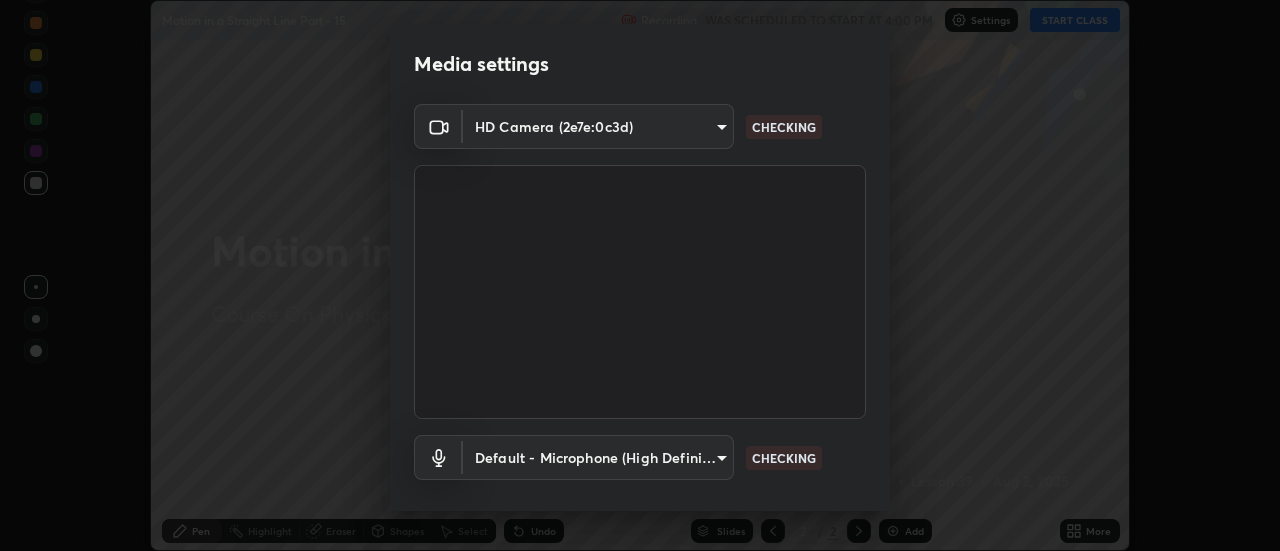 click on "Erase all Motion in a Straight Line Part - 15 Recording WAS SCHEDULED TO START AT  4:00 PM Settings START CLASS Setting up your live class Motion in a Straight Line Part - 15 • L39 of Course On Physics for JEE Growth 3 2027 [FIRST] [LAST] Pen Highlight Eraser Shapes Select Undo Slides 2 / 2 Add More No doubts shared Encourage your learners to ask a doubt for better clarity Report an issue Reason for reporting Buffering Chat not working Audio - Video sync issue Educator video quality low ​ Attach an image Report Media settings HD Camera (2e7e:0c3d) e2aa400b7bb40988937289f1826270d99bb774d75893401bafd8ee5ef144e594 CHECKING Default - Microphone (High Definition Audio Device) default CHECKING 1 / 5 Next" at bounding box center (640, 275) 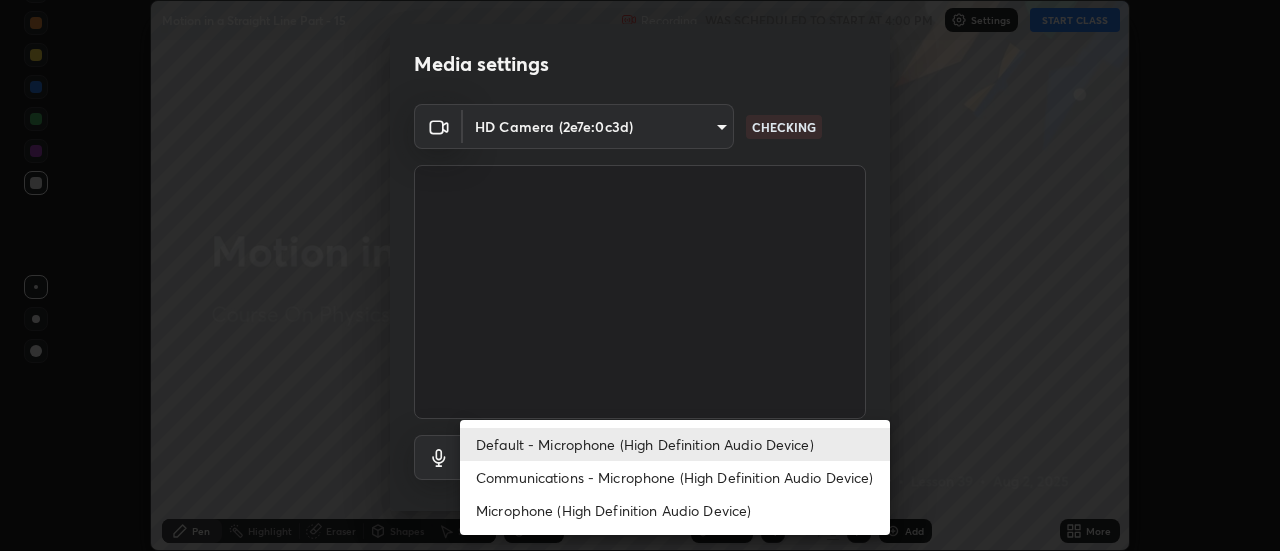click on "Default - Microphone (High Definition Audio Device)" at bounding box center [675, 444] 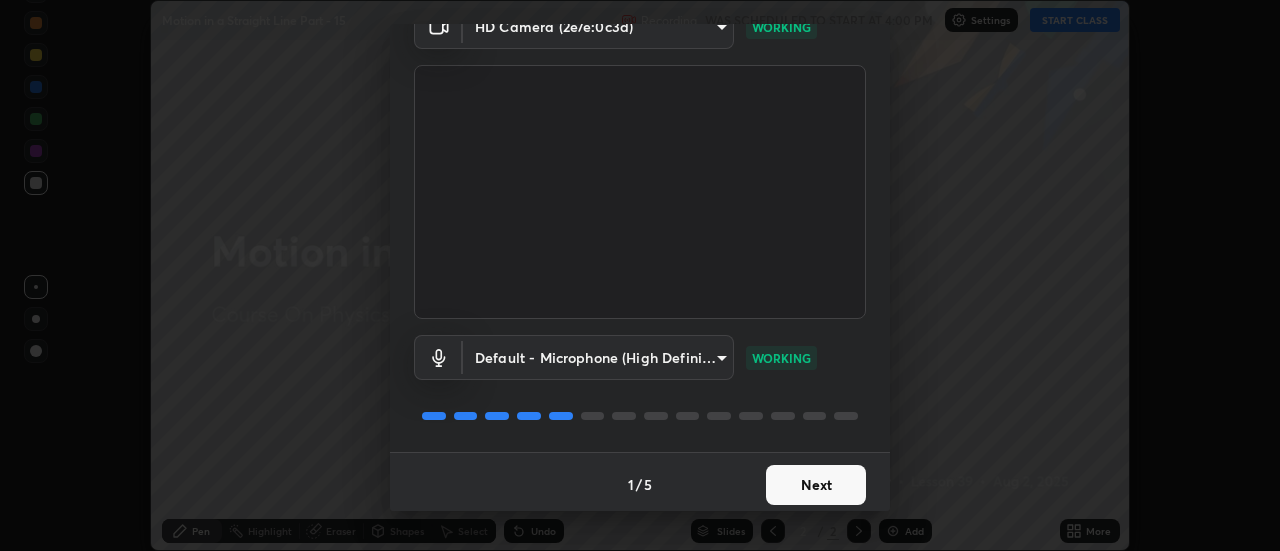 scroll, scrollTop: 105, scrollLeft: 0, axis: vertical 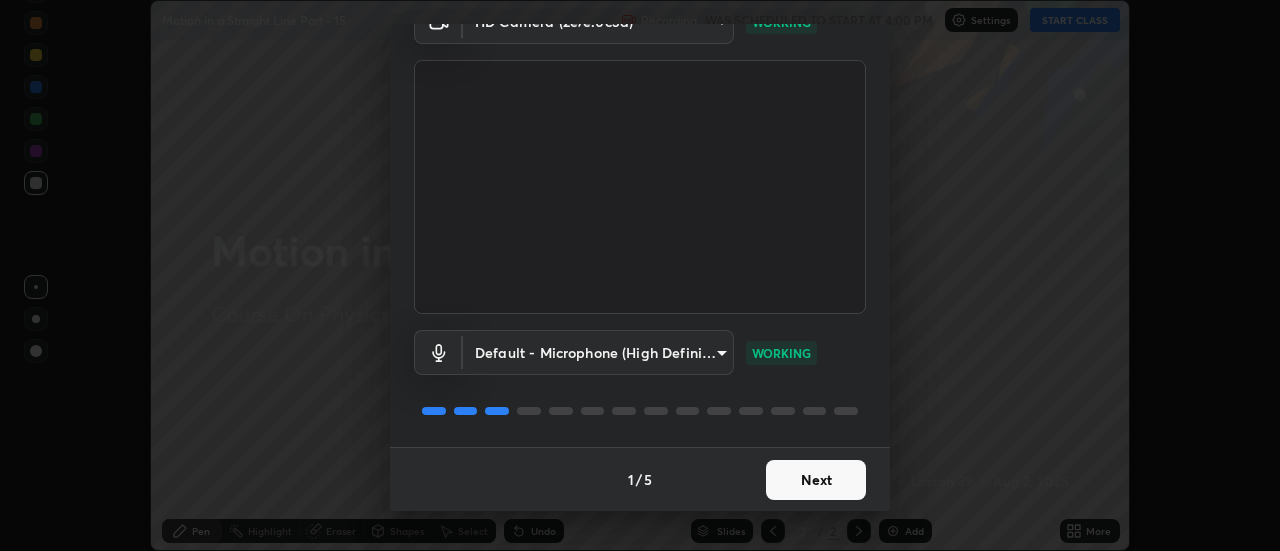 click on "Next" at bounding box center [816, 480] 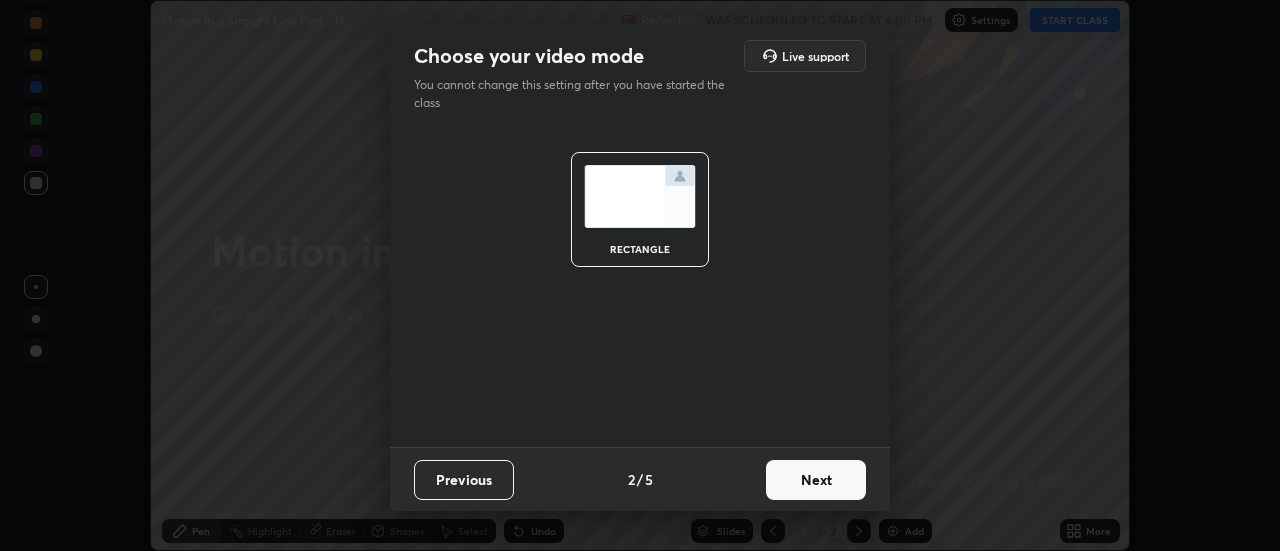 scroll, scrollTop: 0, scrollLeft: 0, axis: both 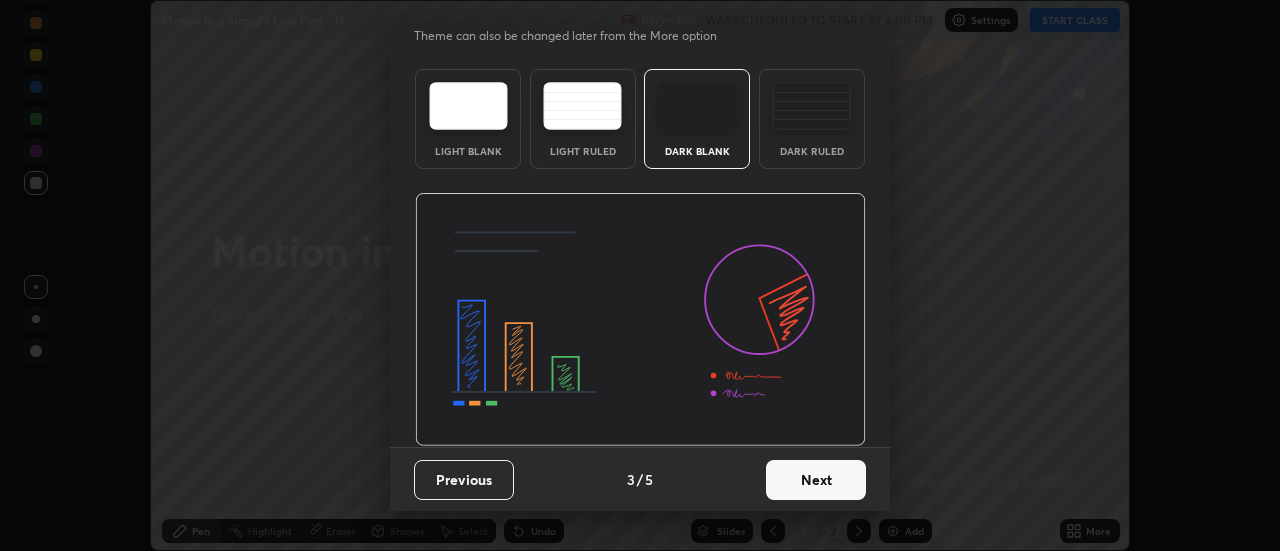 click on "Next" at bounding box center (816, 480) 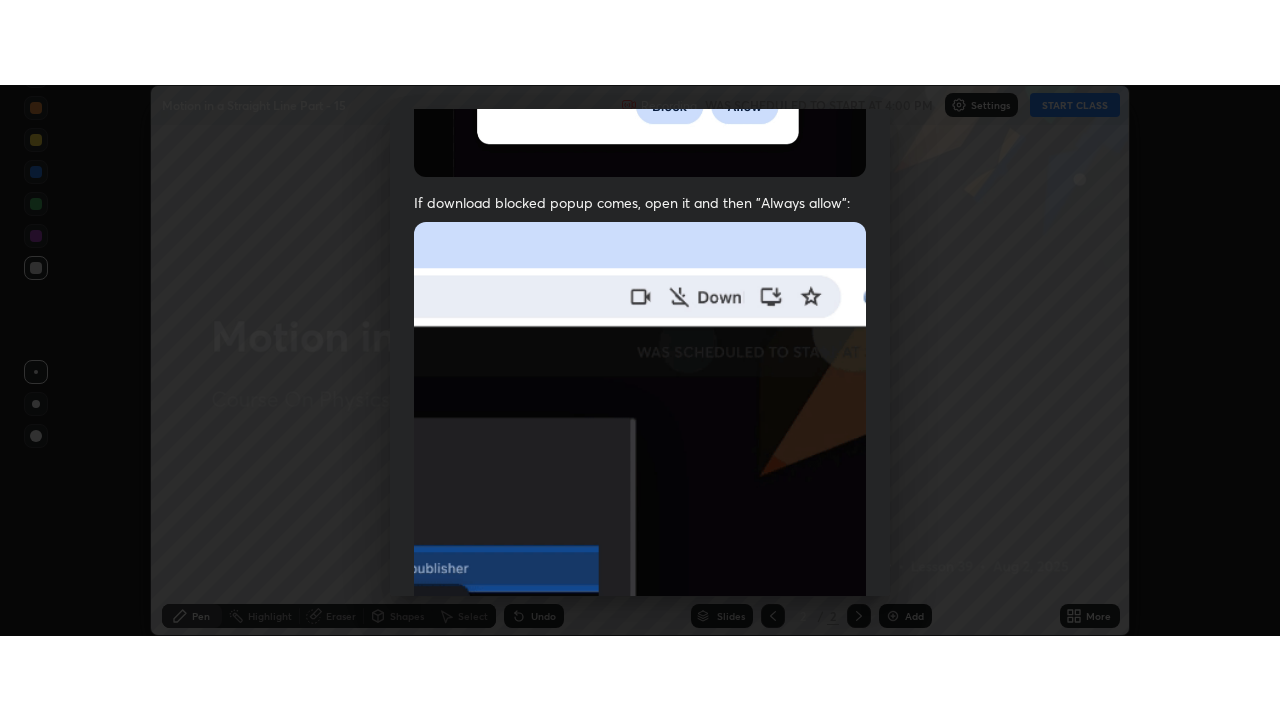 scroll, scrollTop: 513, scrollLeft: 0, axis: vertical 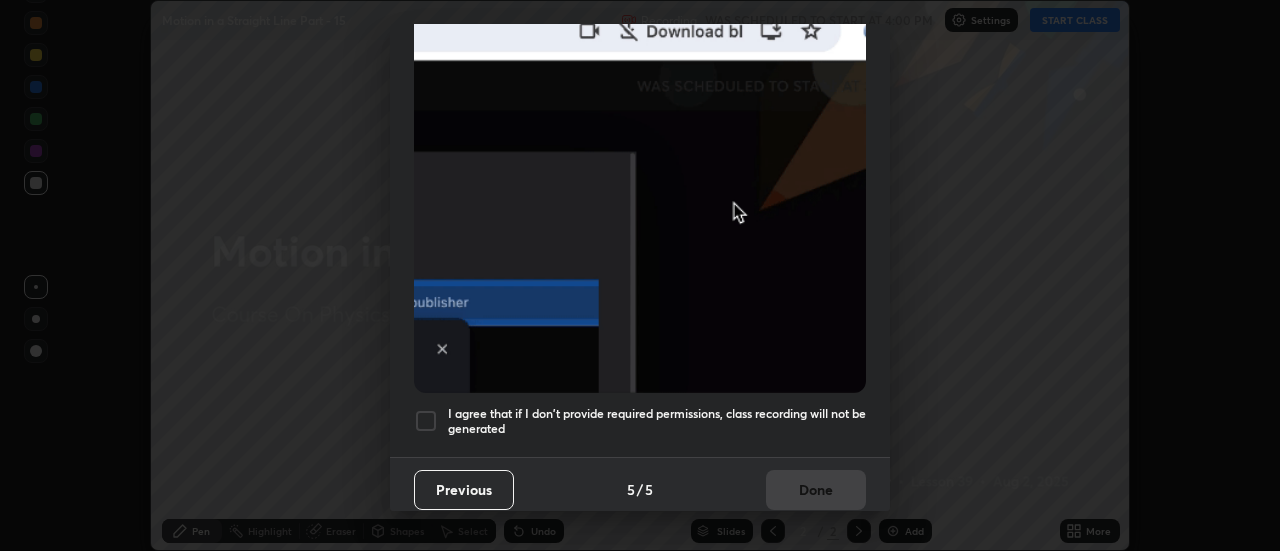 click on "I agree that if I don't provide required permissions, class recording will not be generated" at bounding box center [657, 421] 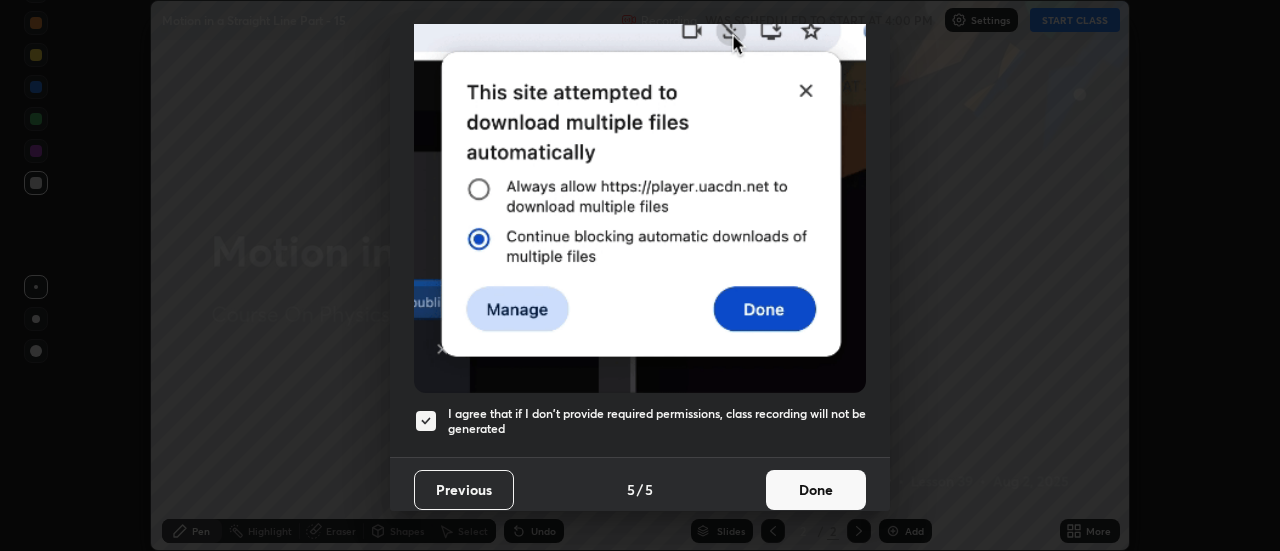click on "Done" at bounding box center (816, 490) 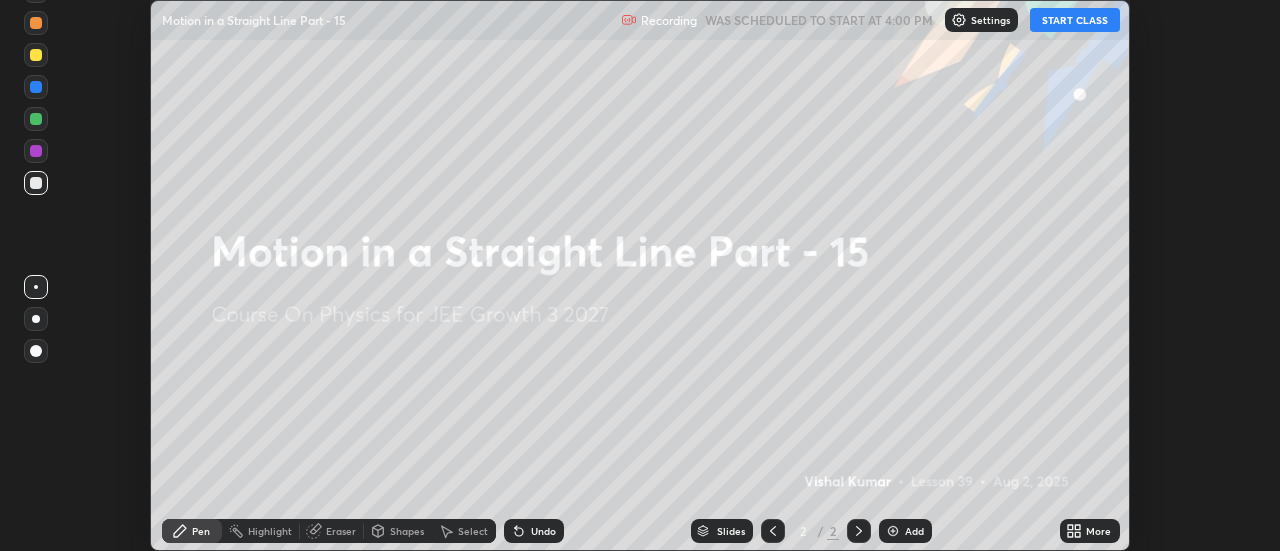 click 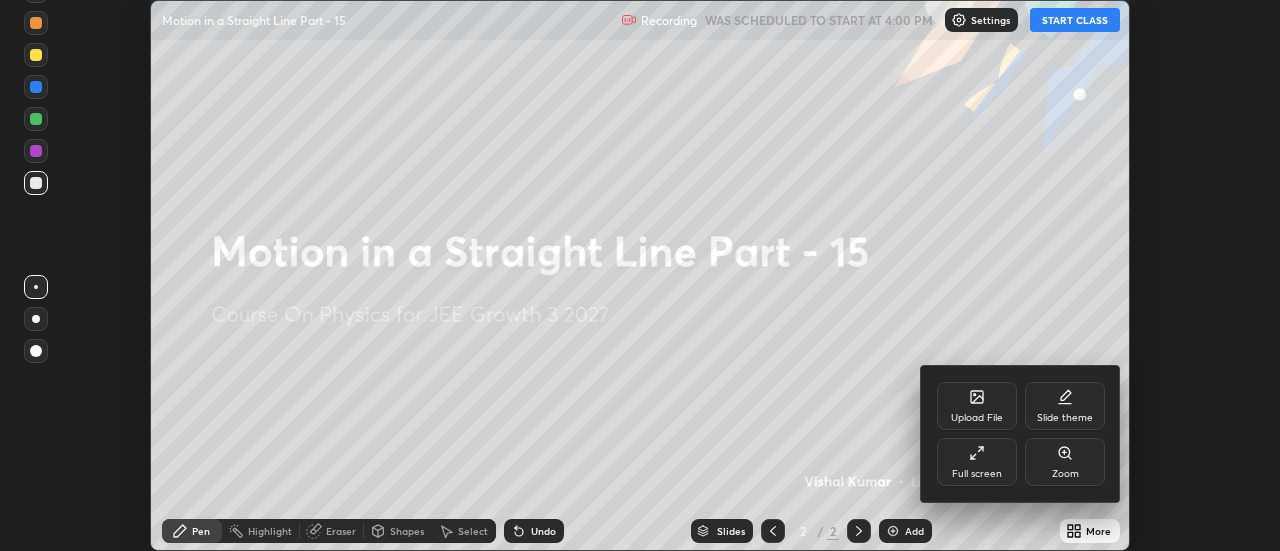 click on "Full screen" at bounding box center (977, 462) 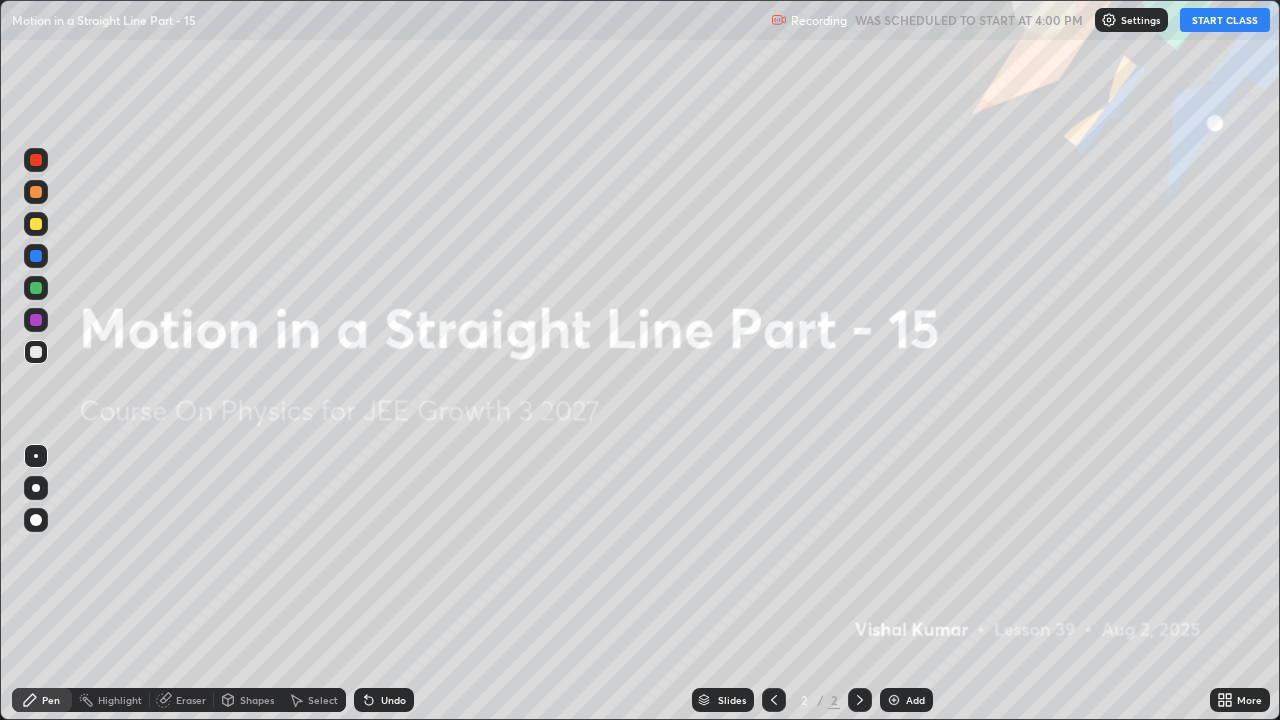 scroll, scrollTop: 99280, scrollLeft: 98720, axis: both 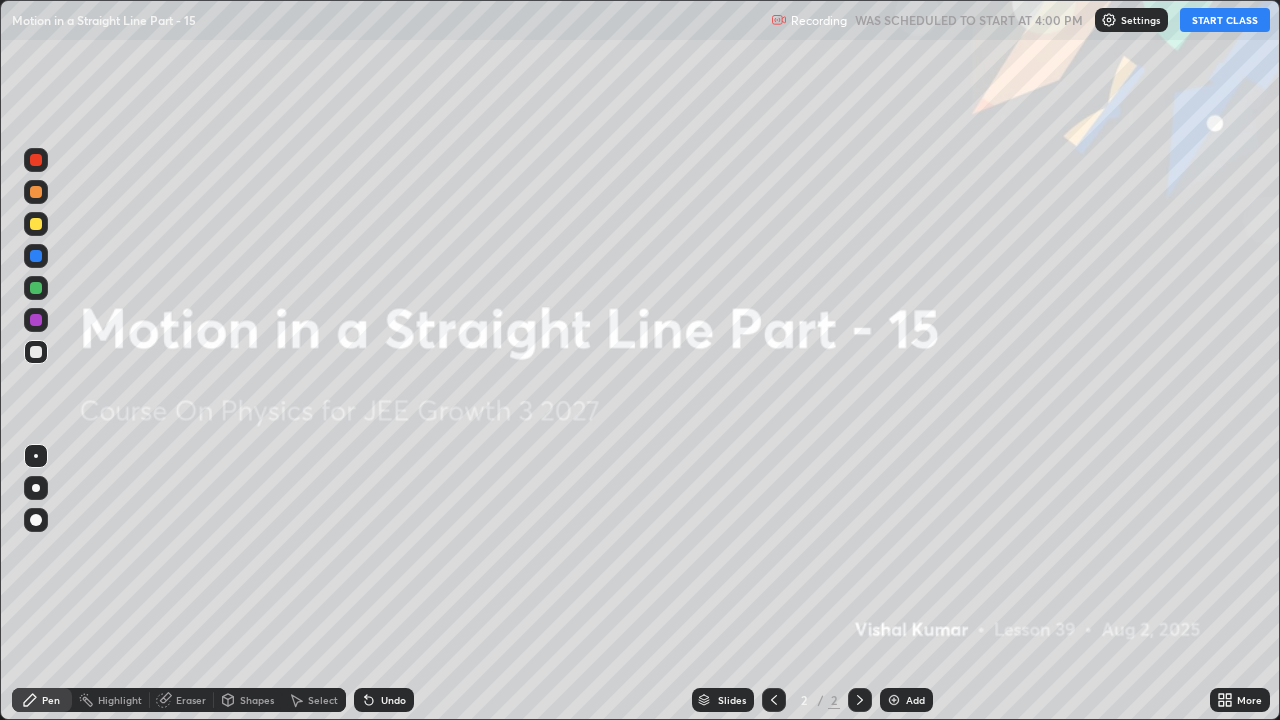 click on "START CLASS" at bounding box center [1225, 20] 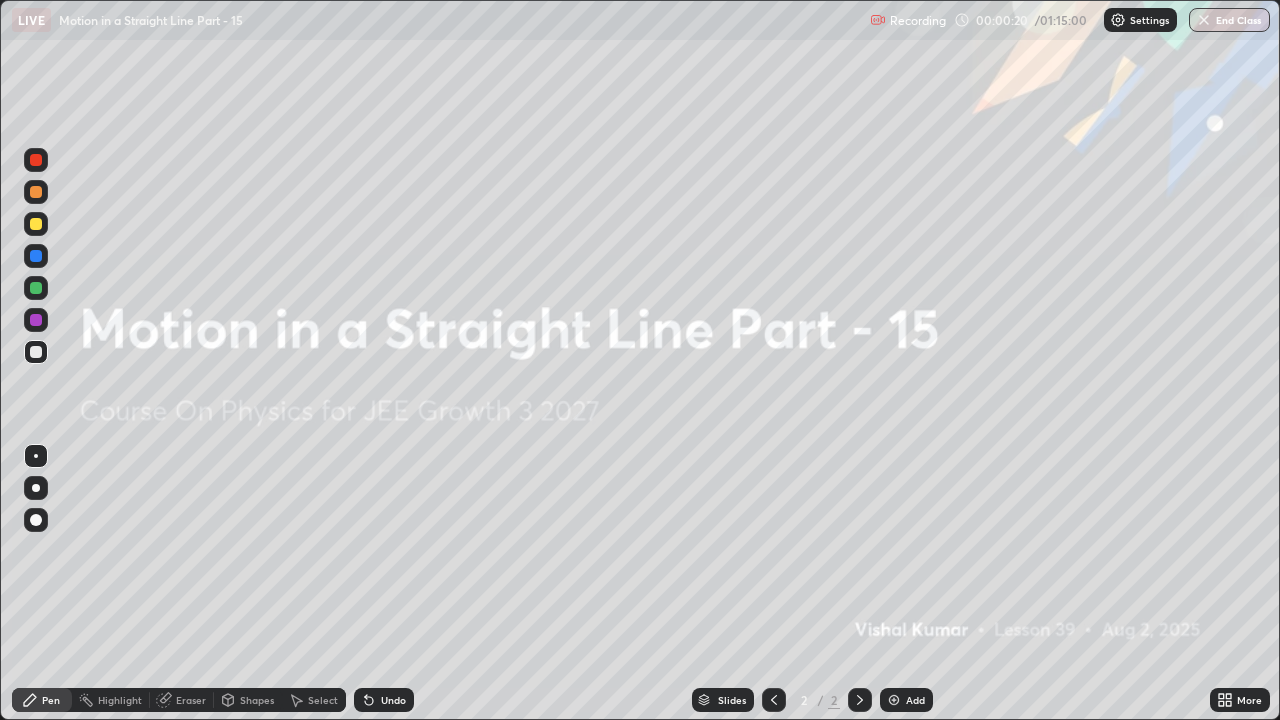 click on "Add" at bounding box center (915, 700) 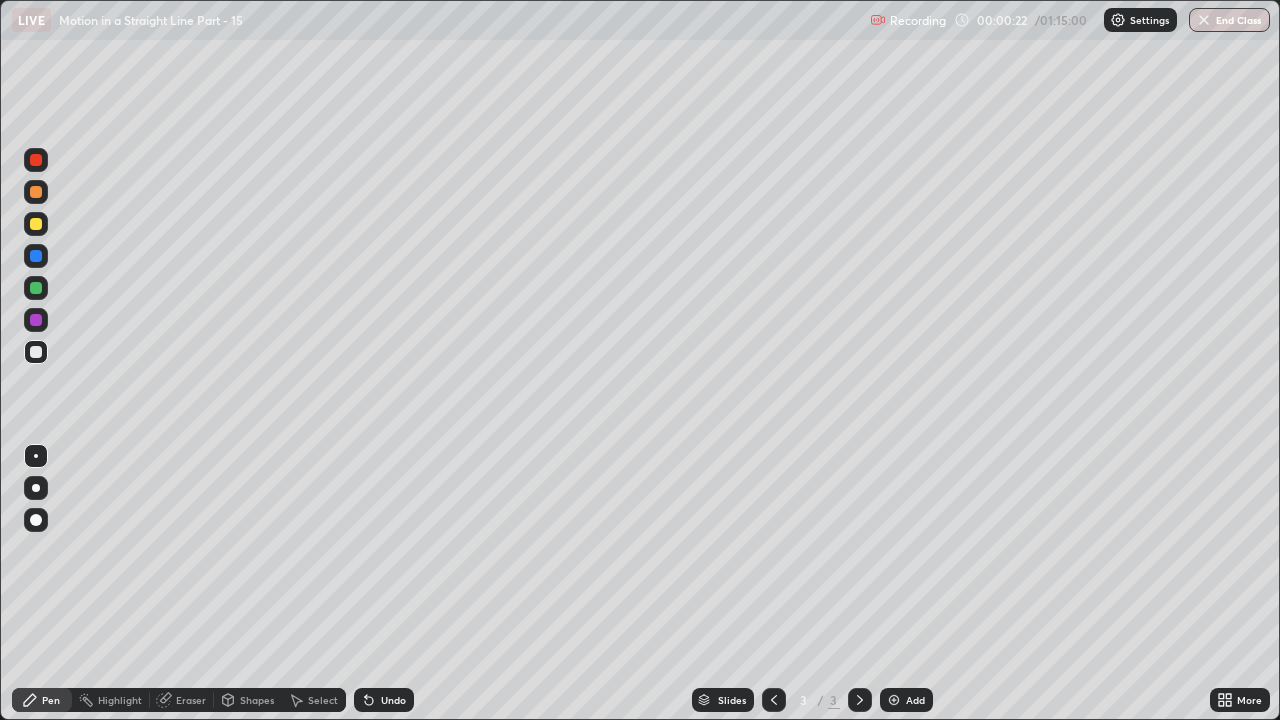 click at bounding box center (36, 488) 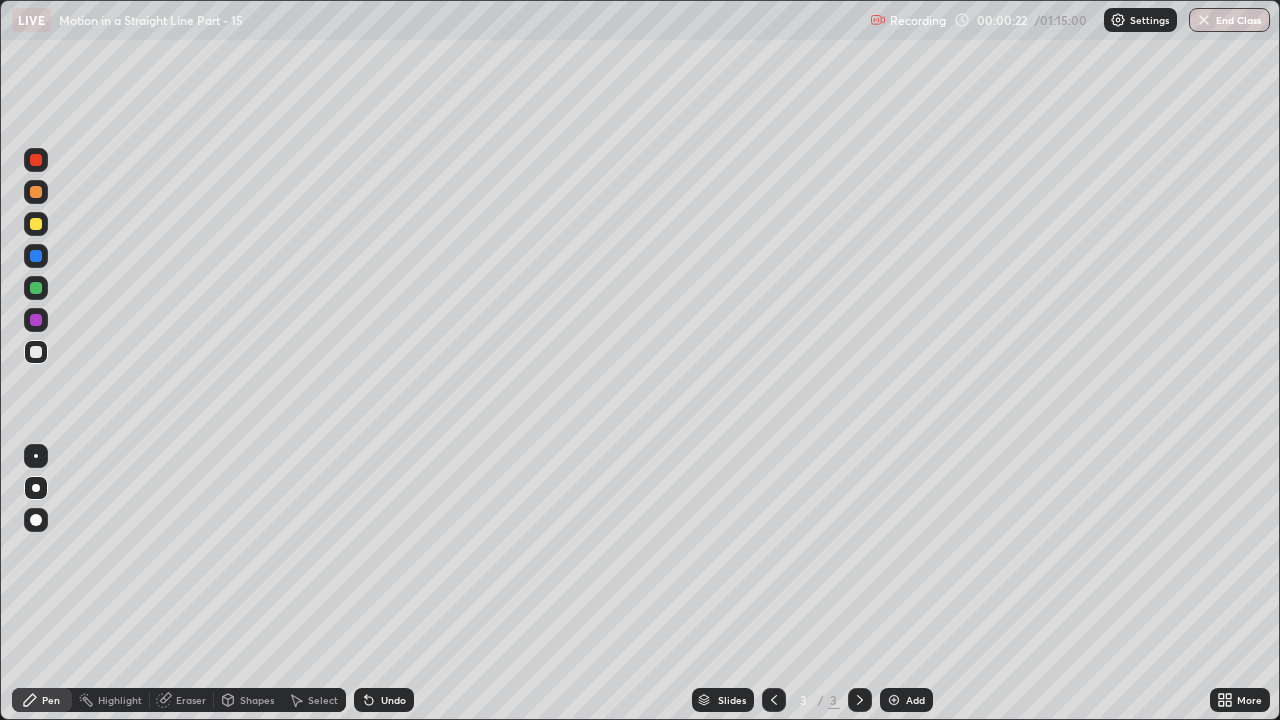 click at bounding box center (36, 224) 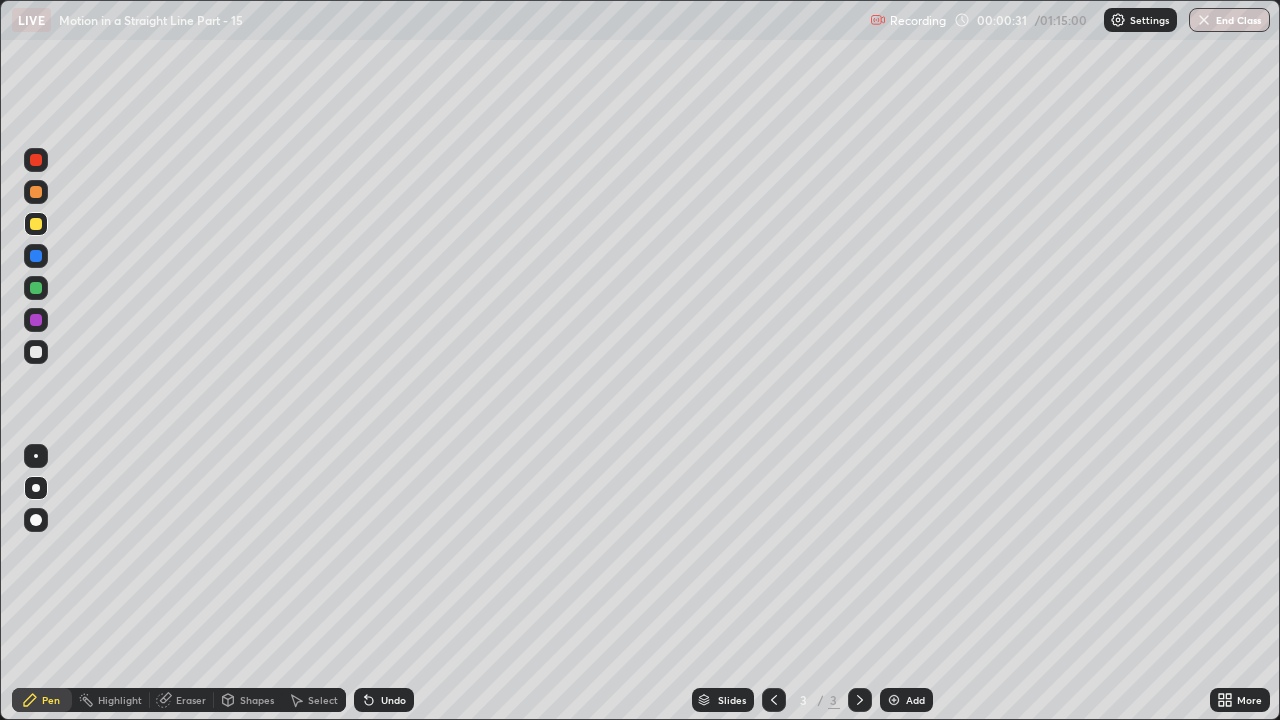 click on "Shapes" at bounding box center (248, 700) 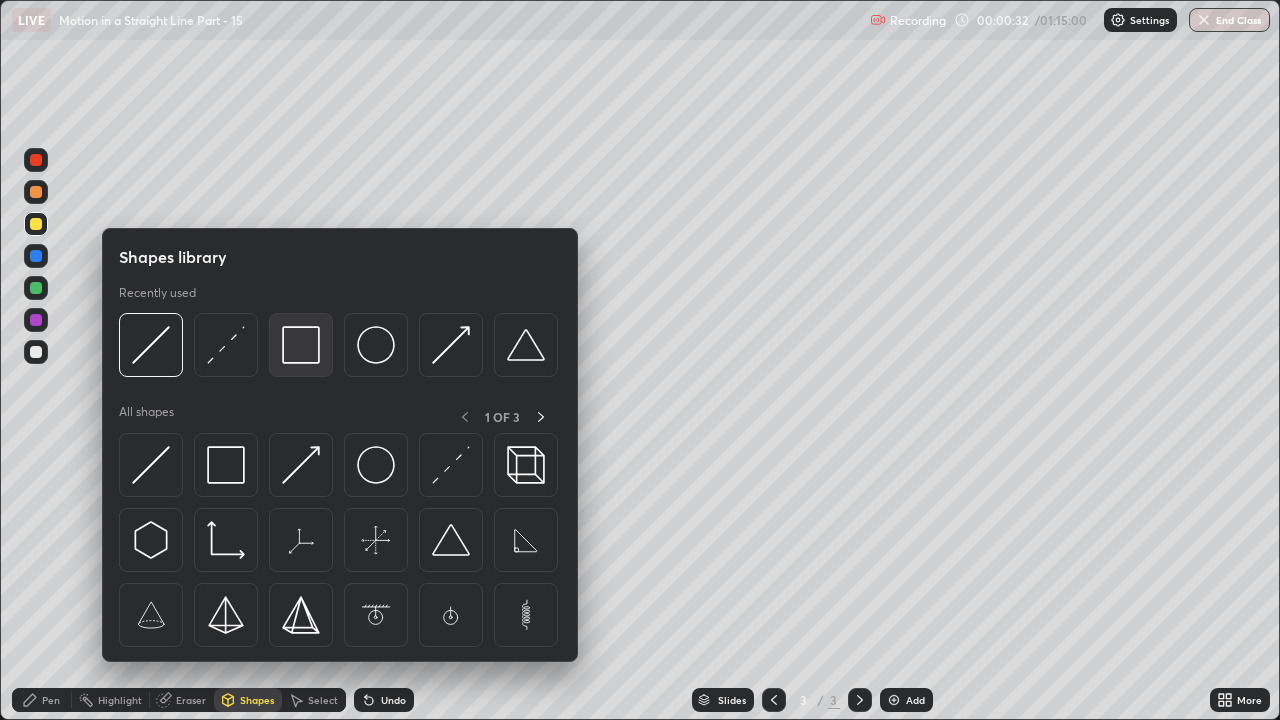 click at bounding box center [301, 345] 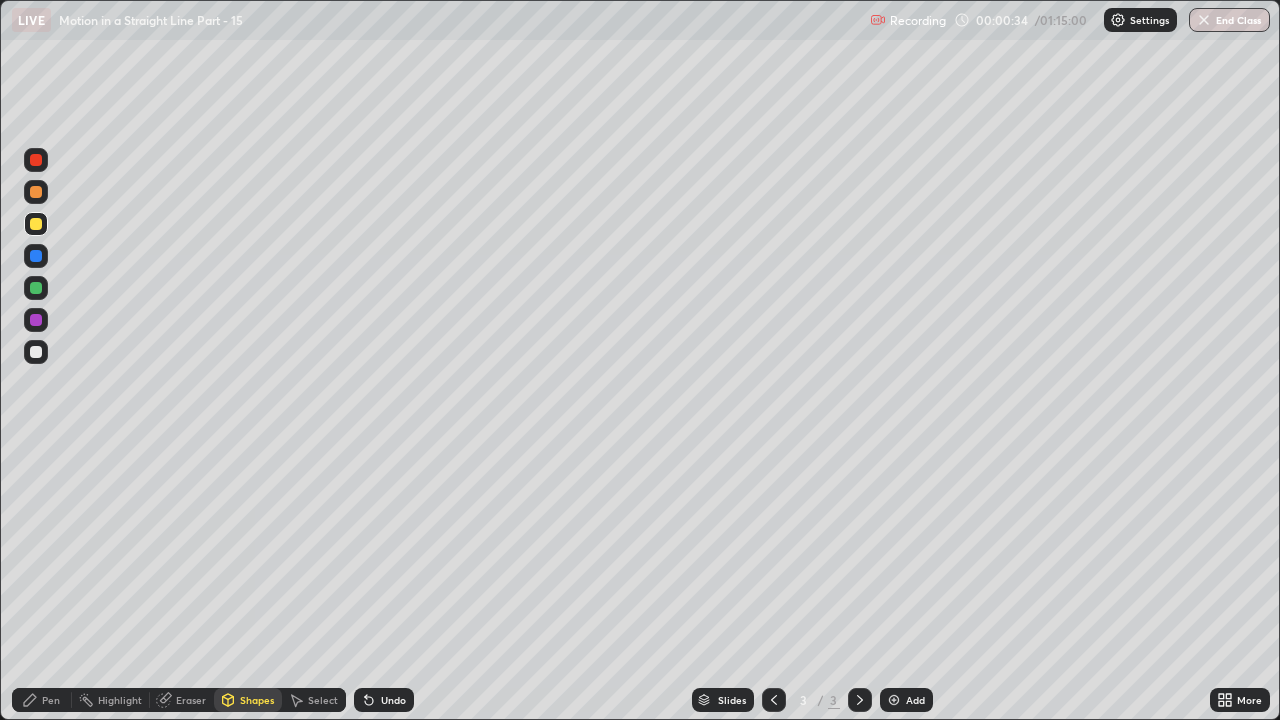 click on "Shapes" at bounding box center (257, 700) 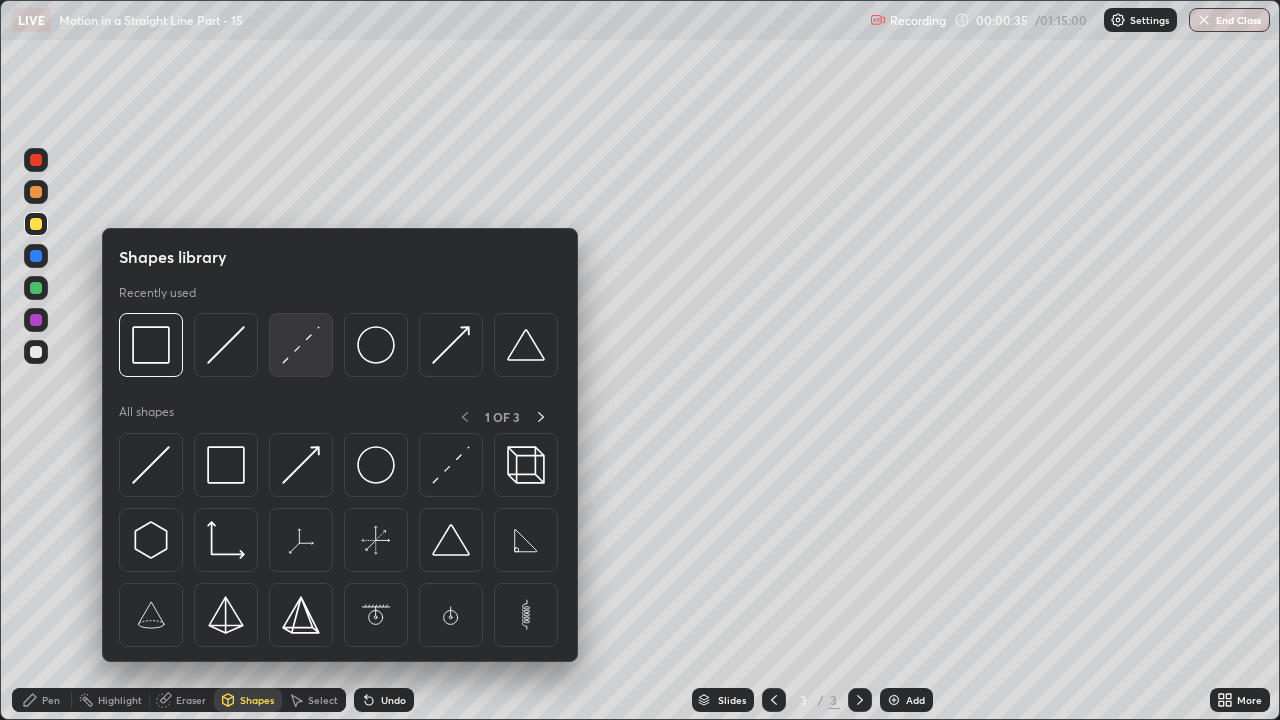 click at bounding box center [301, 345] 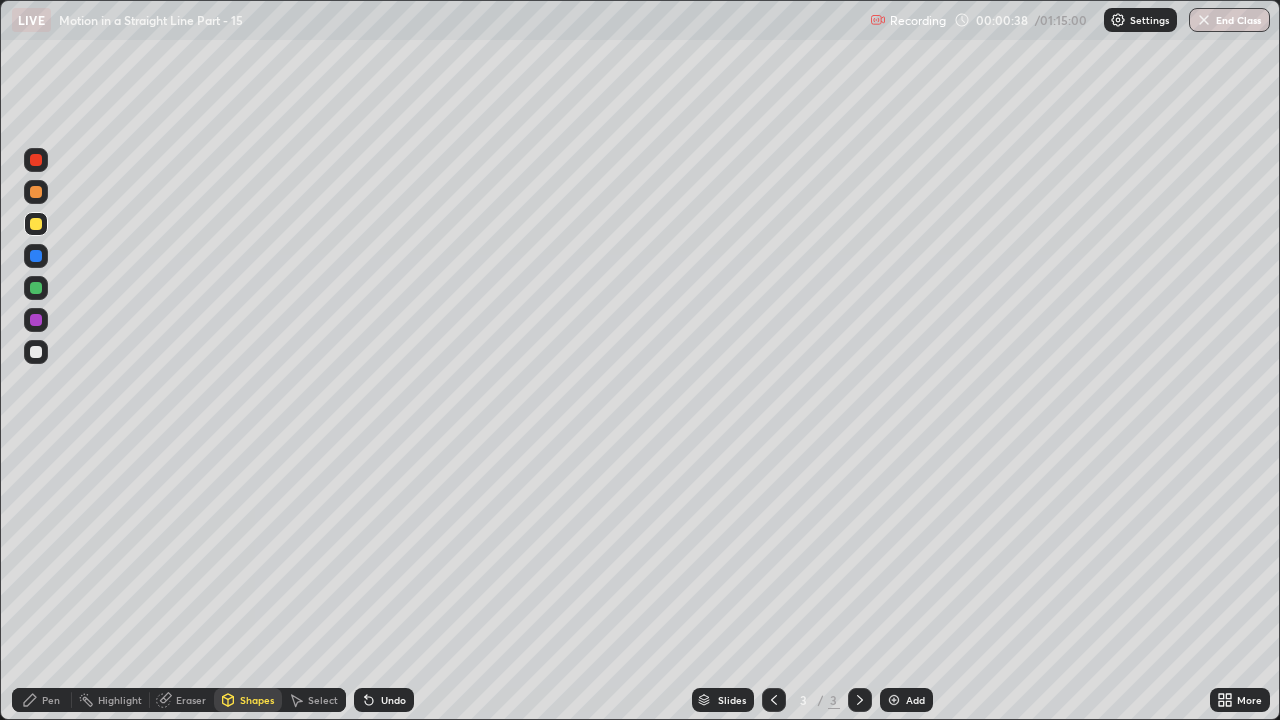 click on "Undo" at bounding box center [393, 700] 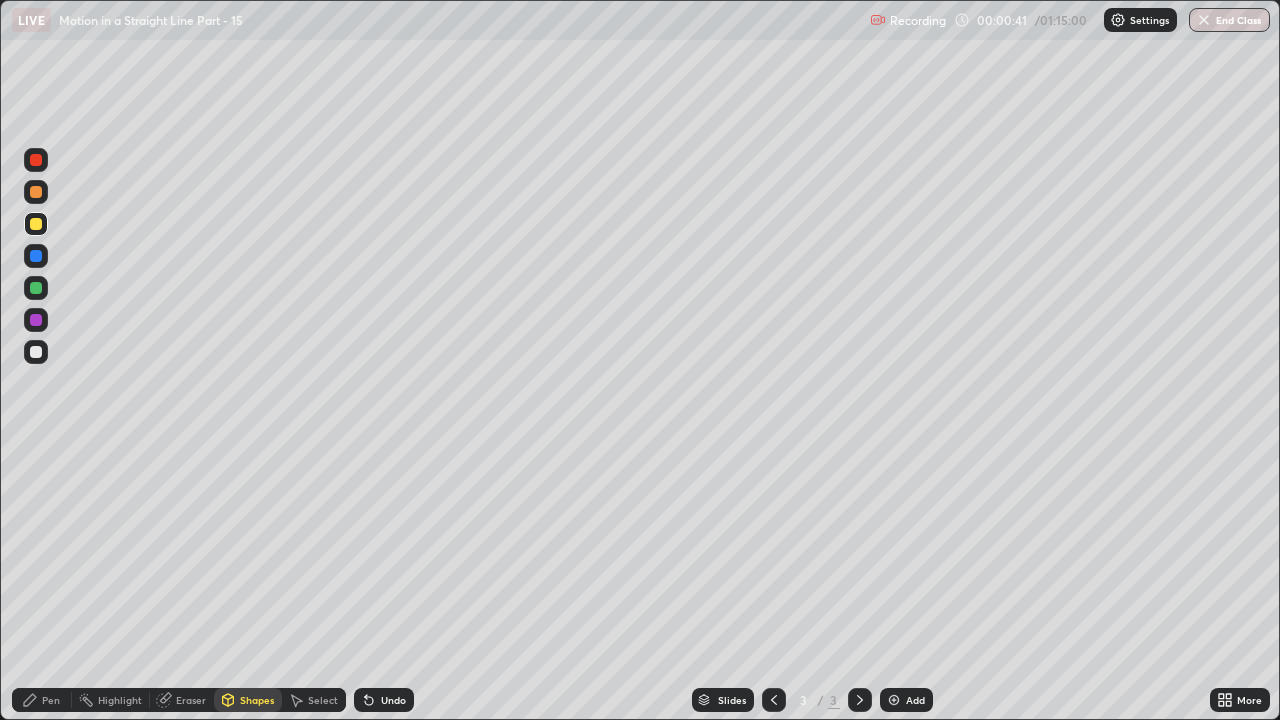 click on "Pen" at bounding box center [51, 700] 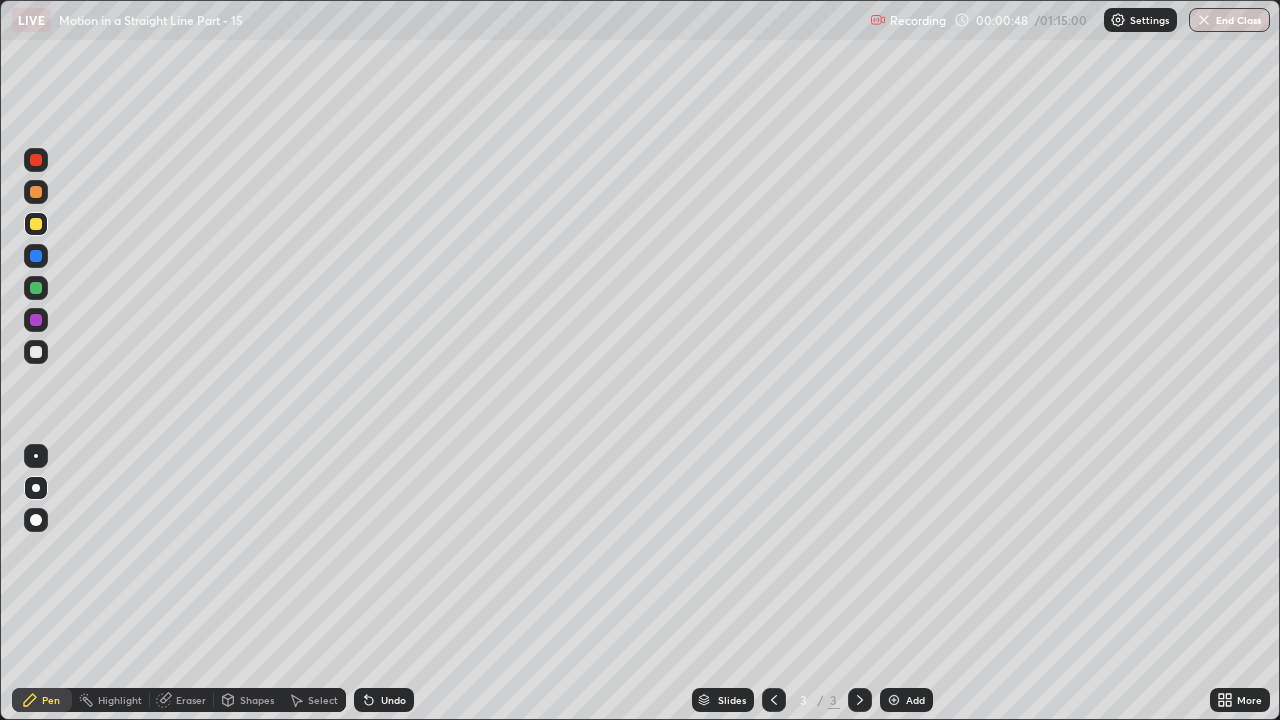 click at bounding box center (36, 352) 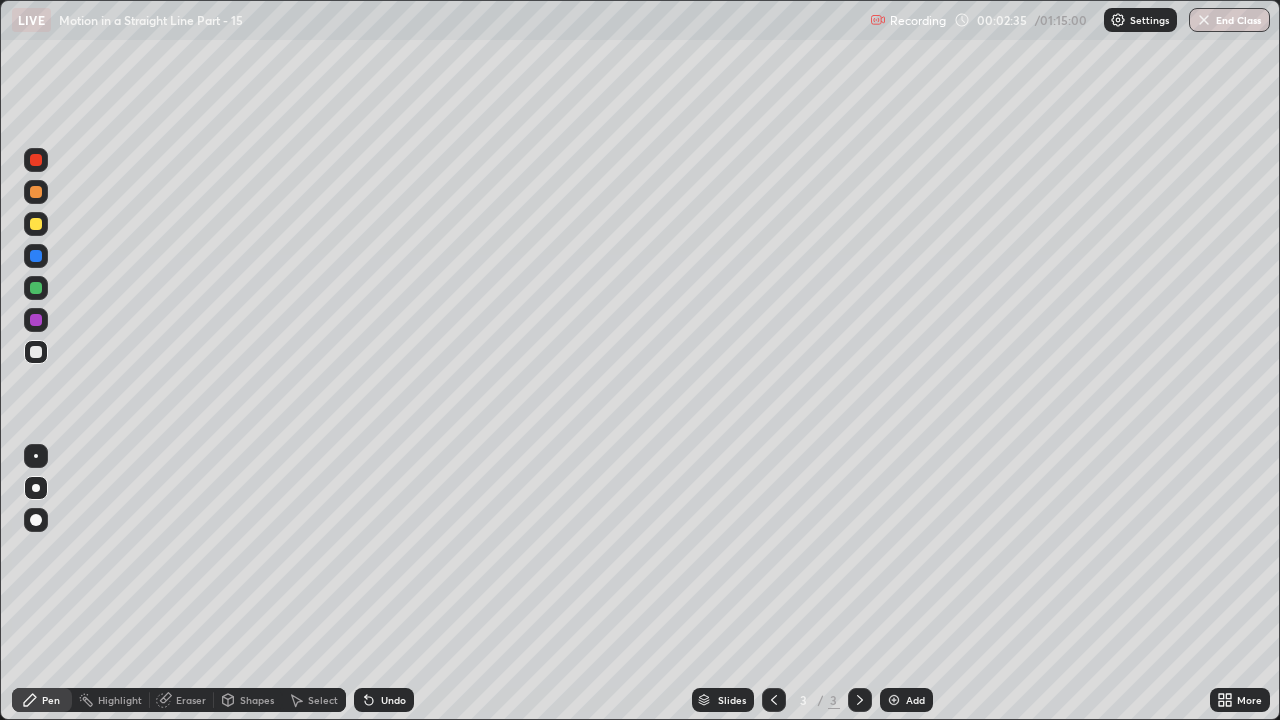 click at bounding box center (36, 288) 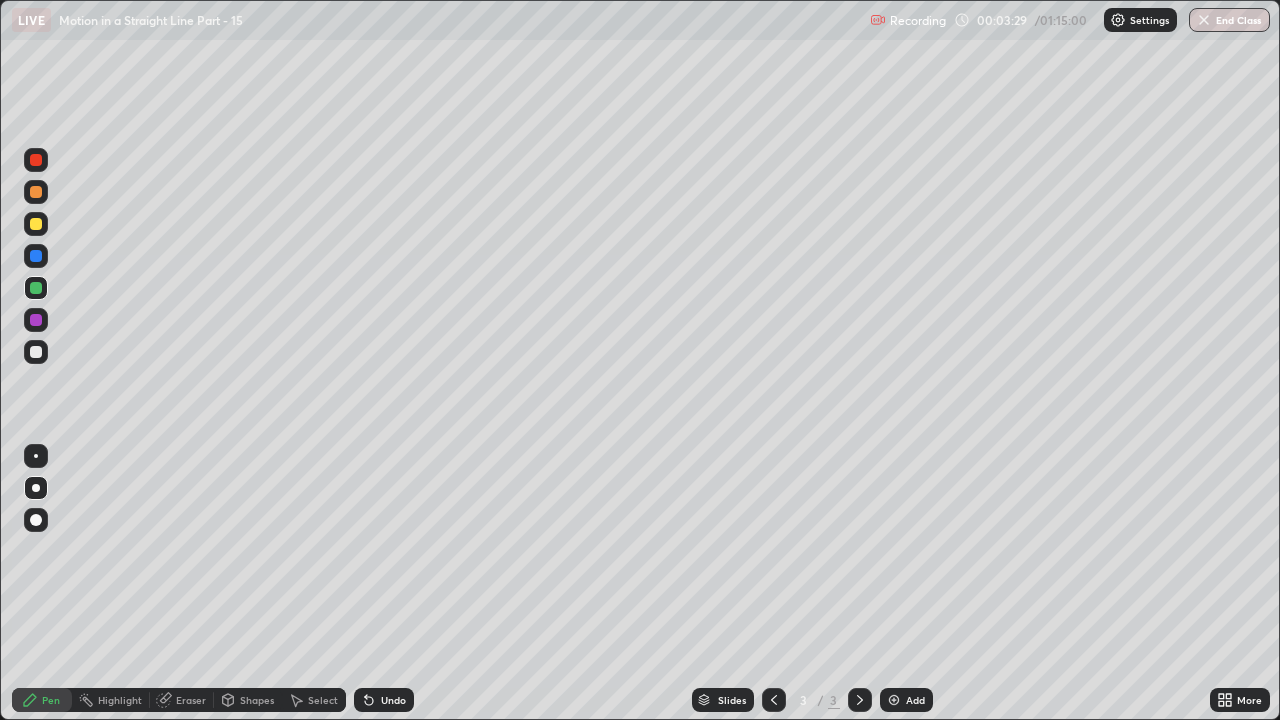 click at bounding box center (36, 352) 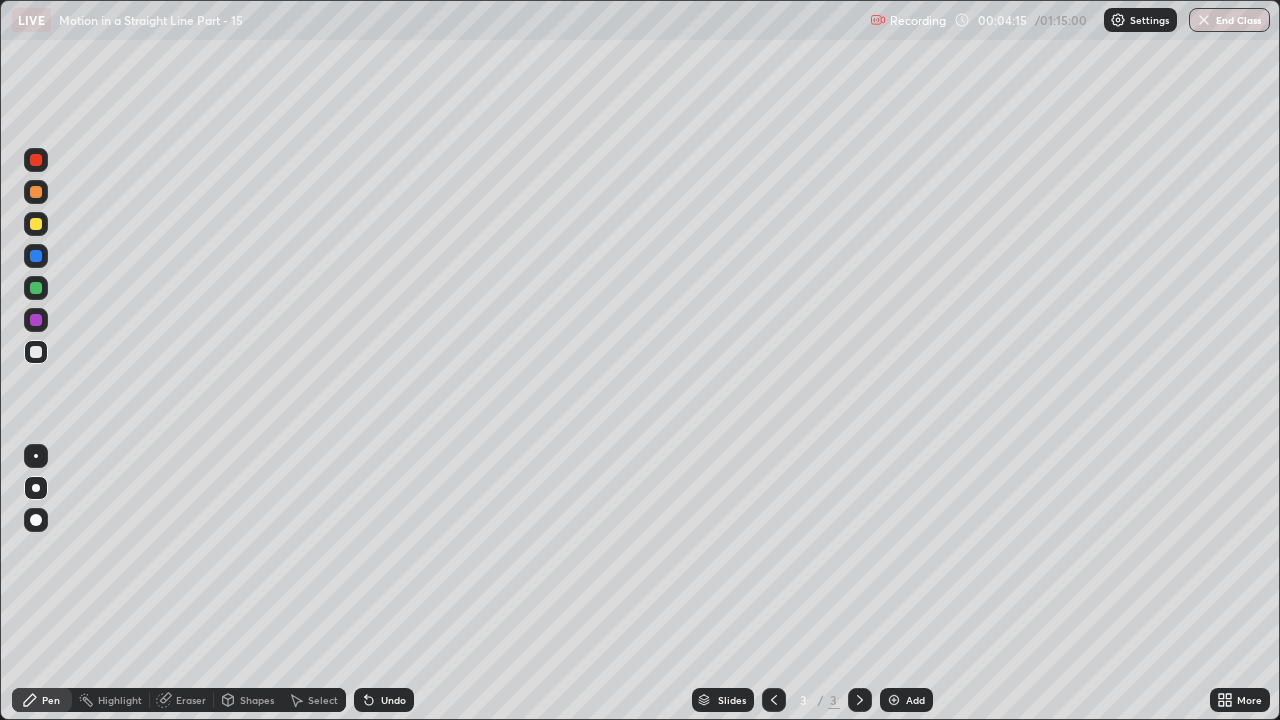 click at bounding box center [36, 288] 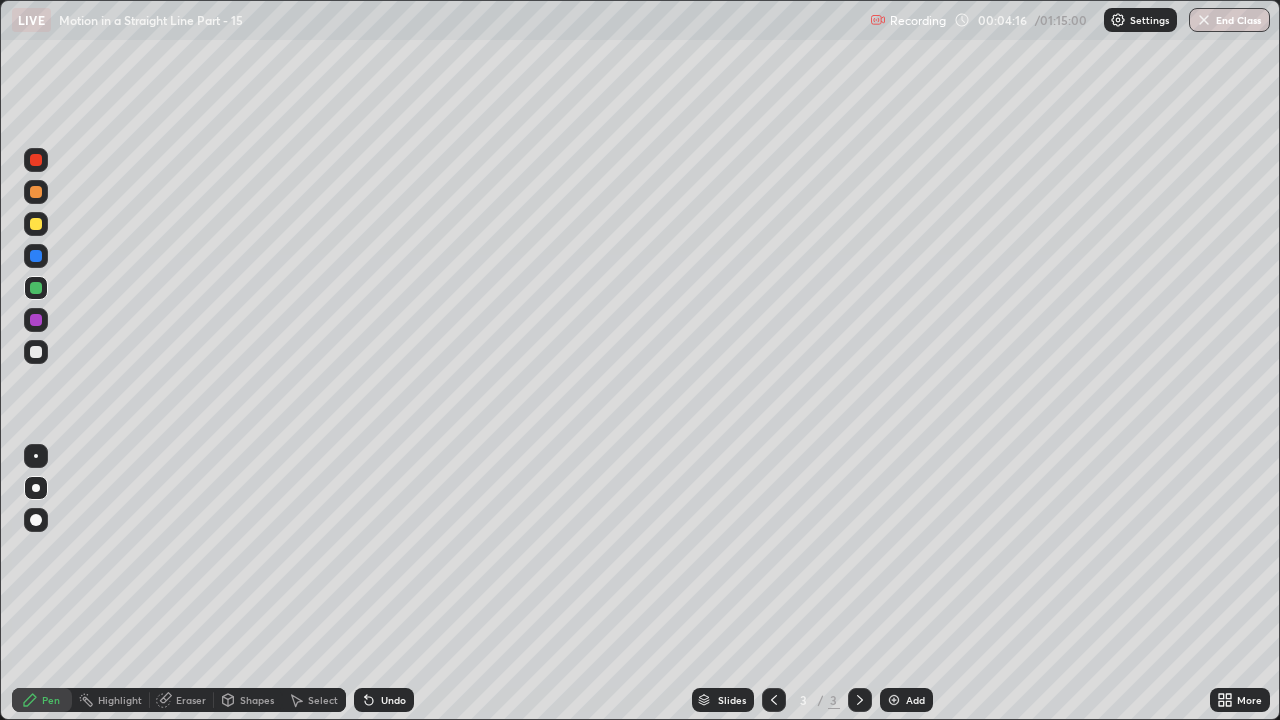 click at bounding box center [36, 320] 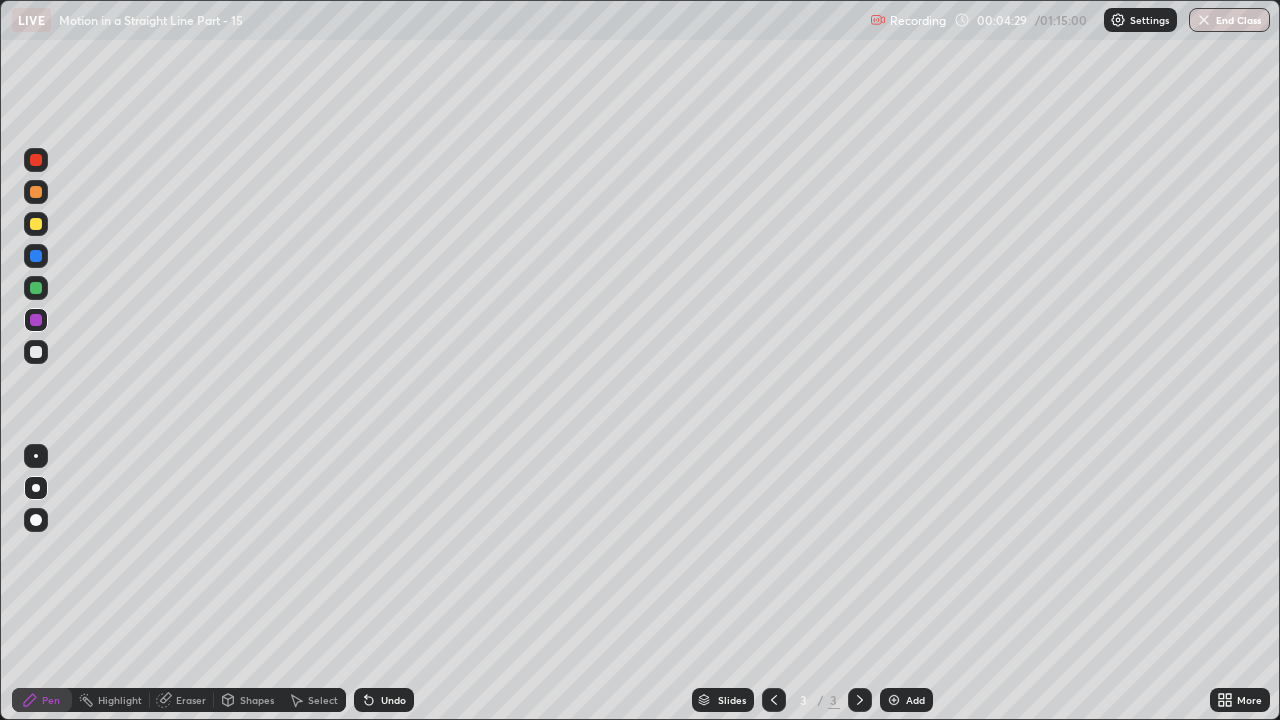 click on "Undo" at bounding box center (384, 700) 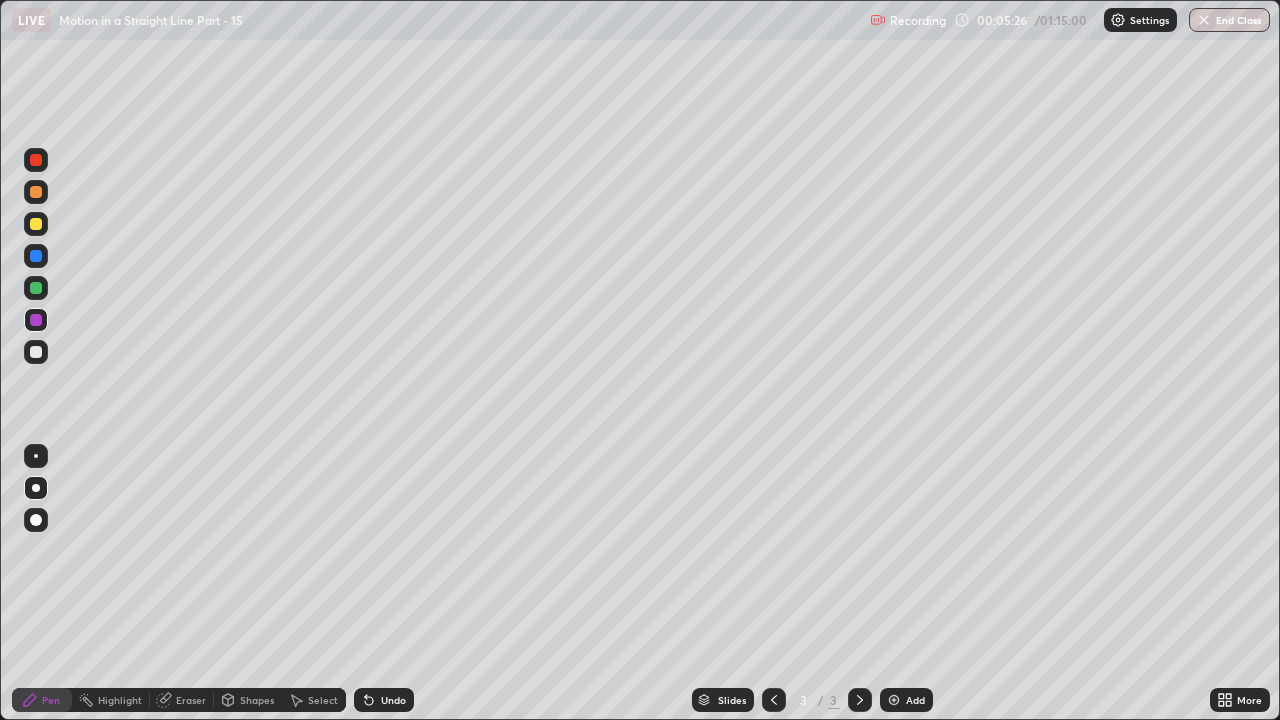 click on "Undo" at bounding box center (393, 700) 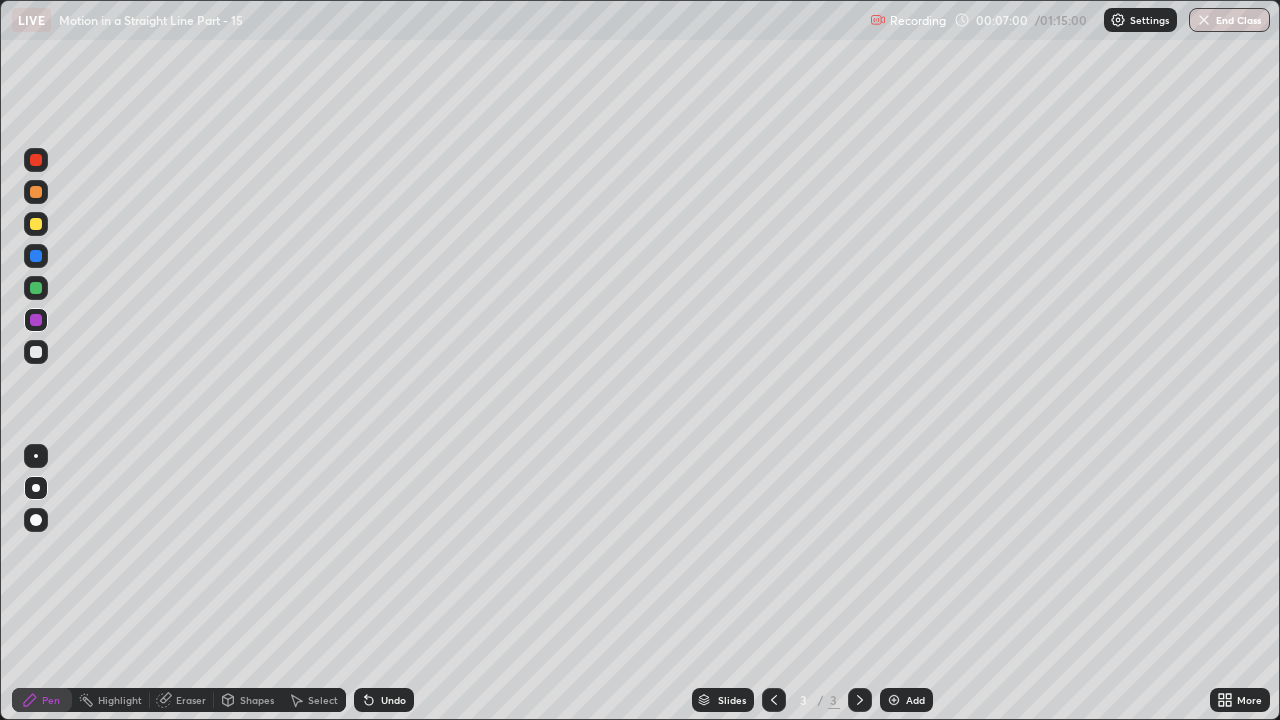 click at bounding box center (894, 700) 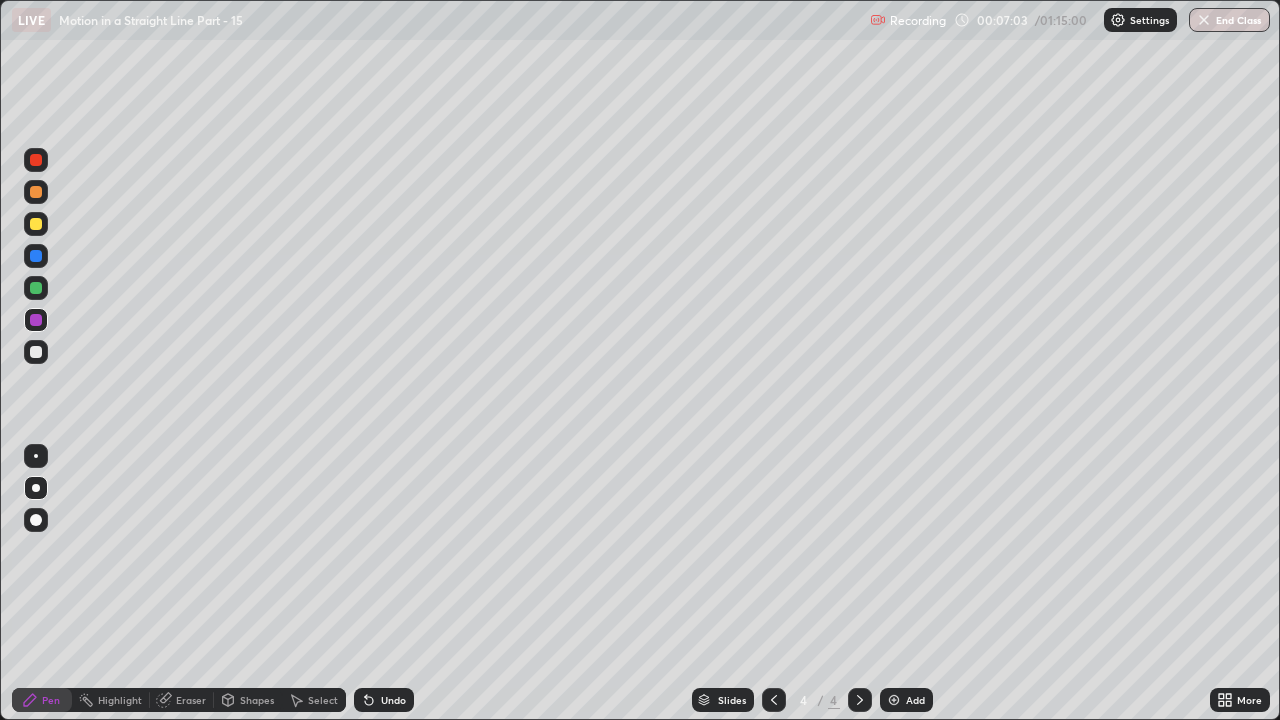 click at bounding box center [36, 288] 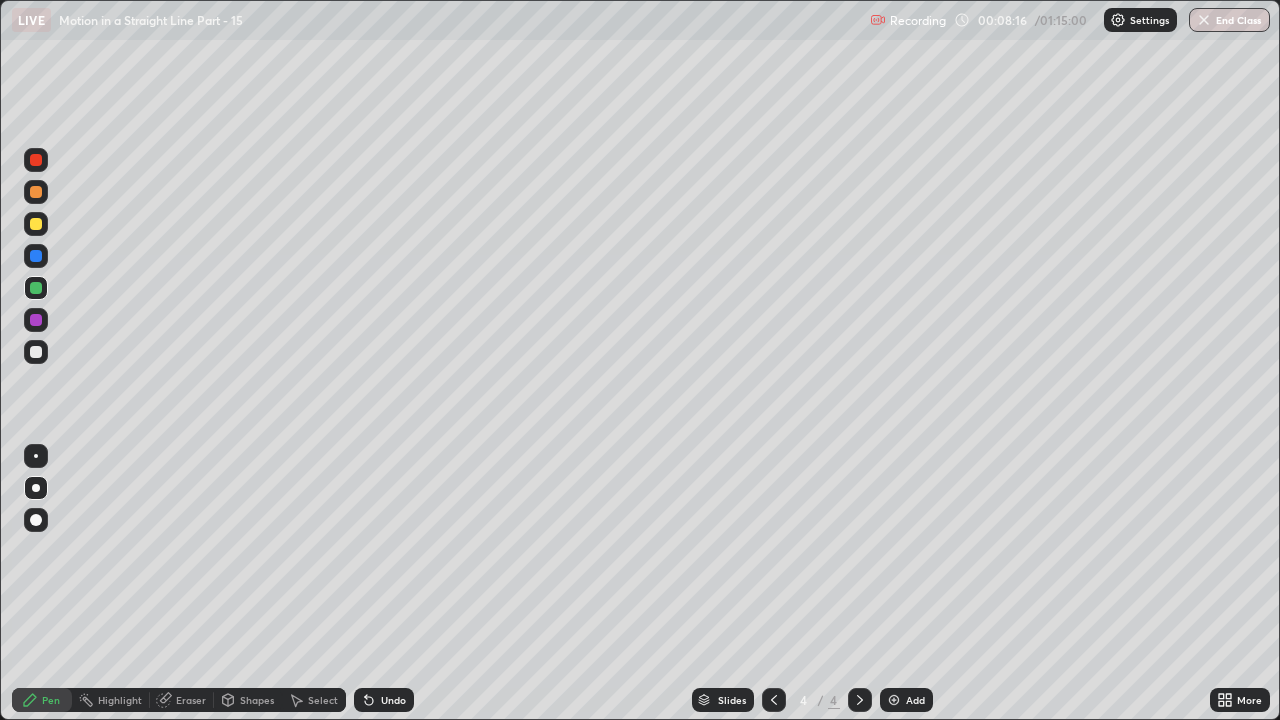 click on "Undo" at bounding box center (393, 700) 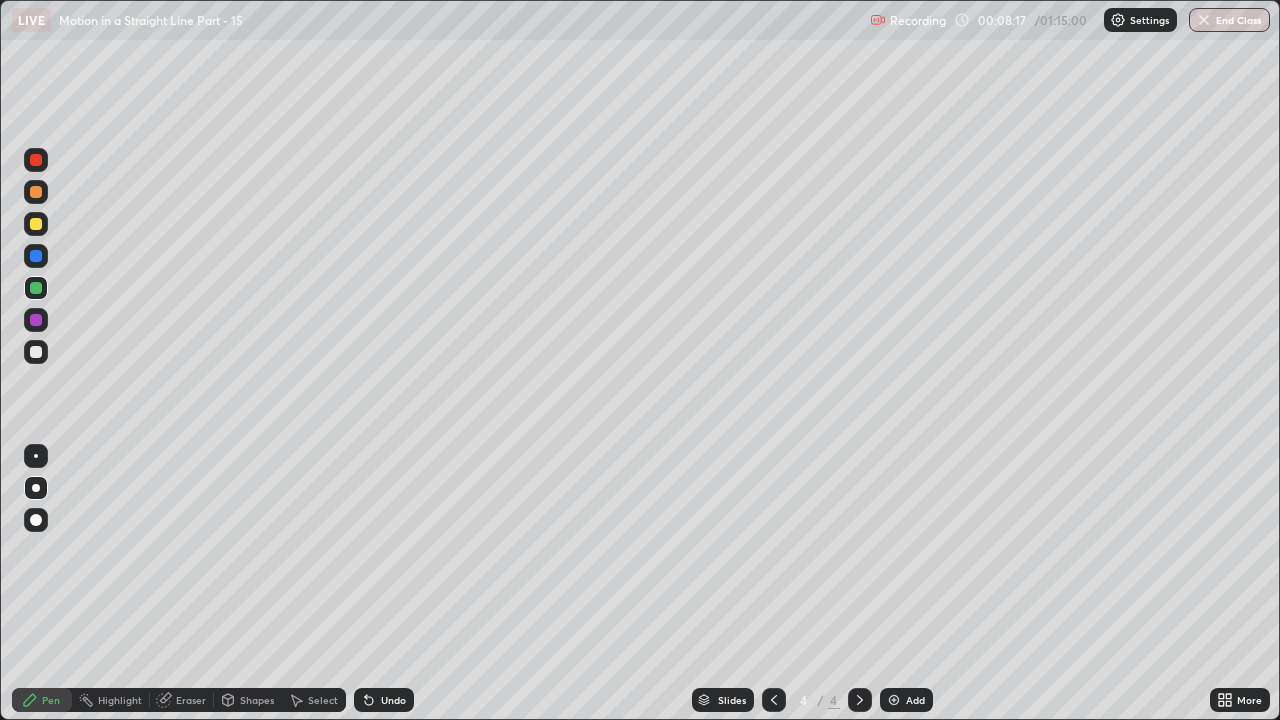 click on "Undo" at bounding box center (384, 700) 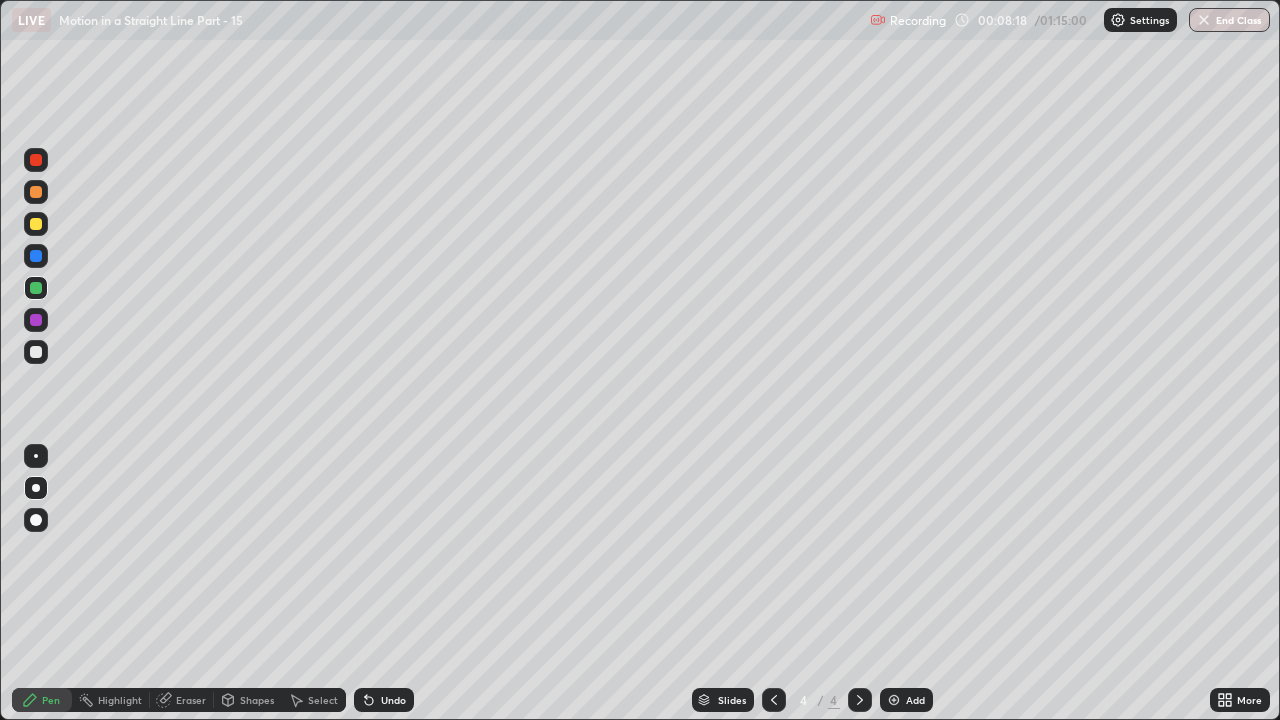 click on "Undo" at bounding box center [384, 700] 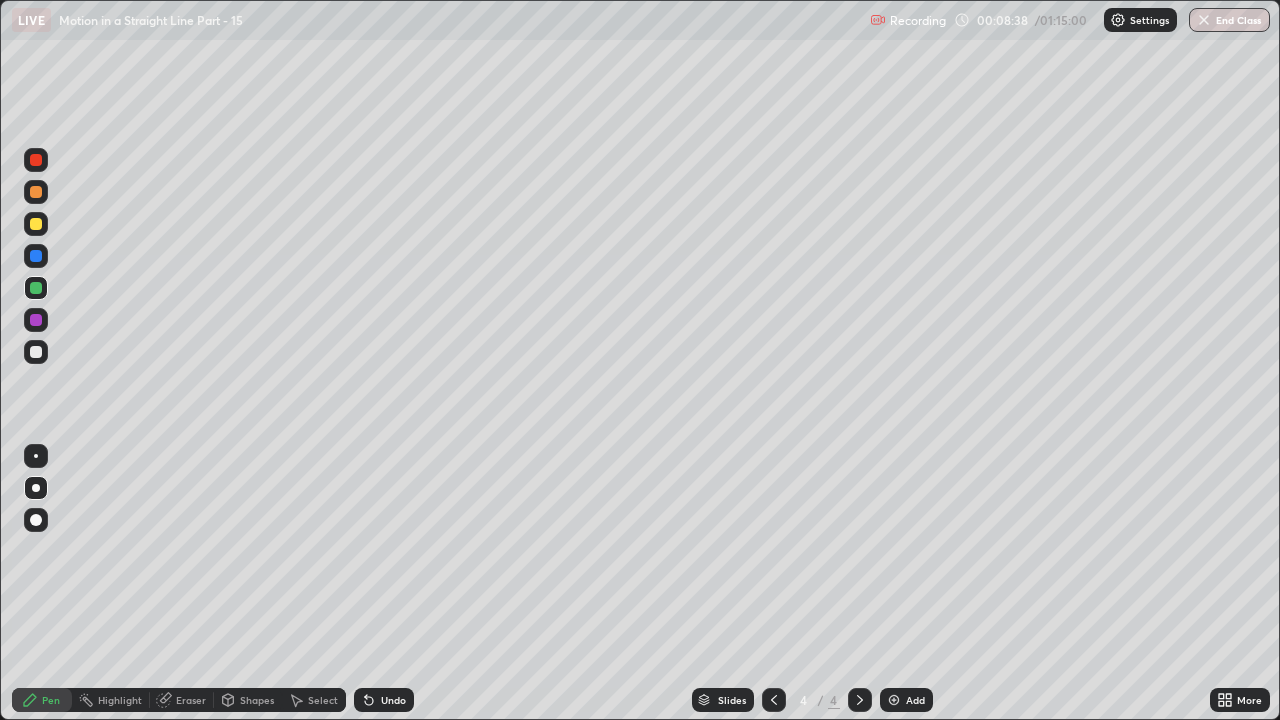 click at bounding box center (774, 700) 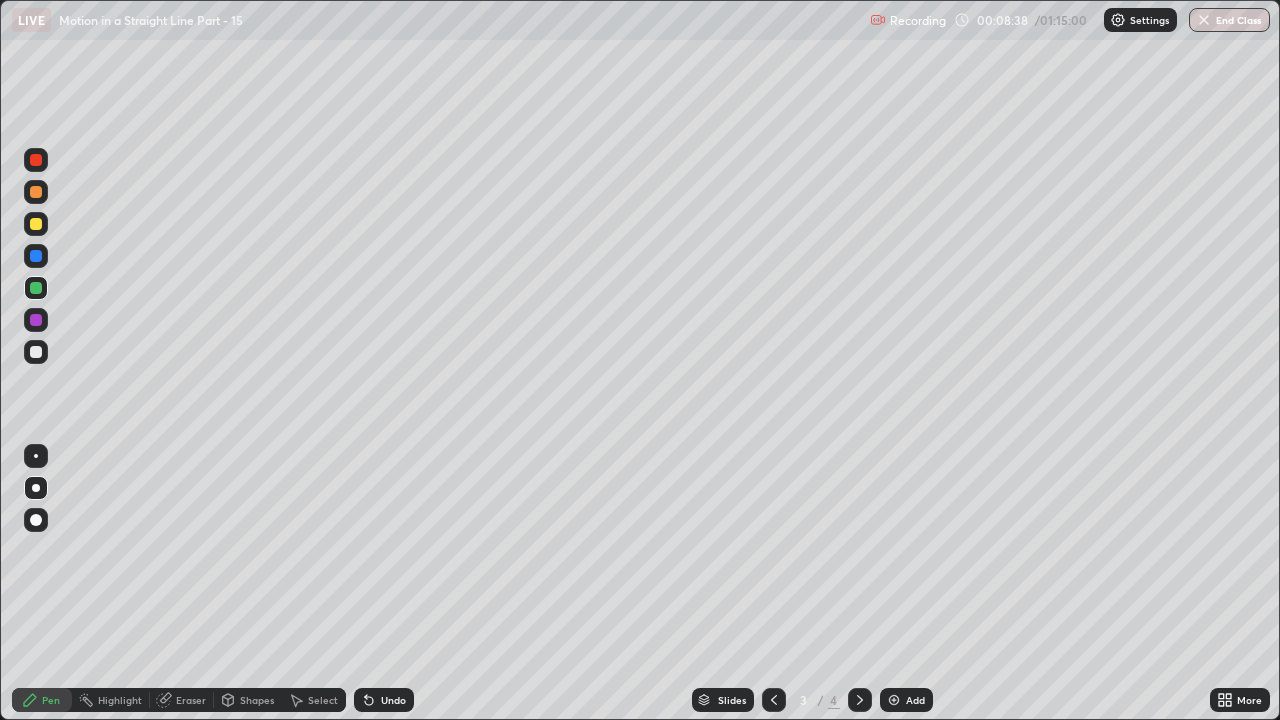 click at bounding box center [774, 700] 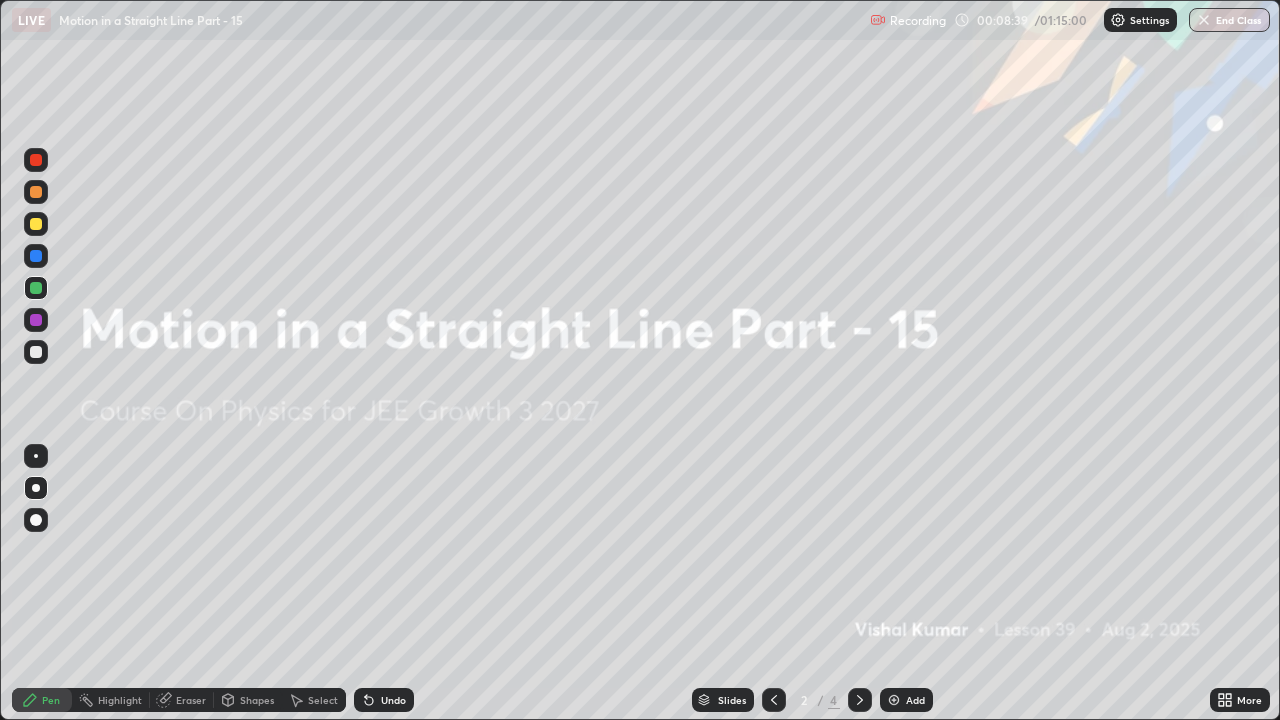 click at bounding box center [860, 700] 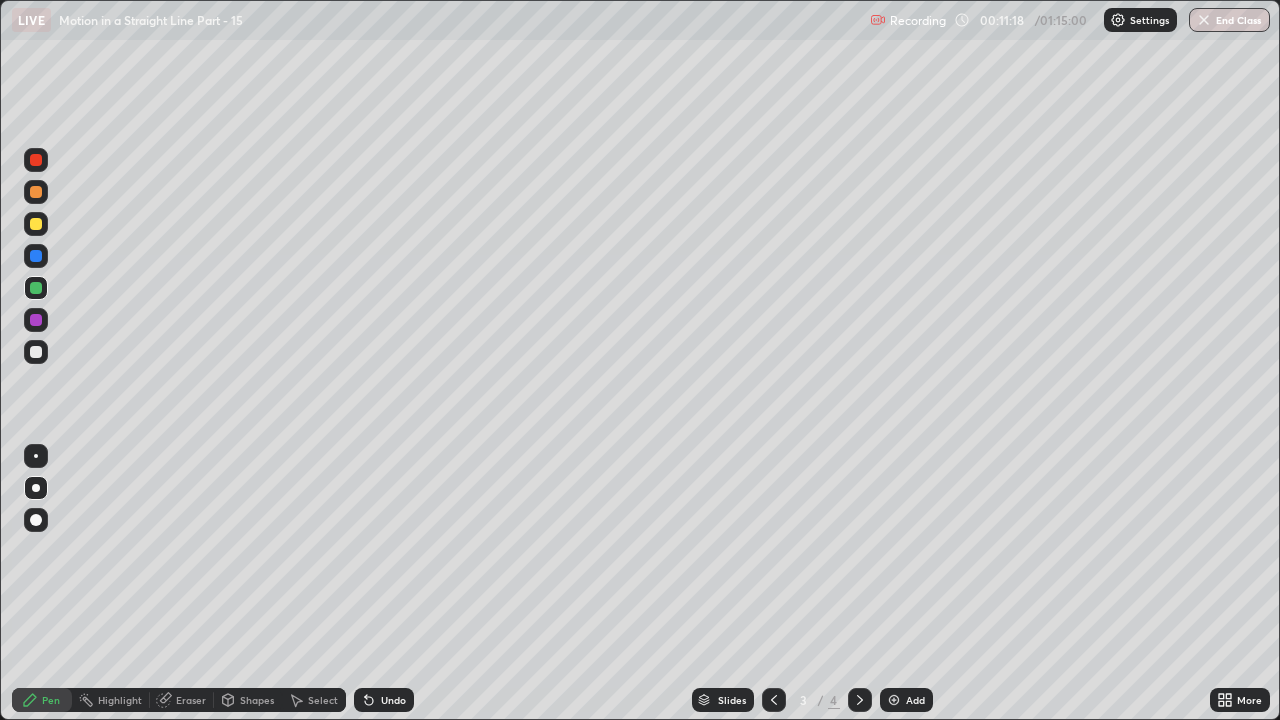 click 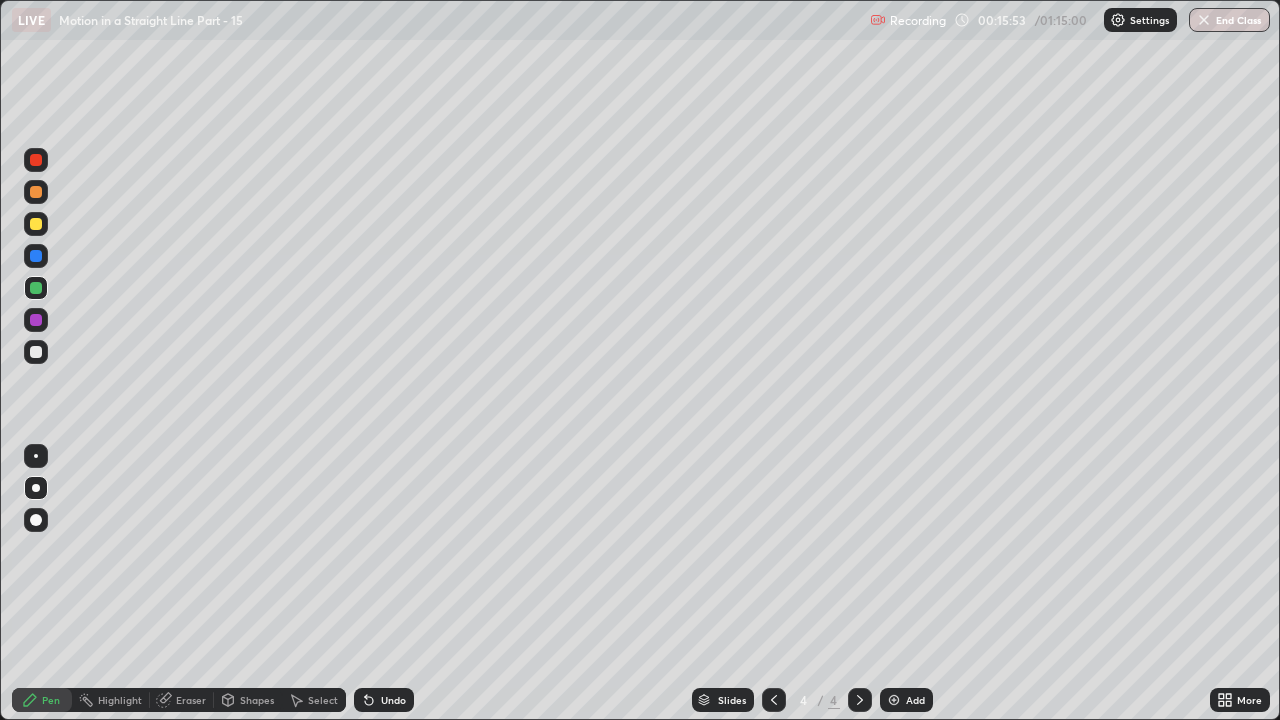 click on "Add" at bounding box center (906, 700) 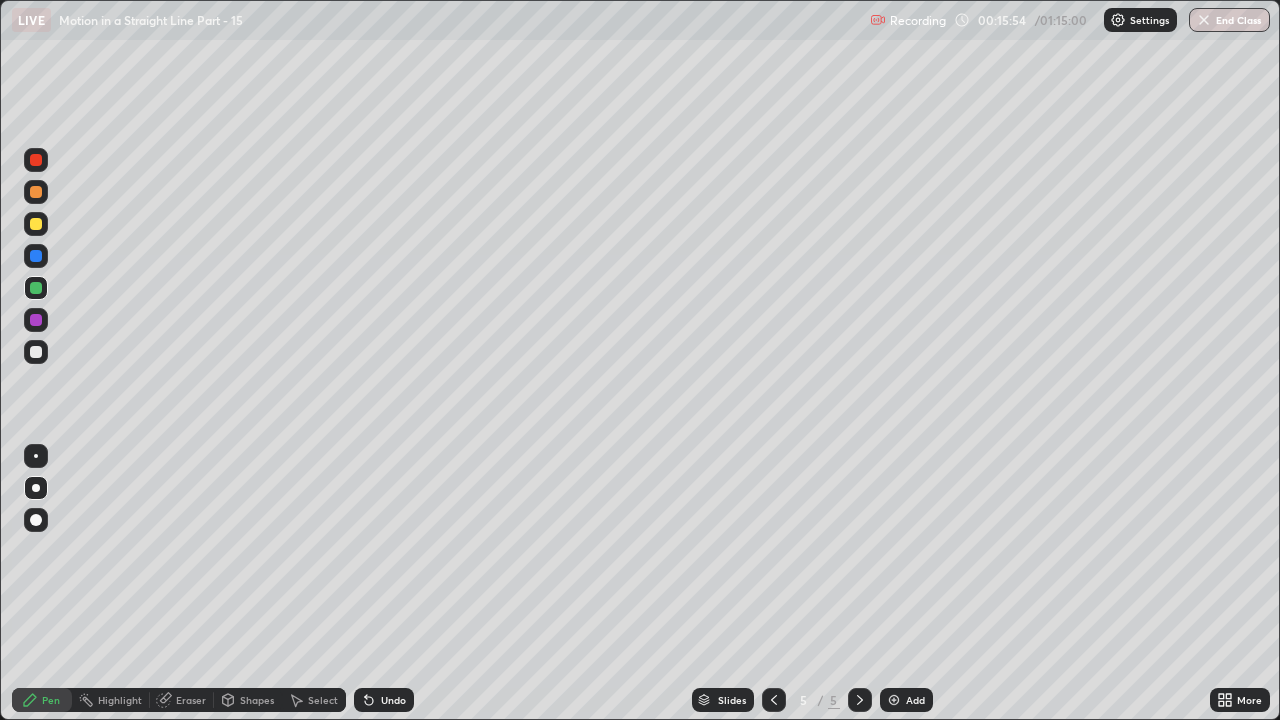 click at bounding box center [36, 224] 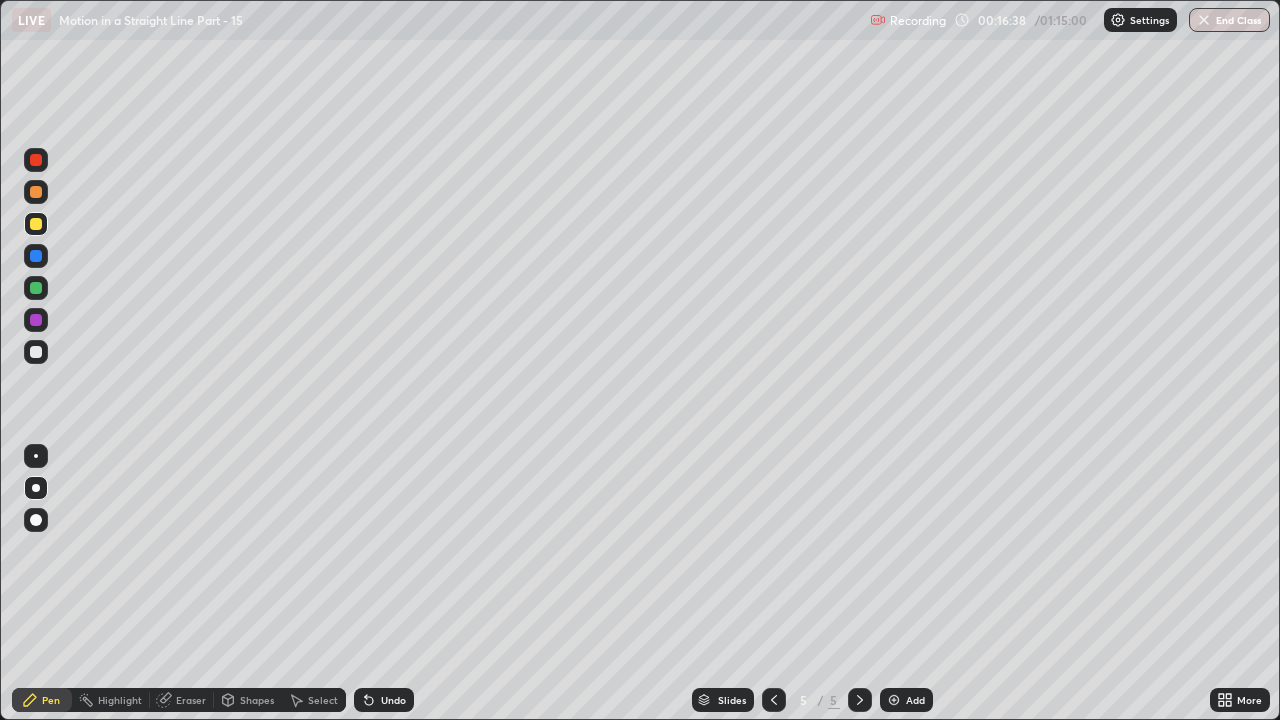 click on "Shapes" at bounding box center [257, 700] 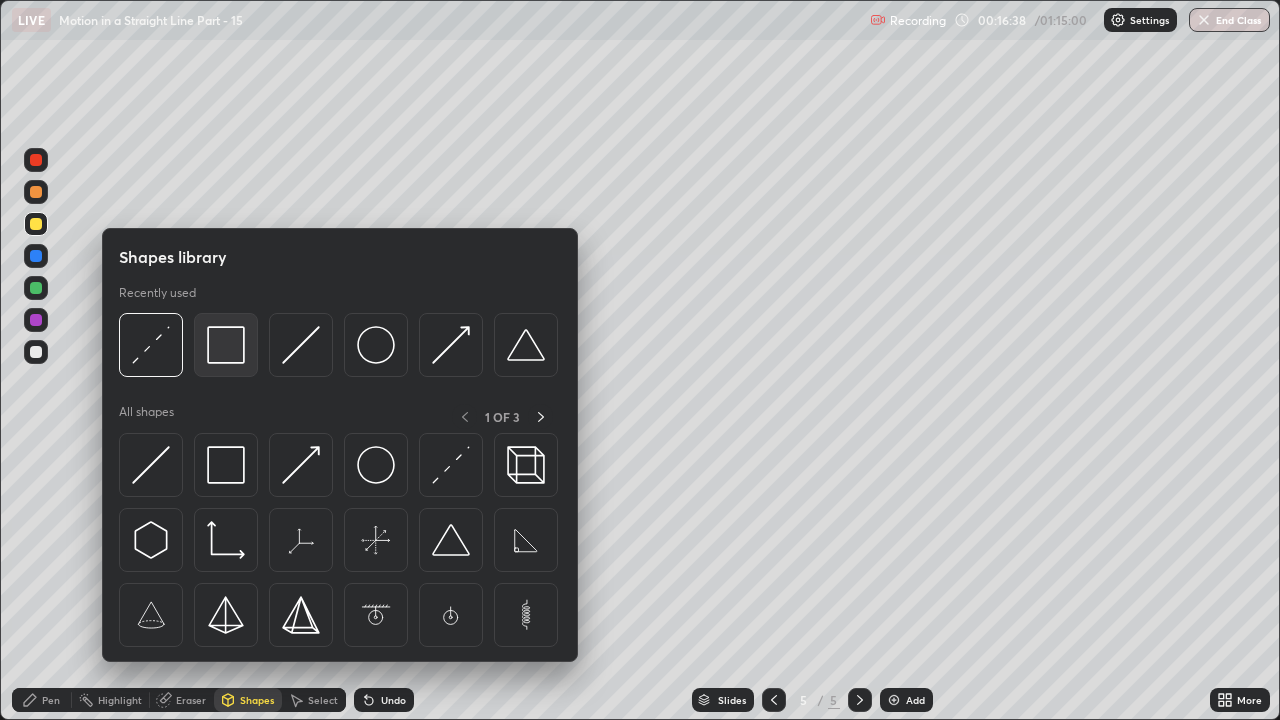 click at bounding box center [226, 345] 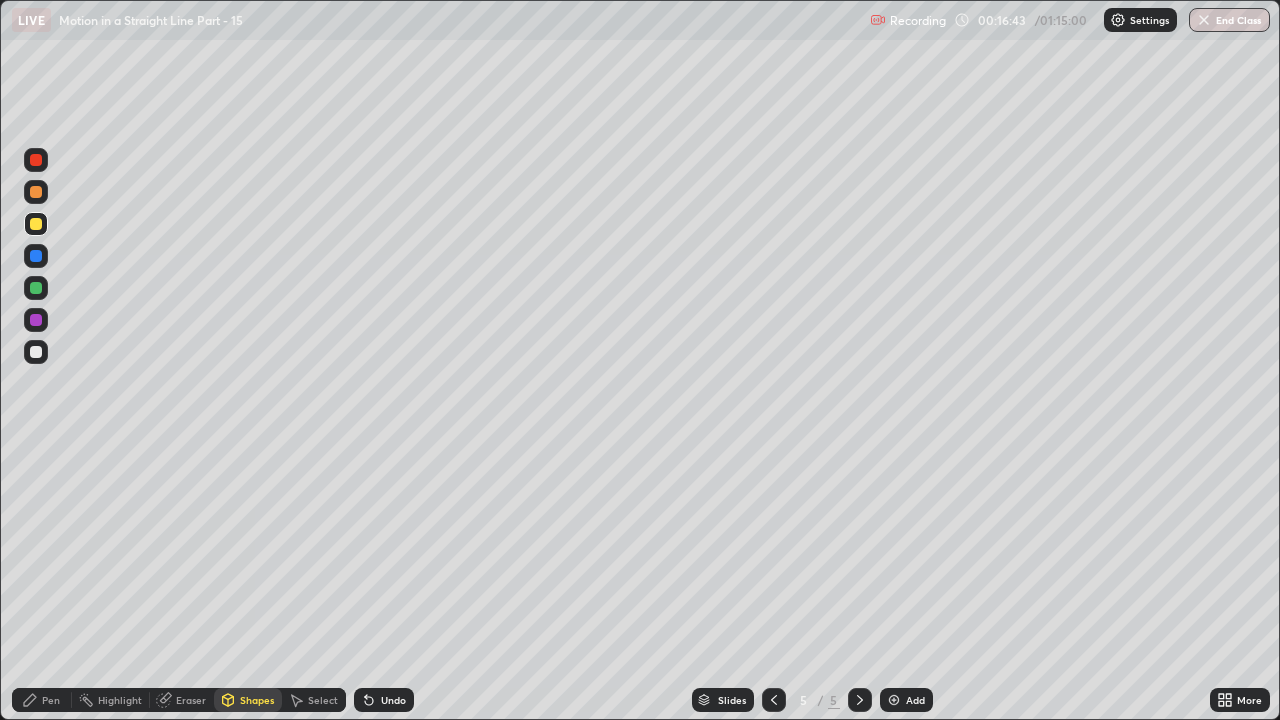 click on "Pen" at bounding box center [51, 700] 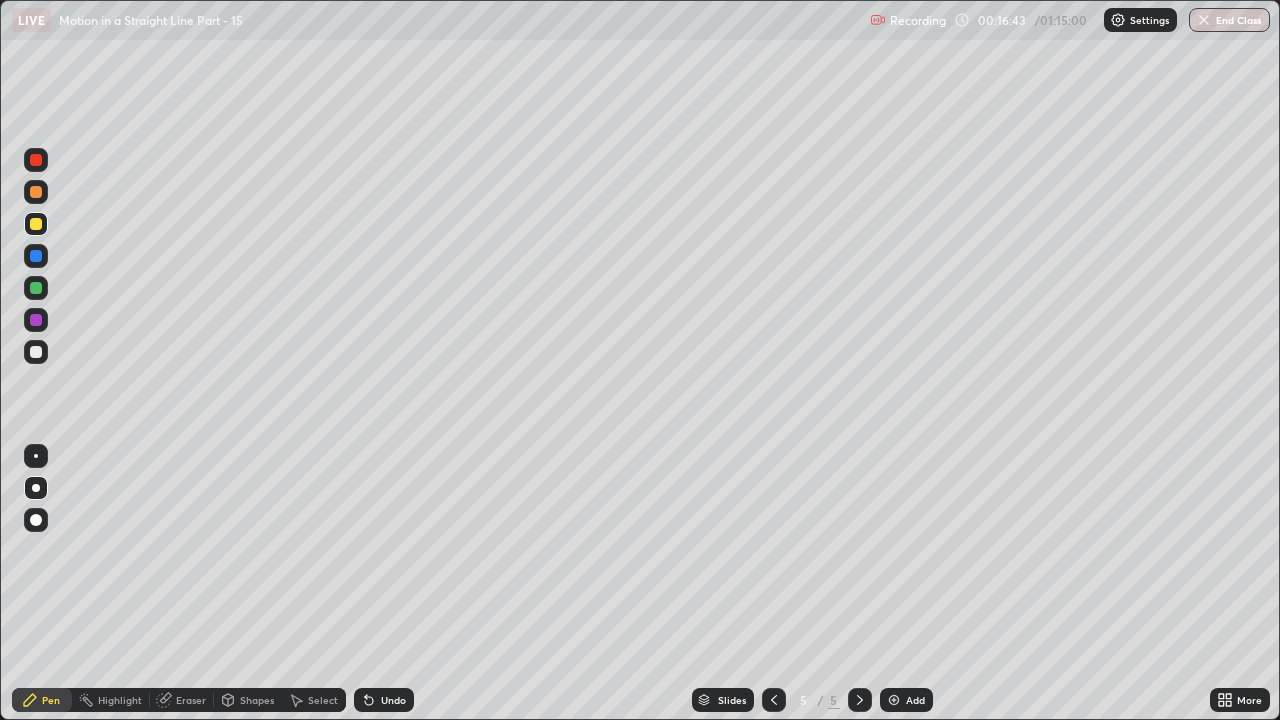 click at bounding box center [36, 352] 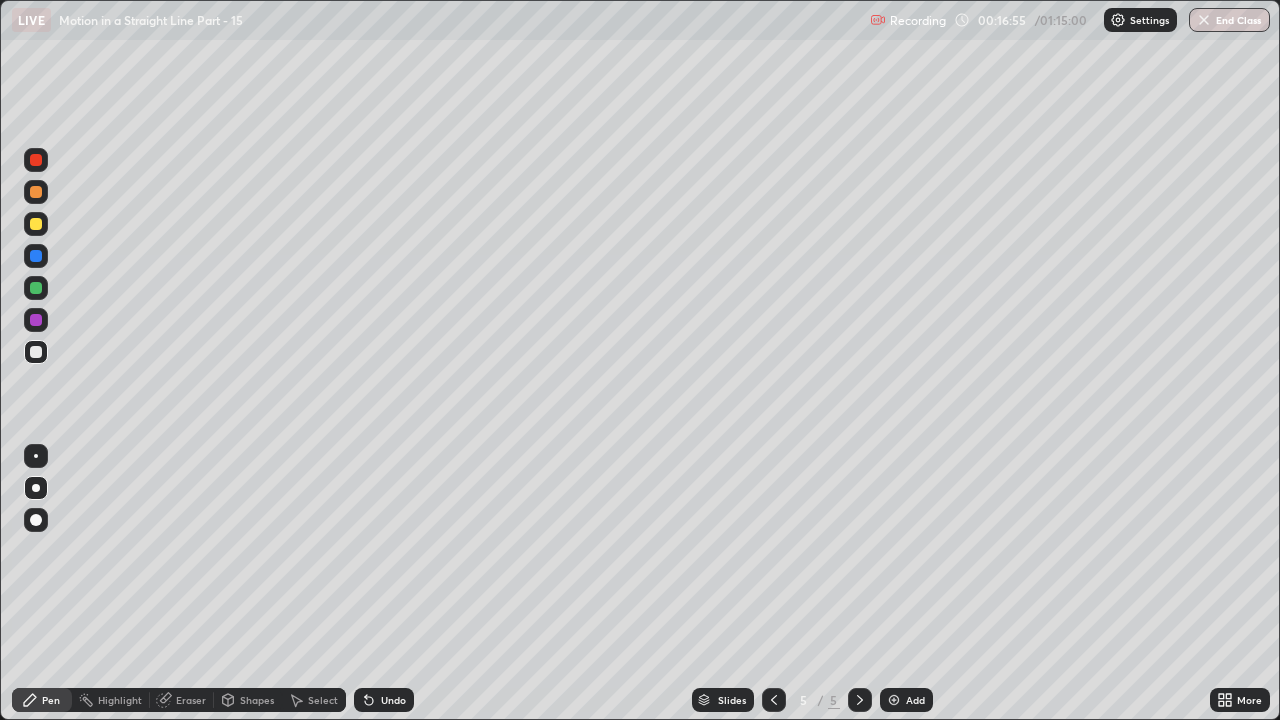 click on "Eraser" at bounding box center [182, 700] 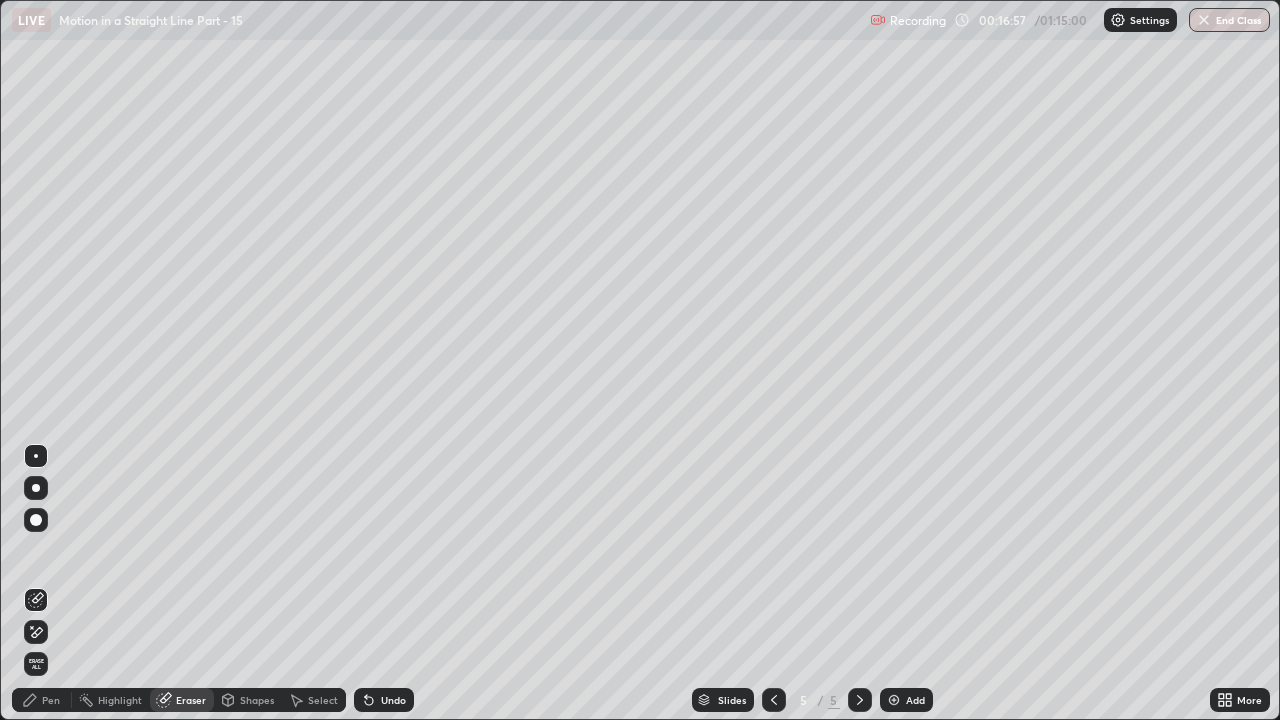 click on "Pen" at bounding box center (51, 700) 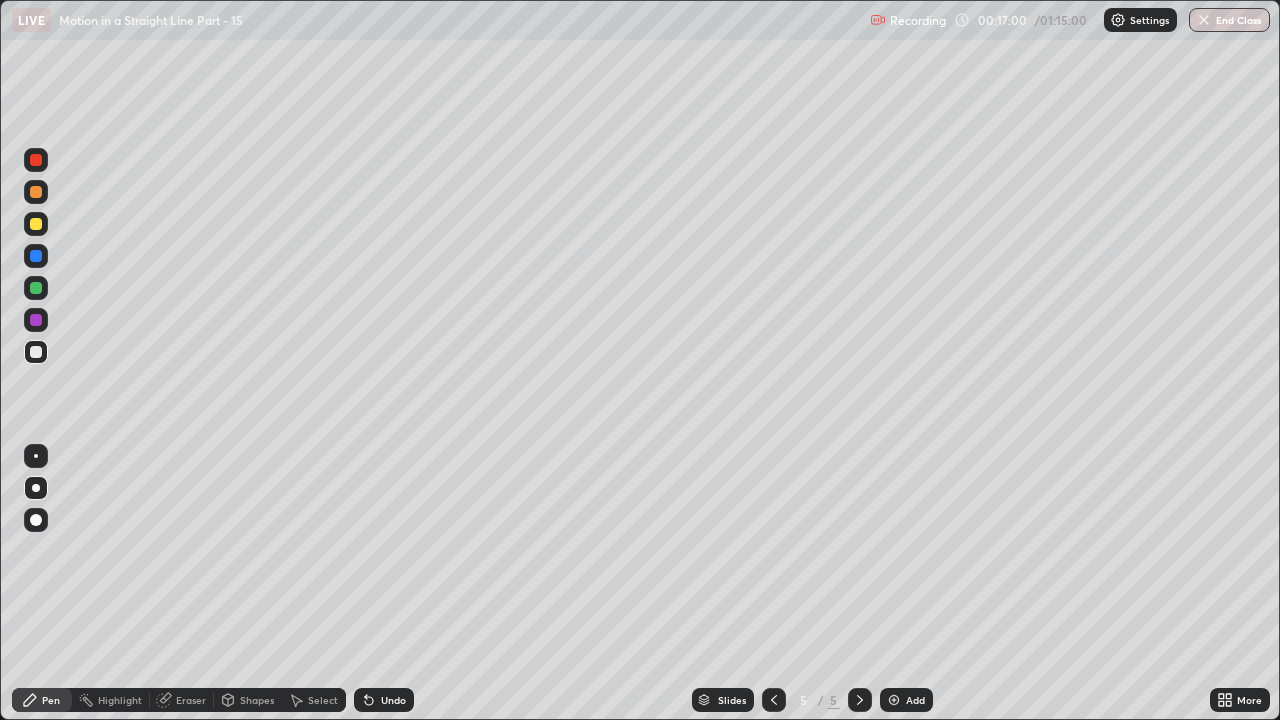 click at bounding box center (36, 224) 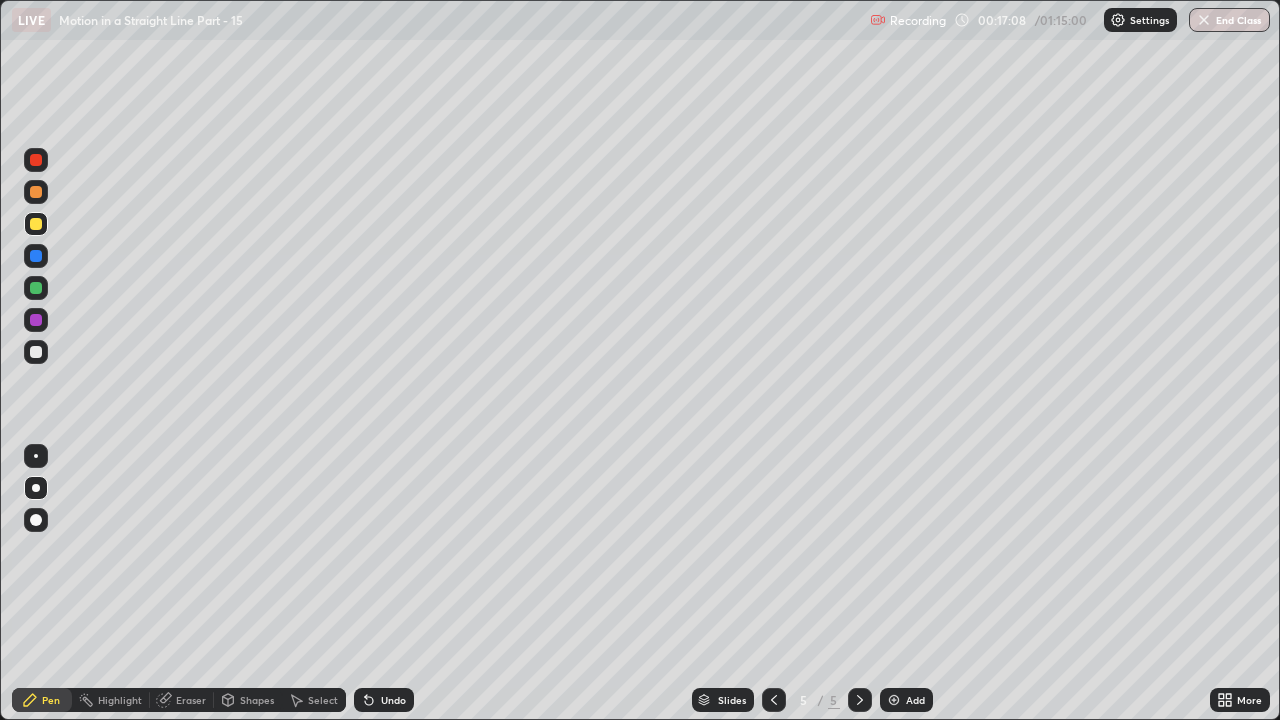 click at bounding box center [36, 320] 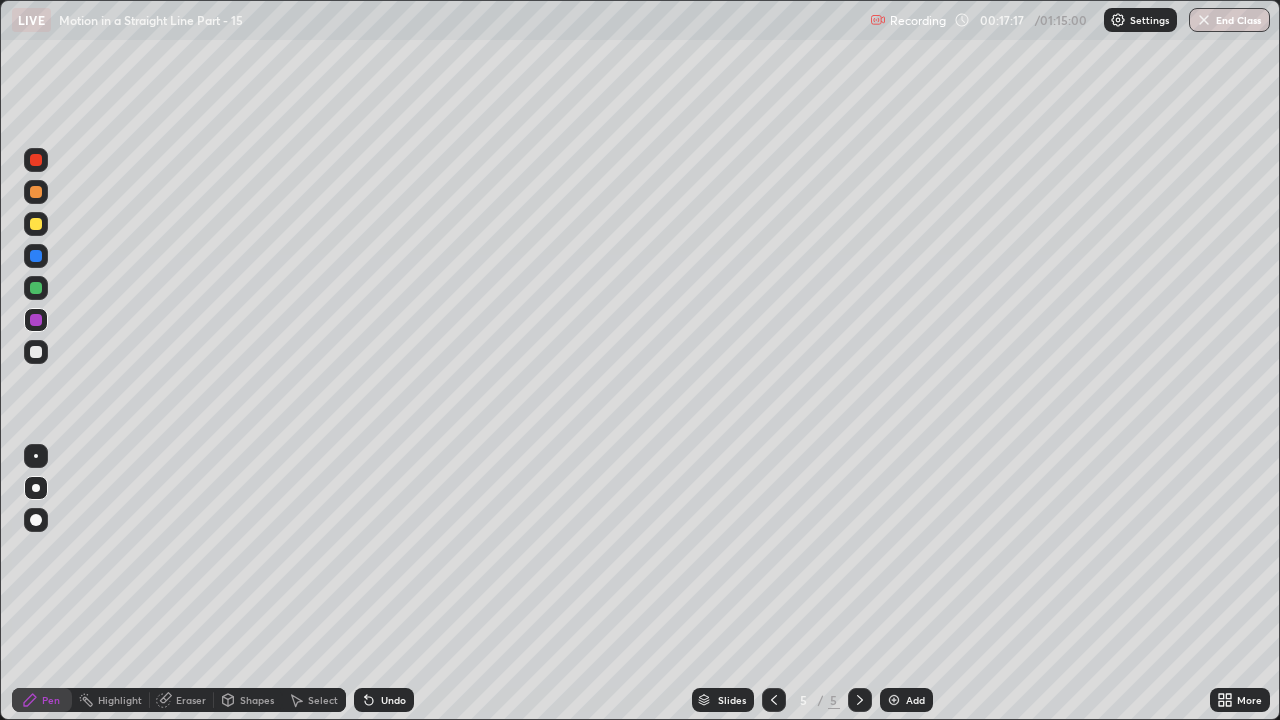 click at bounding box center (36, 288) 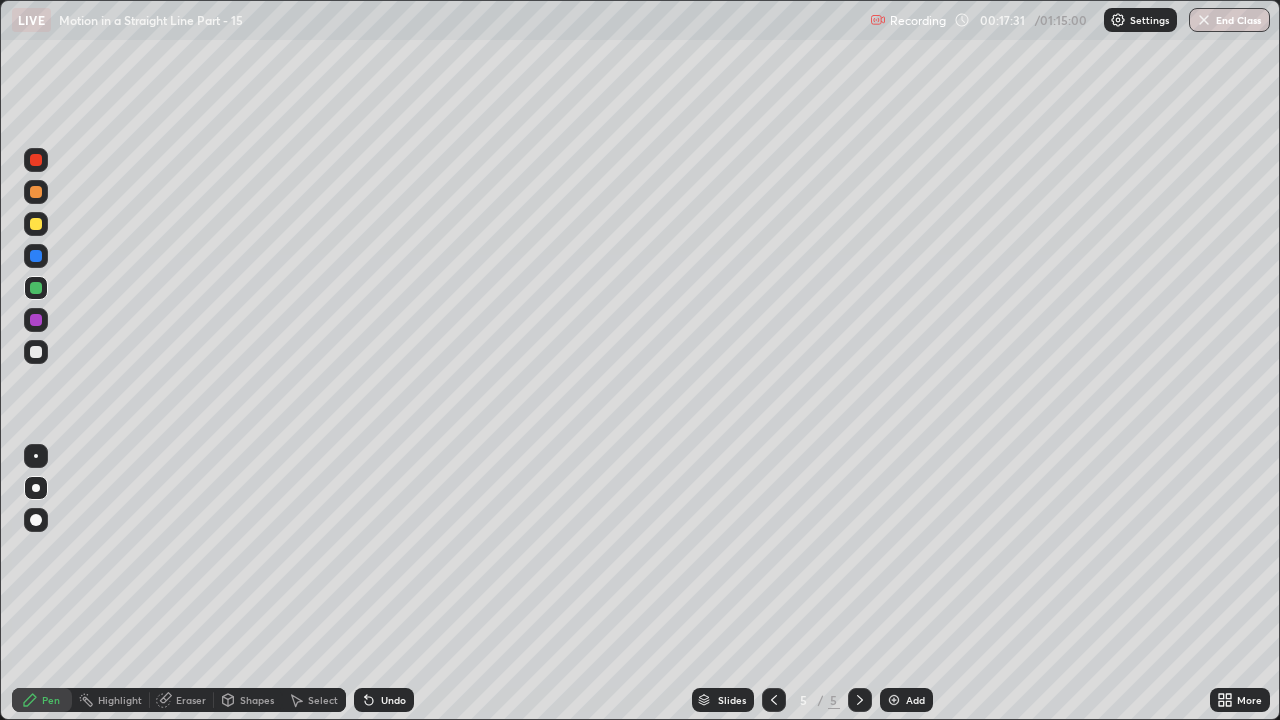 click at bounding box center [36, 352] 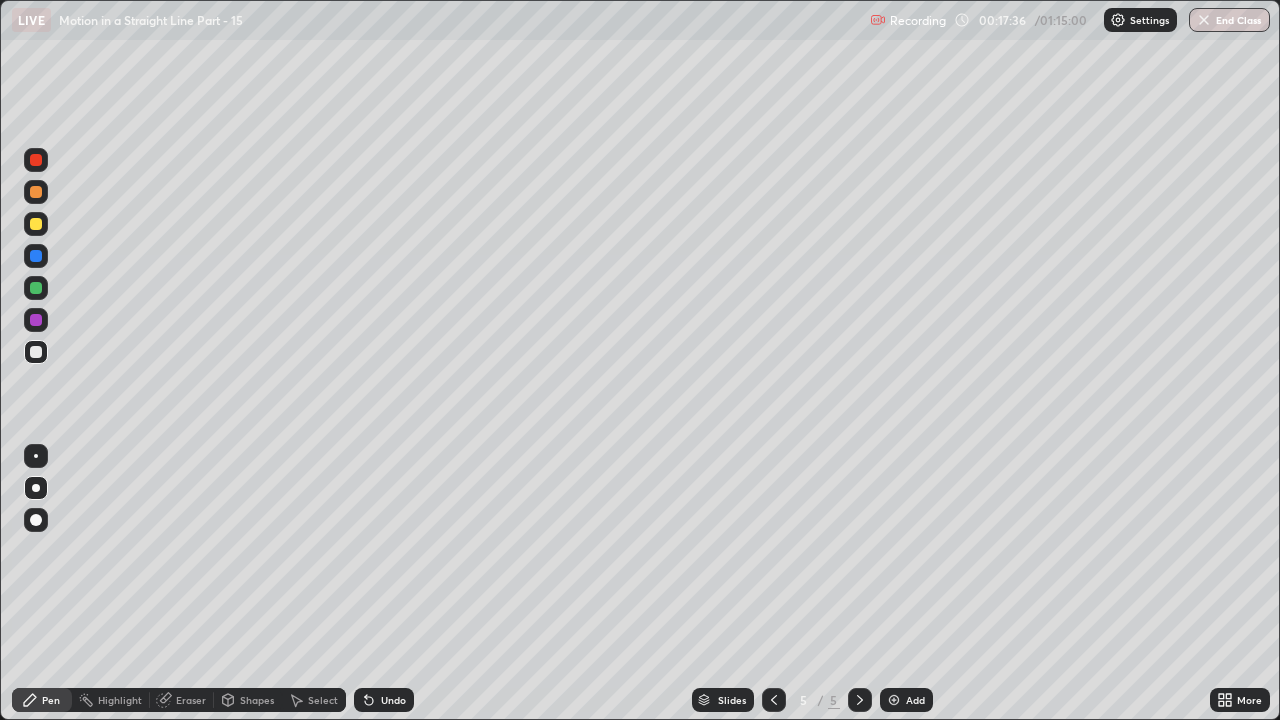 click at bounding box center (36, 288) 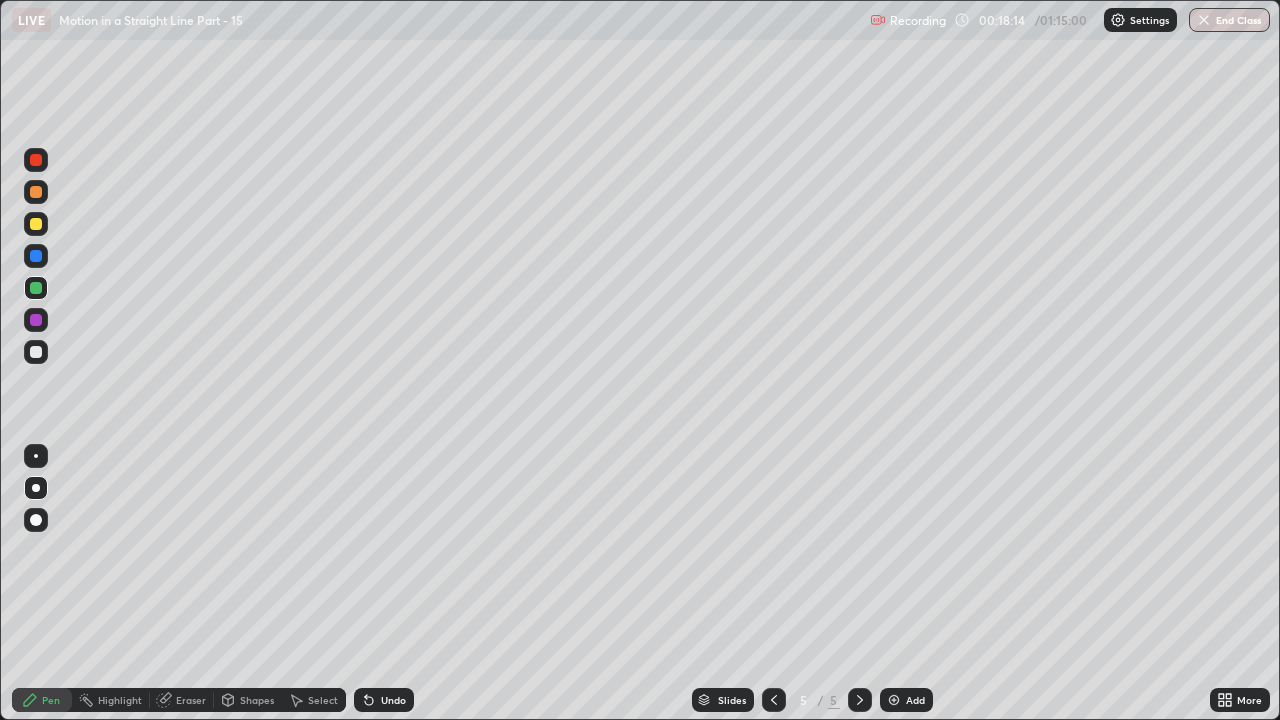 click at bounding box center (36, 352) 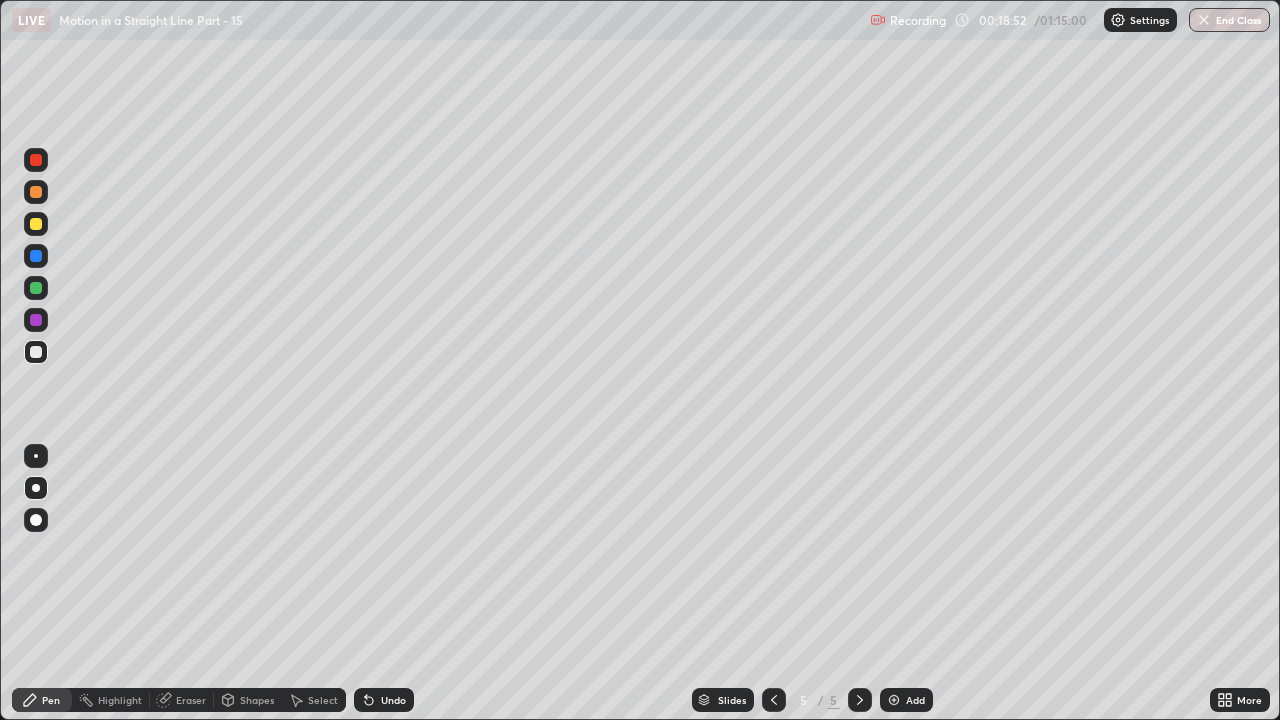 click at bounding box center [36, 288] 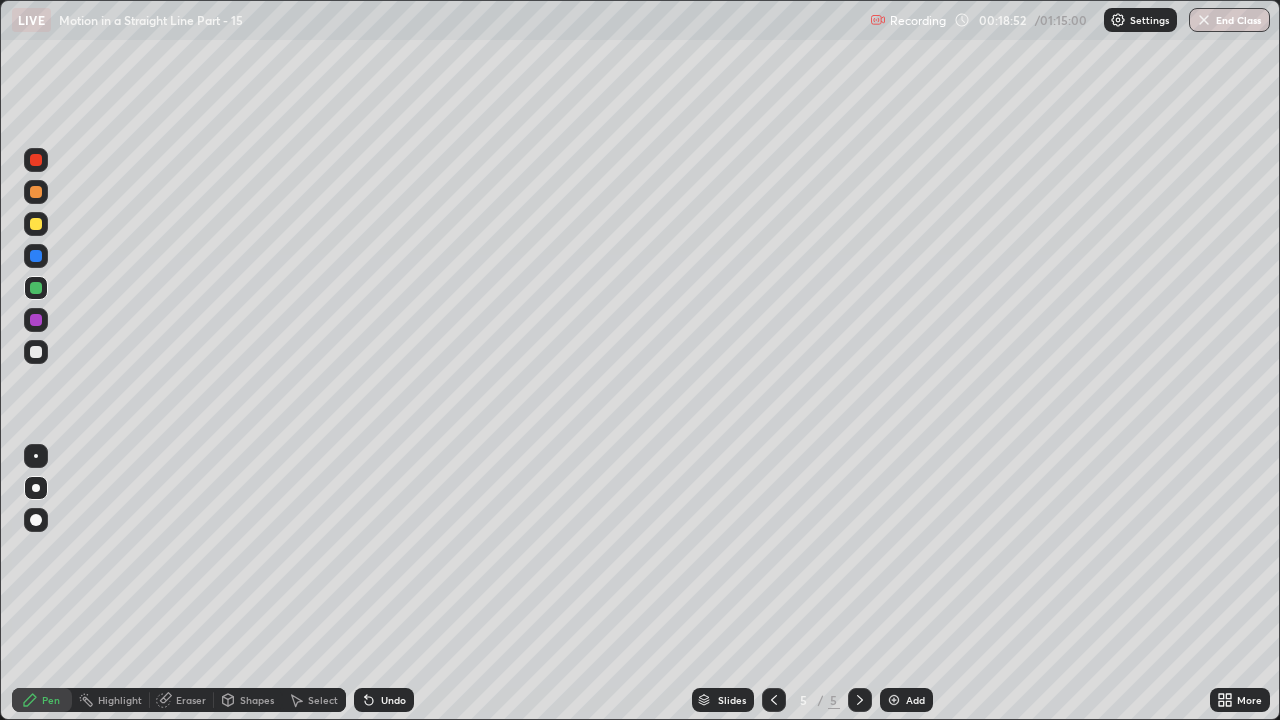 click at bounding box center (36, 224) 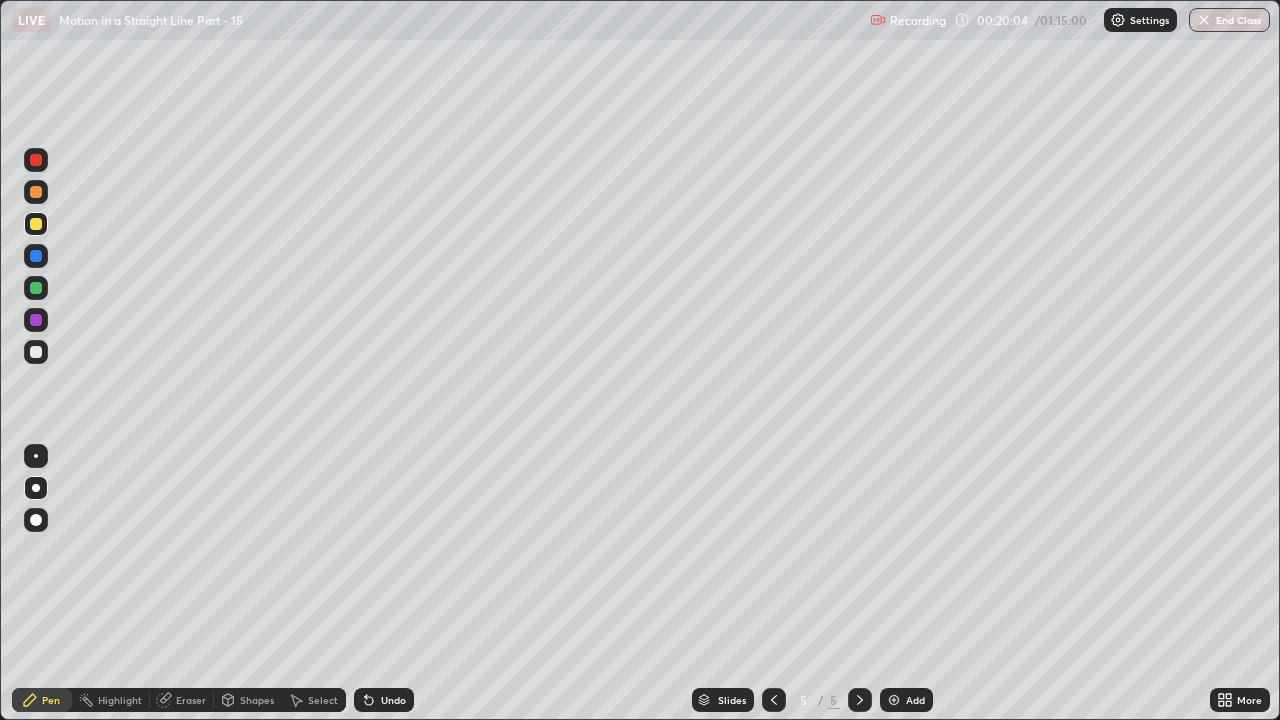 click at bounding box center (36, 352) 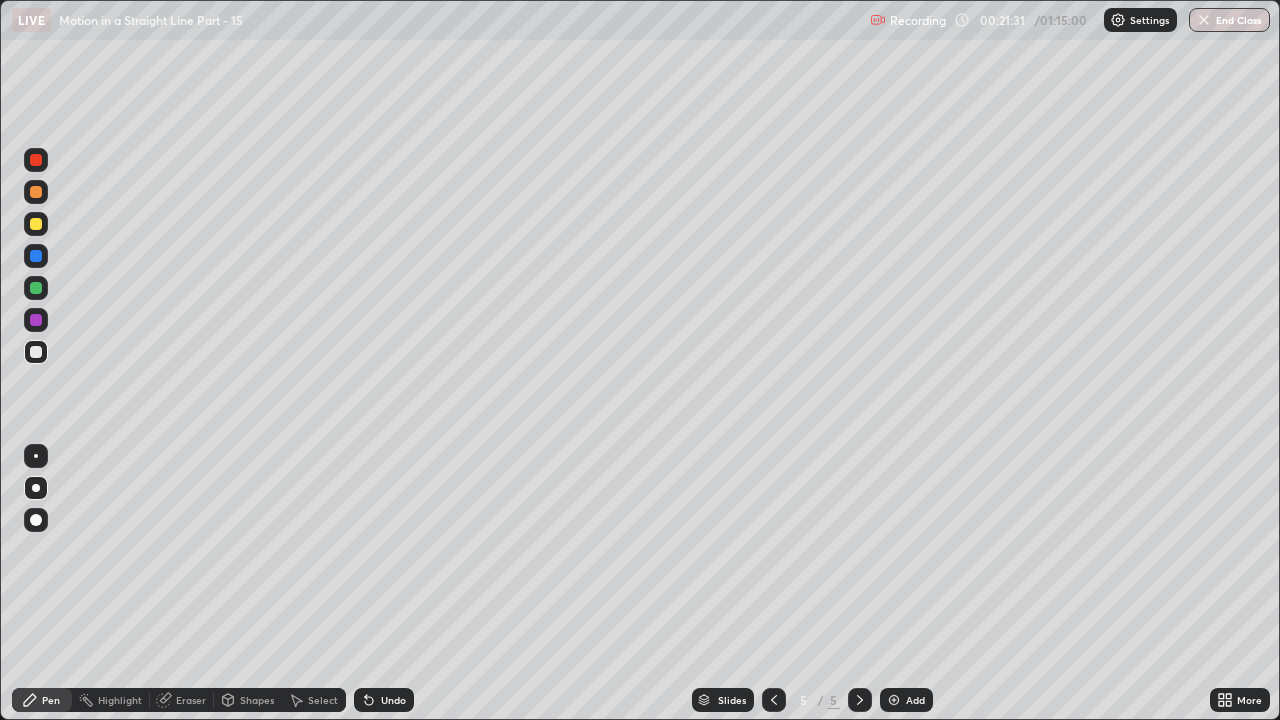 click on "Eraser" at bounding box center [191, 700] 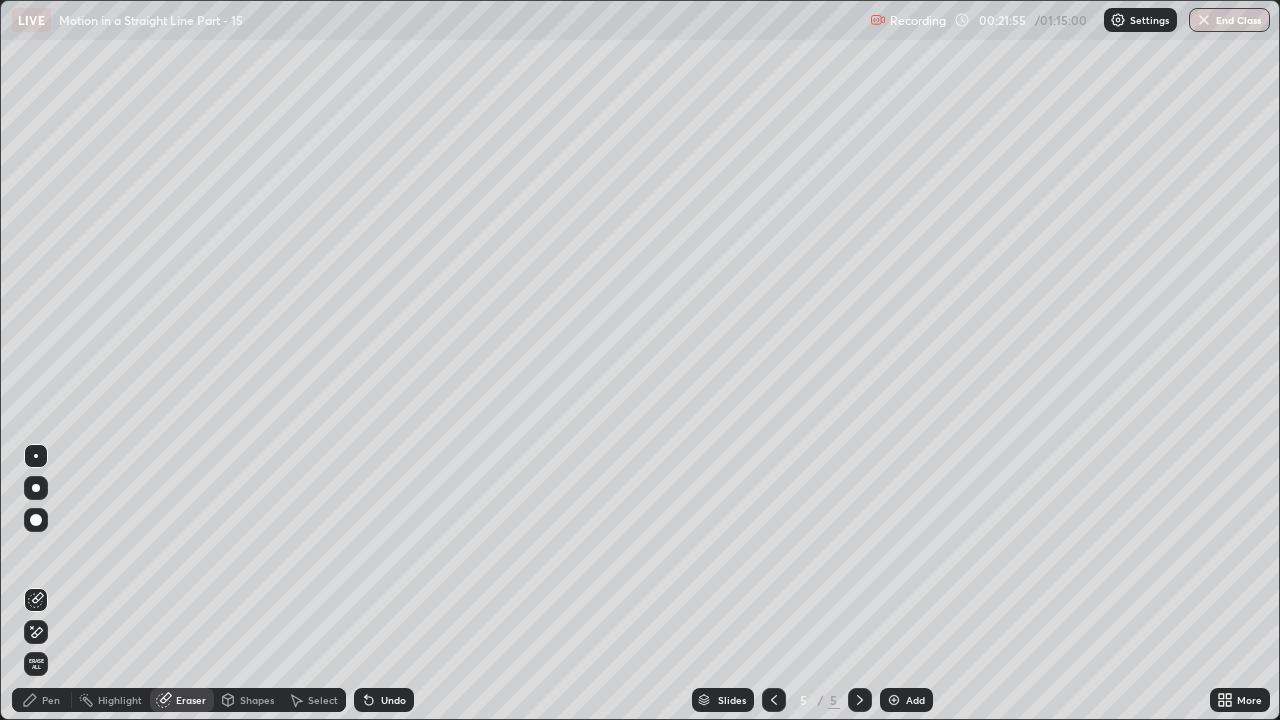 click on "Pen" at bounding box center [51, 700] 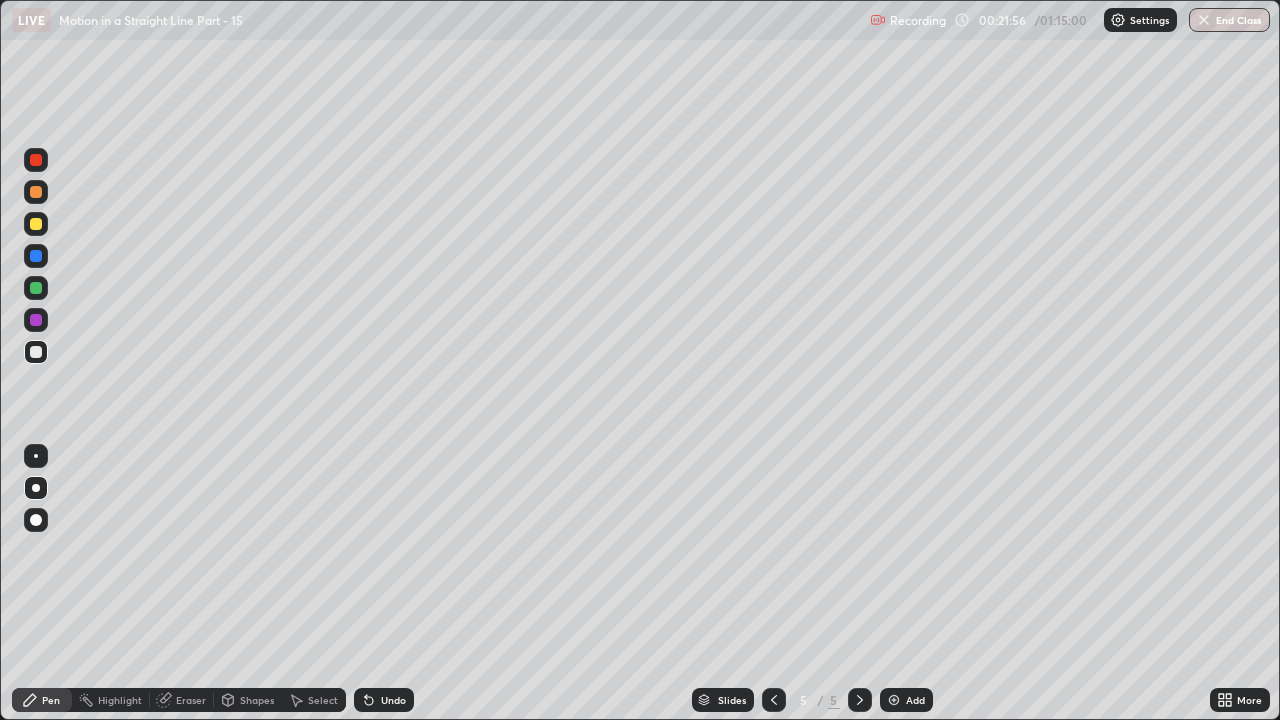 click at bounding box center [36, 224] 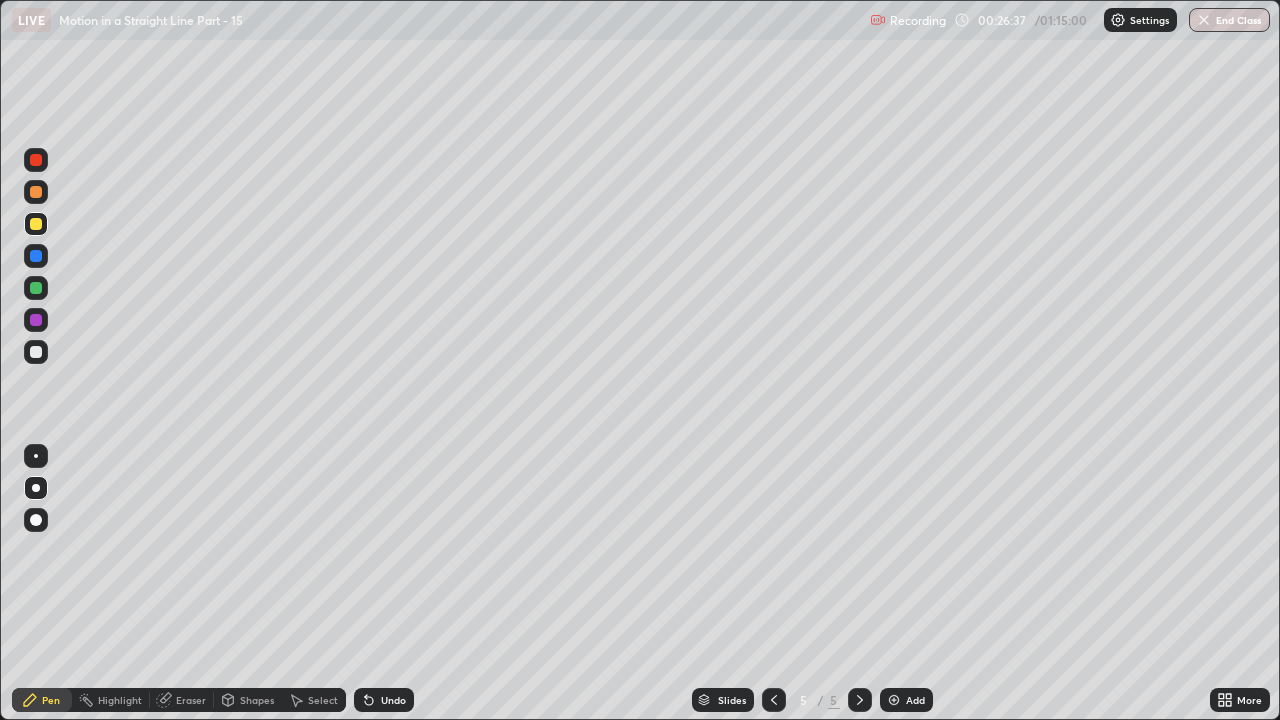 click on "Add" at bounding box center (915, 700) 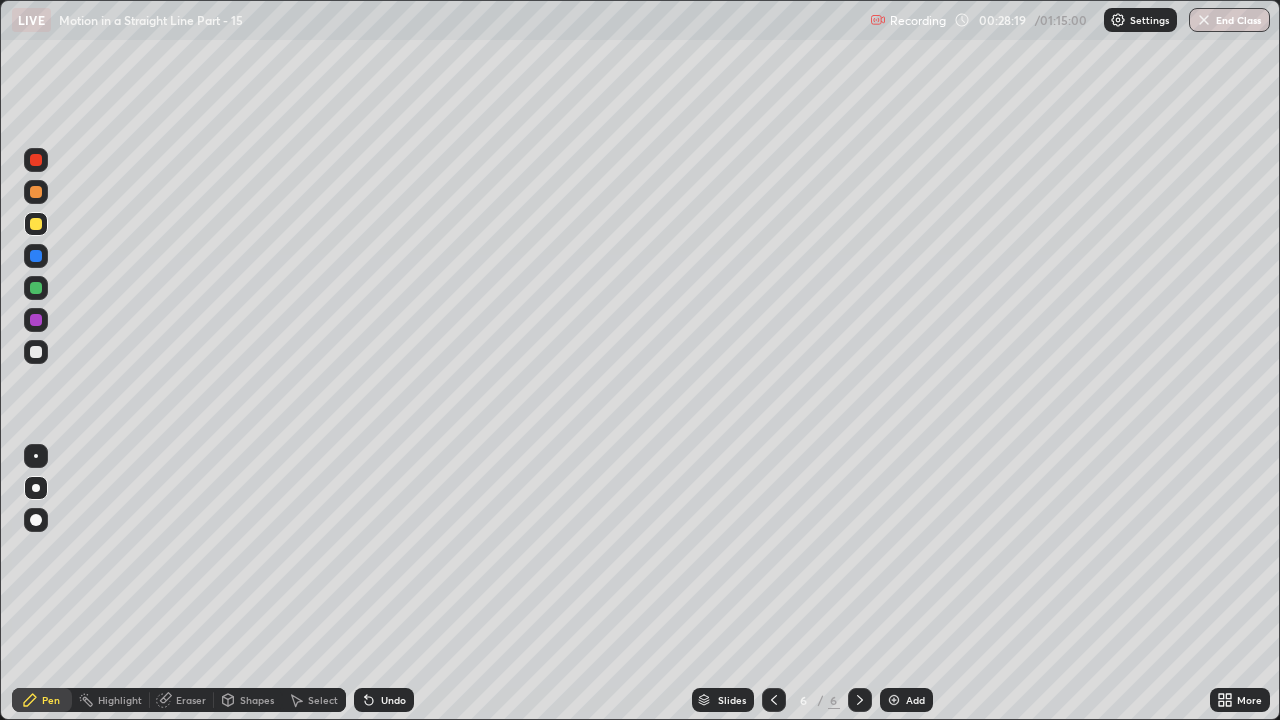 click on "Shapes" at bounding box center [248, 700] 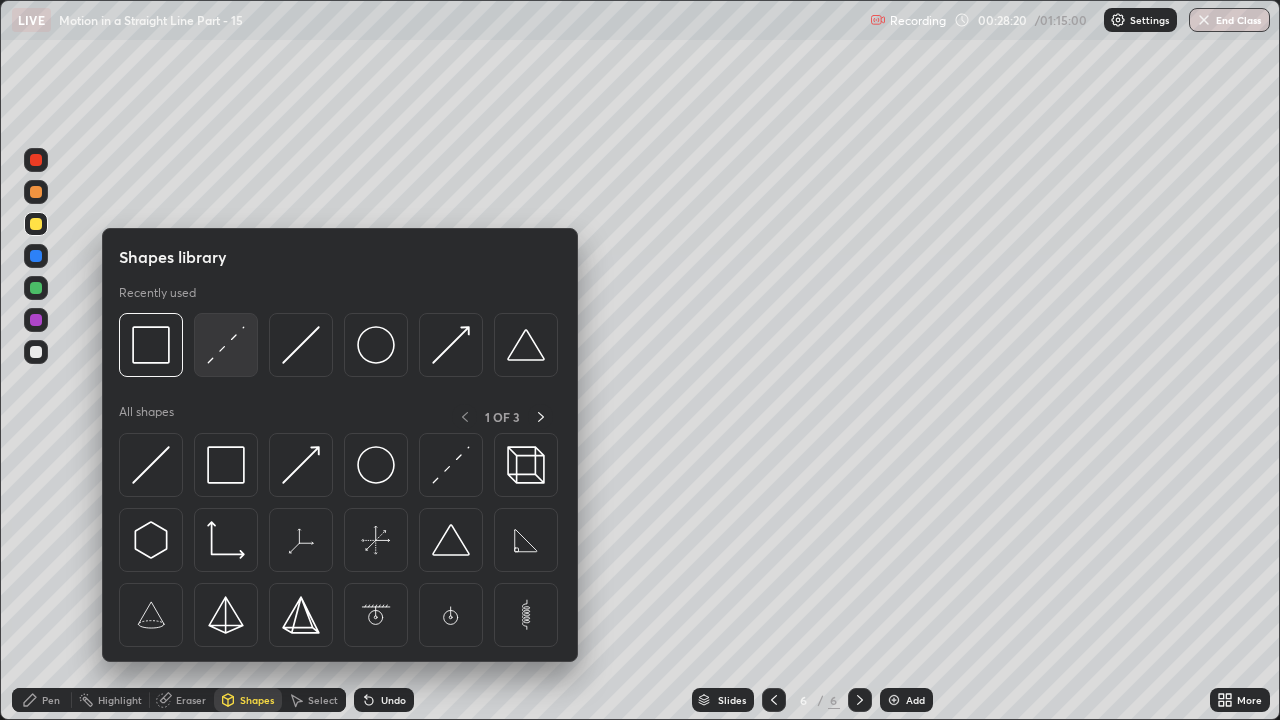 click at bounding box center (226, 345) 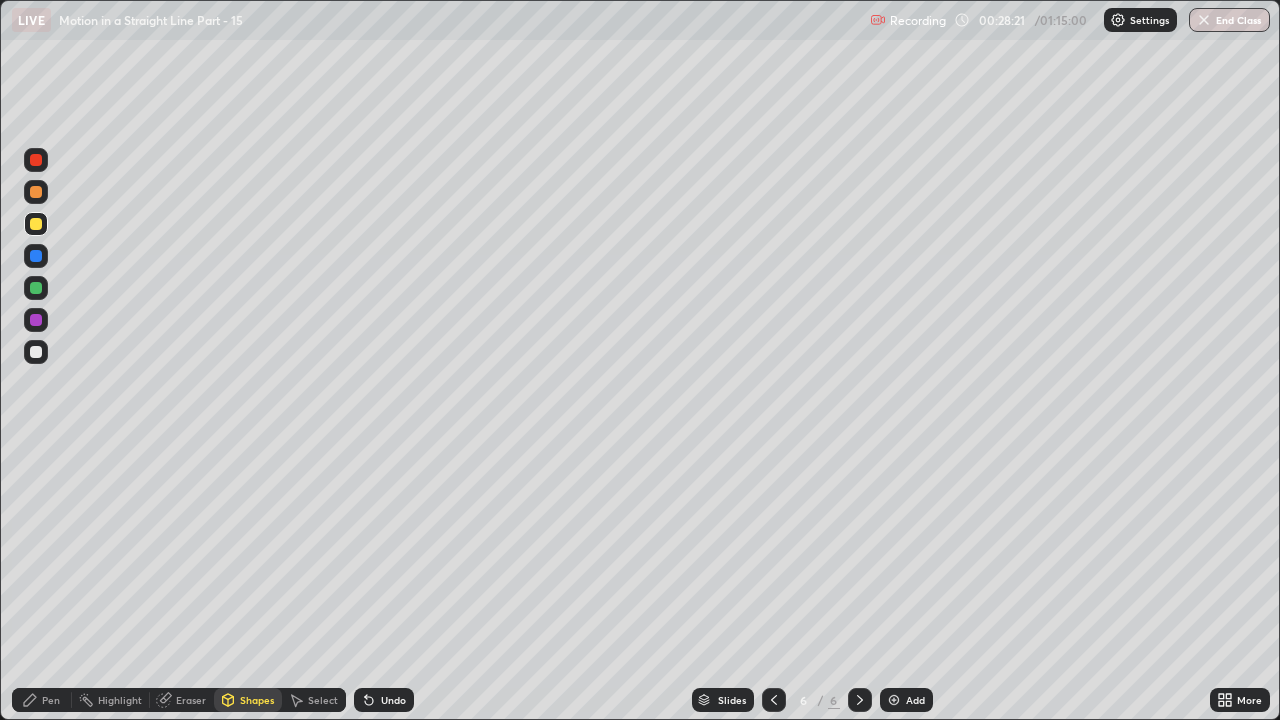 click at bounding box center (36, 352) 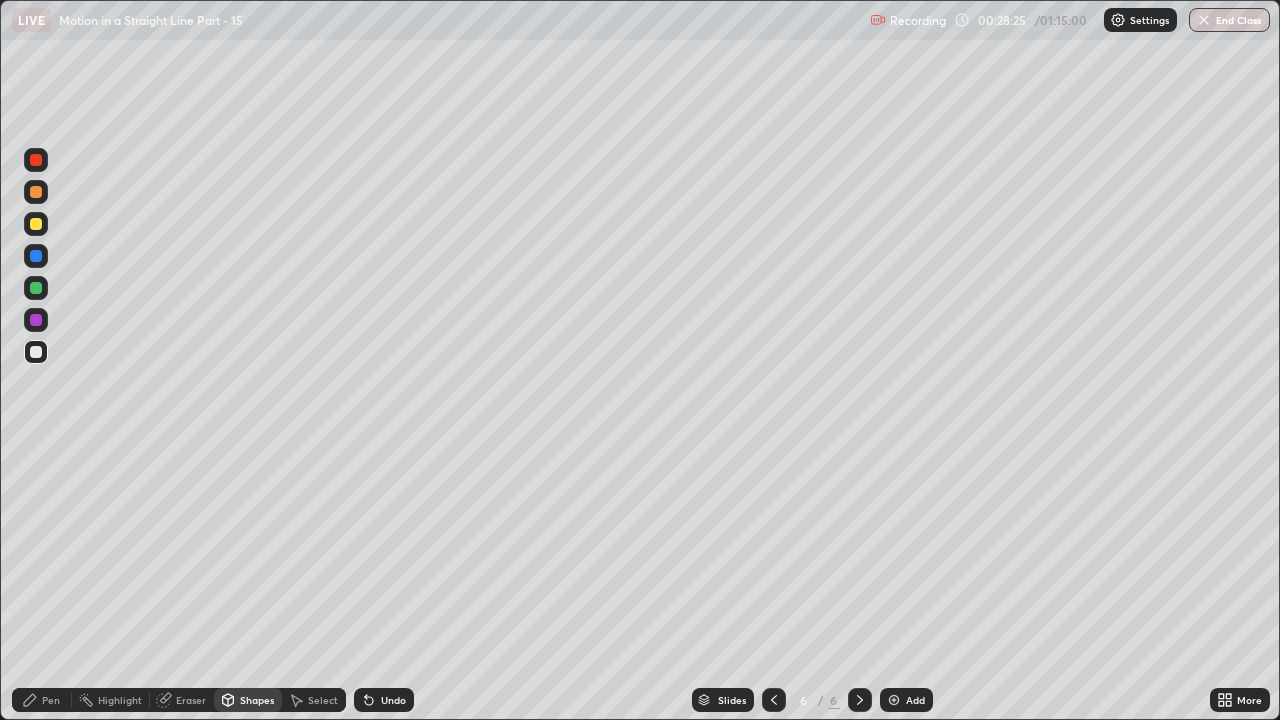 click on "Shapes" at bounding box center (248, 700) 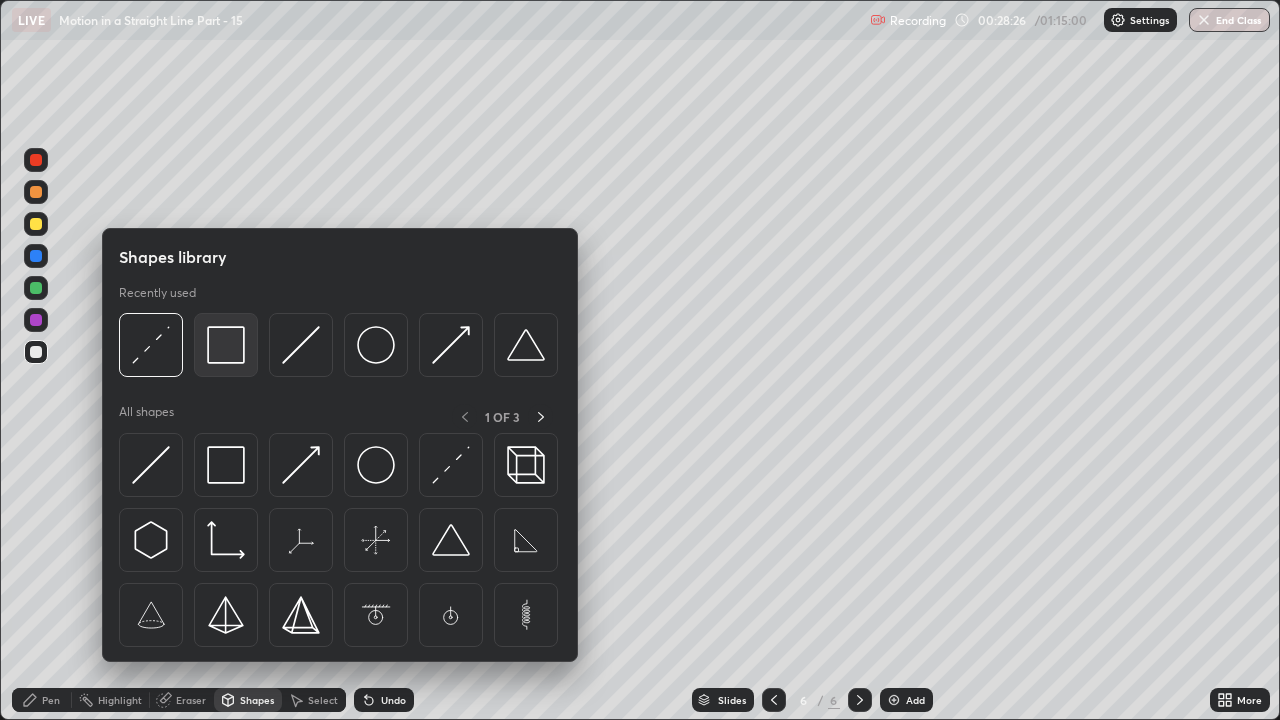 click at bounding box center (226, 345) 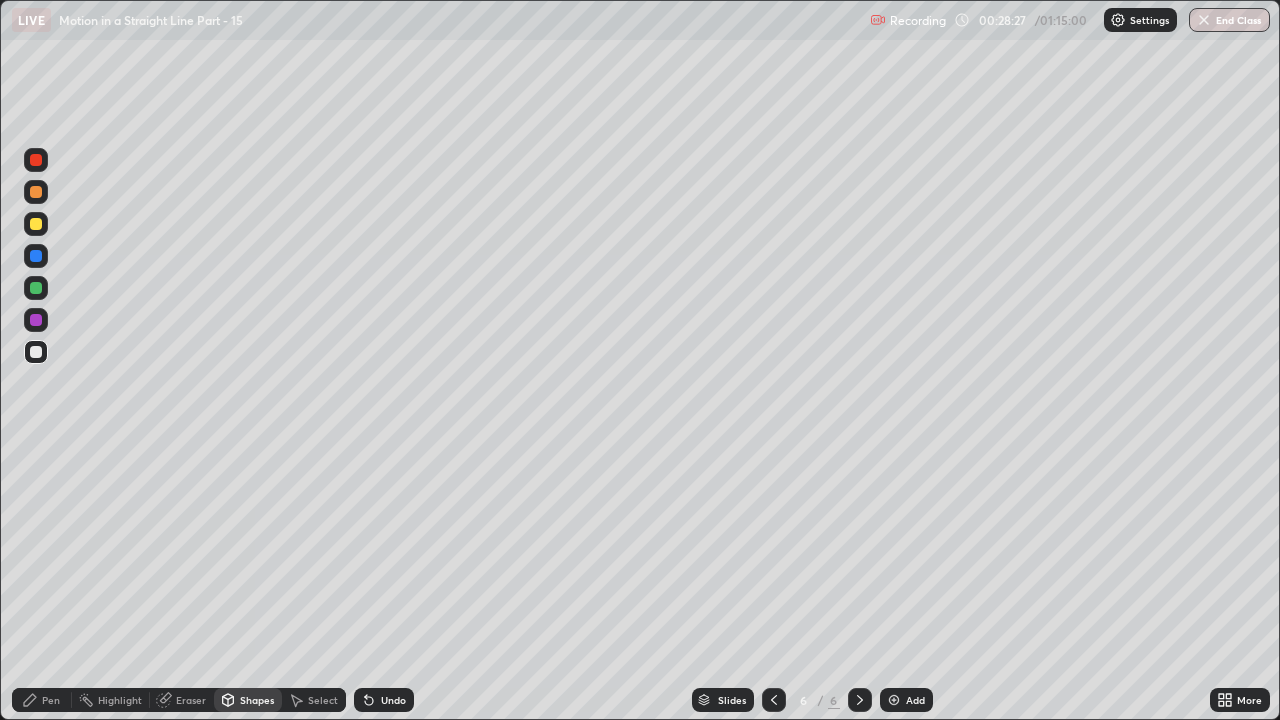 click at bounding box center (36, 320) 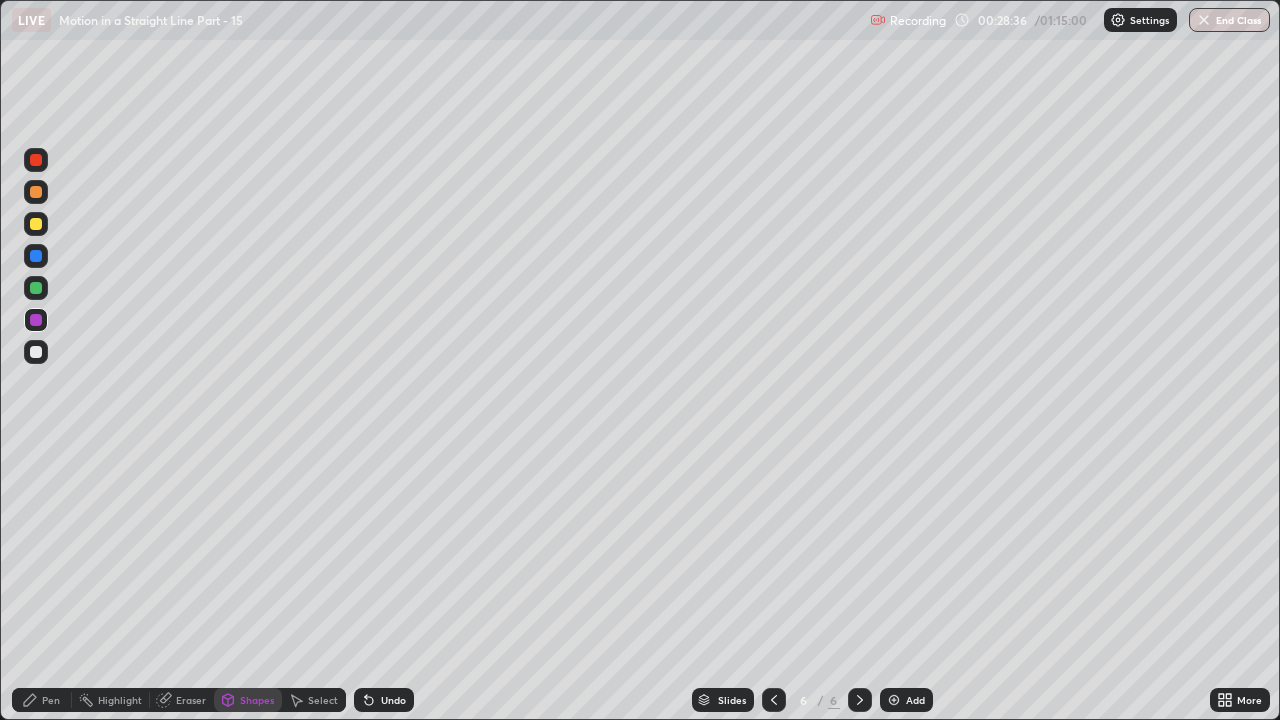 click at bounding box center [36, 224] 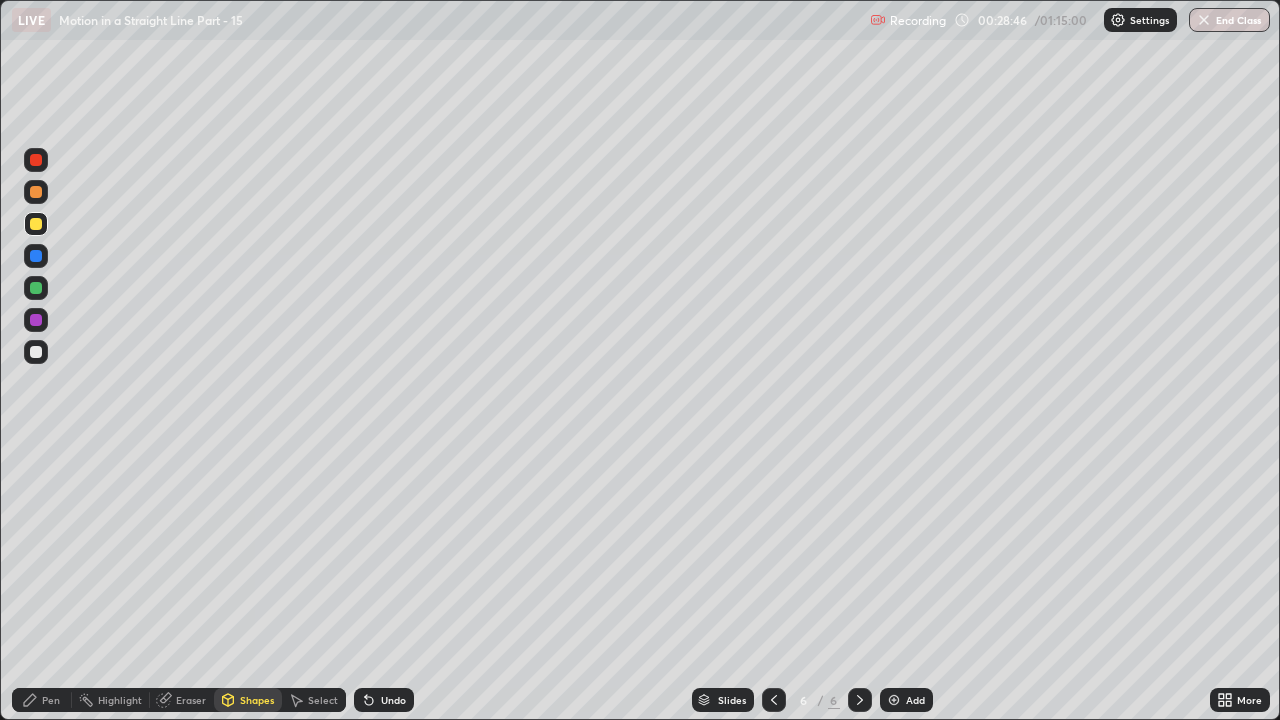 click at bounding box center (36, 352) 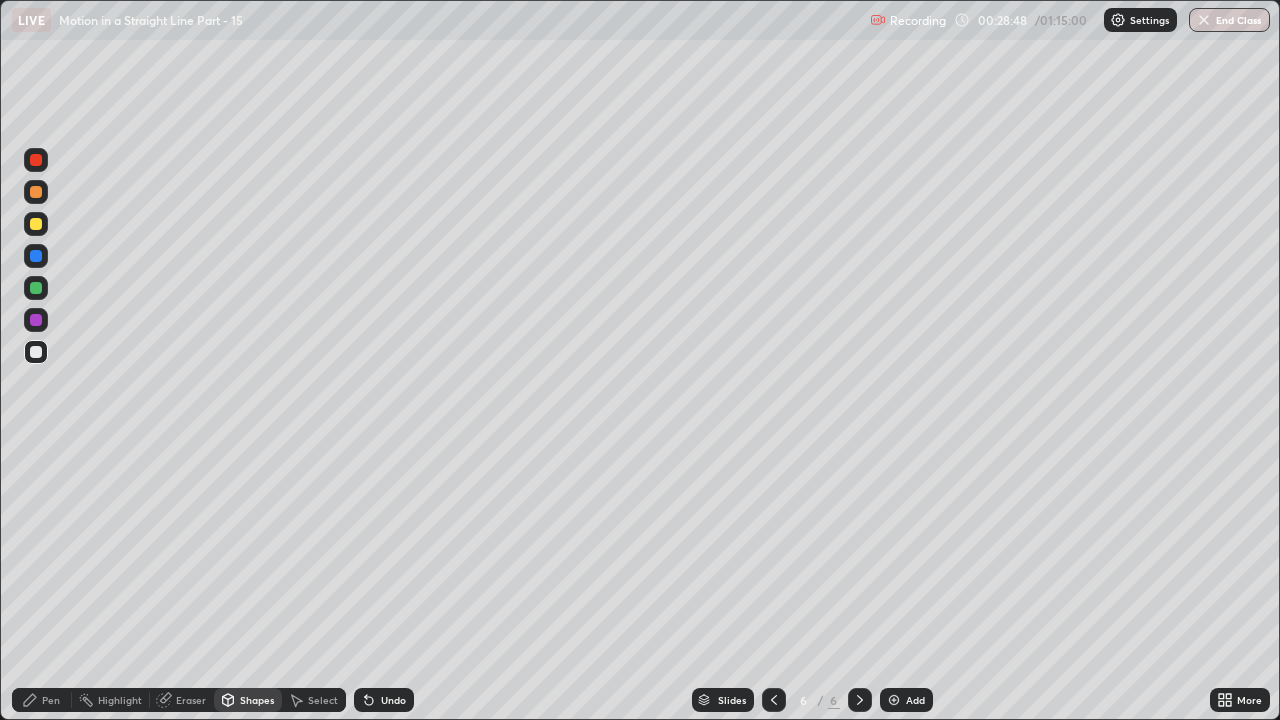 click at bounding box center [36, 320] 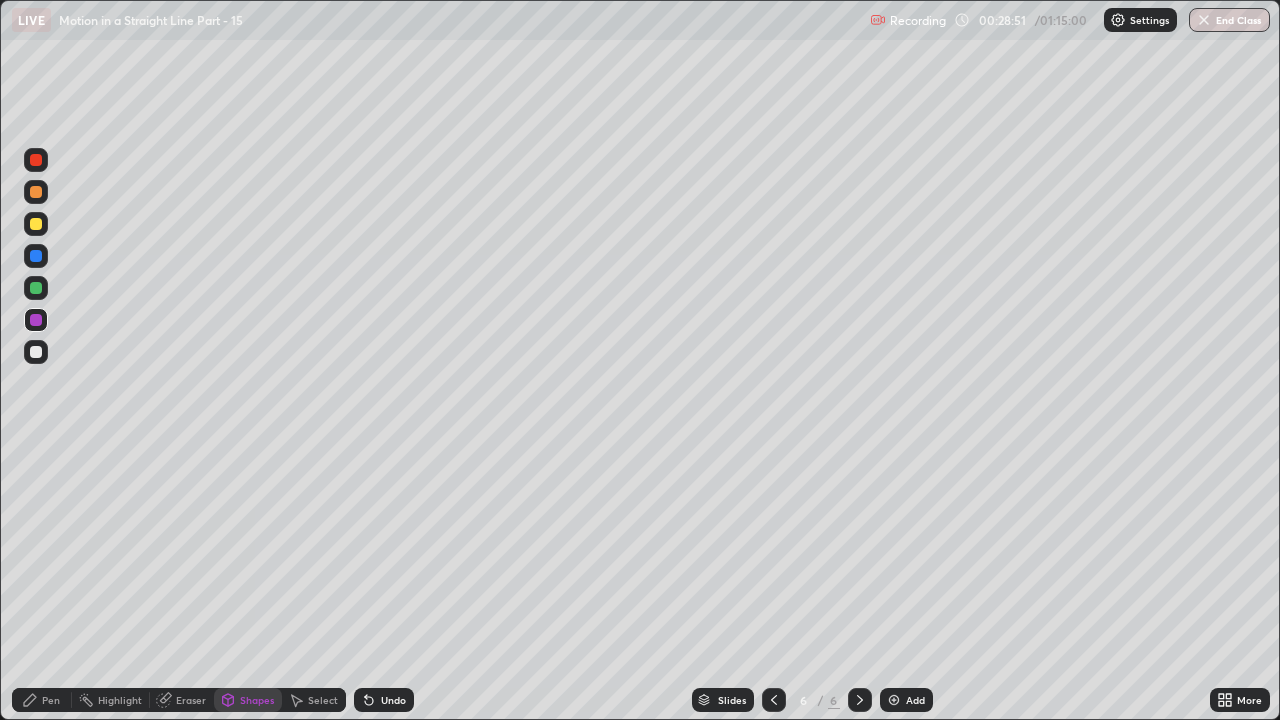 click on "Pen" at bounding box center [51, 700] 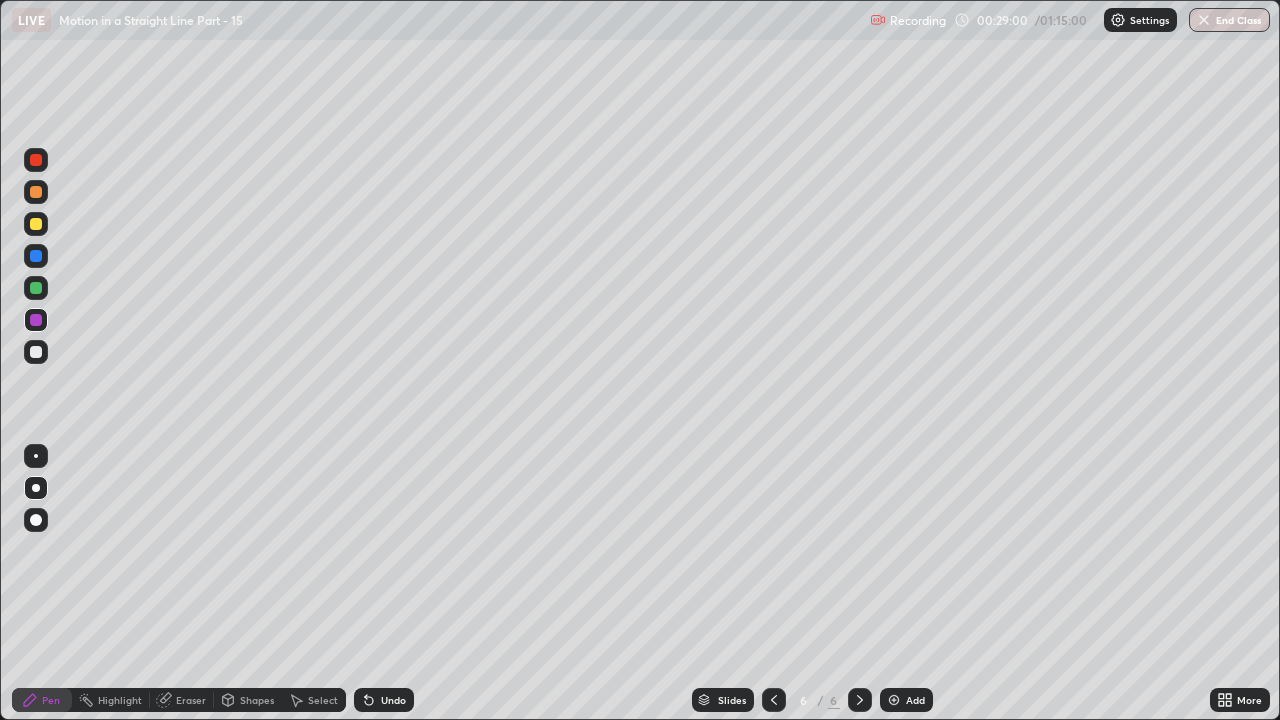 click on "Undo" at bounding box center [393, 700] 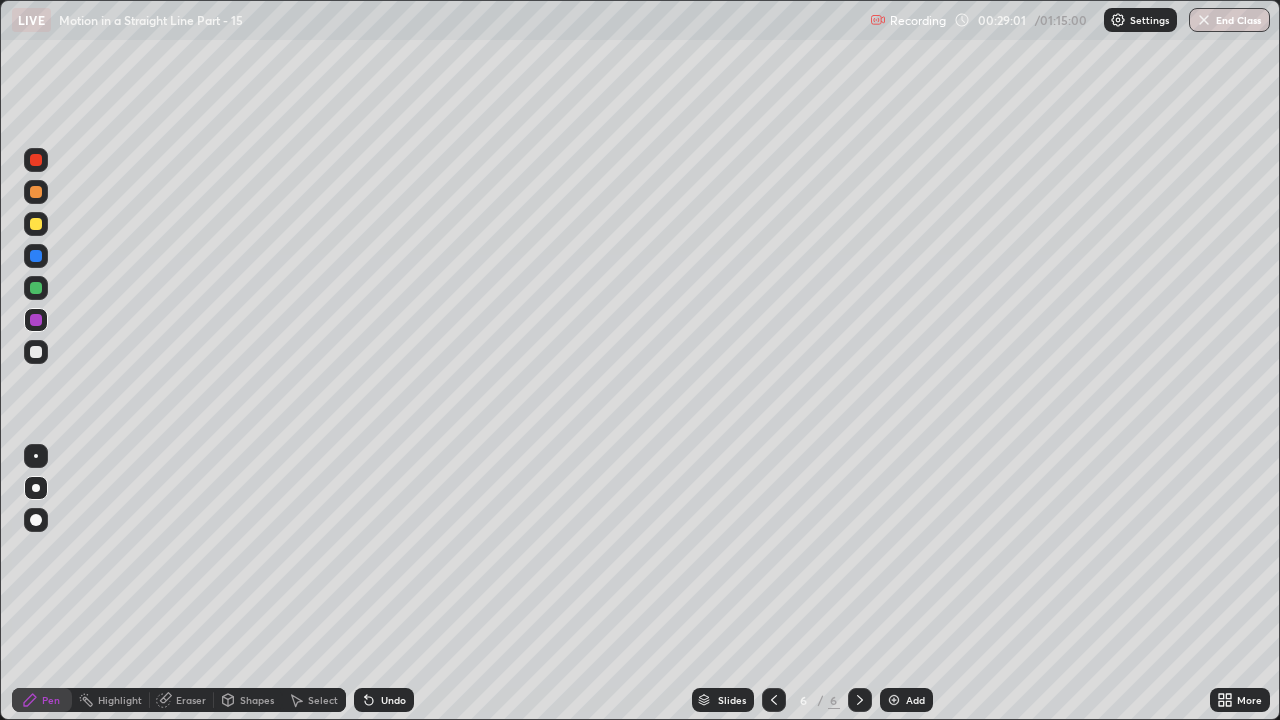 click at bounding box center (36, 160) 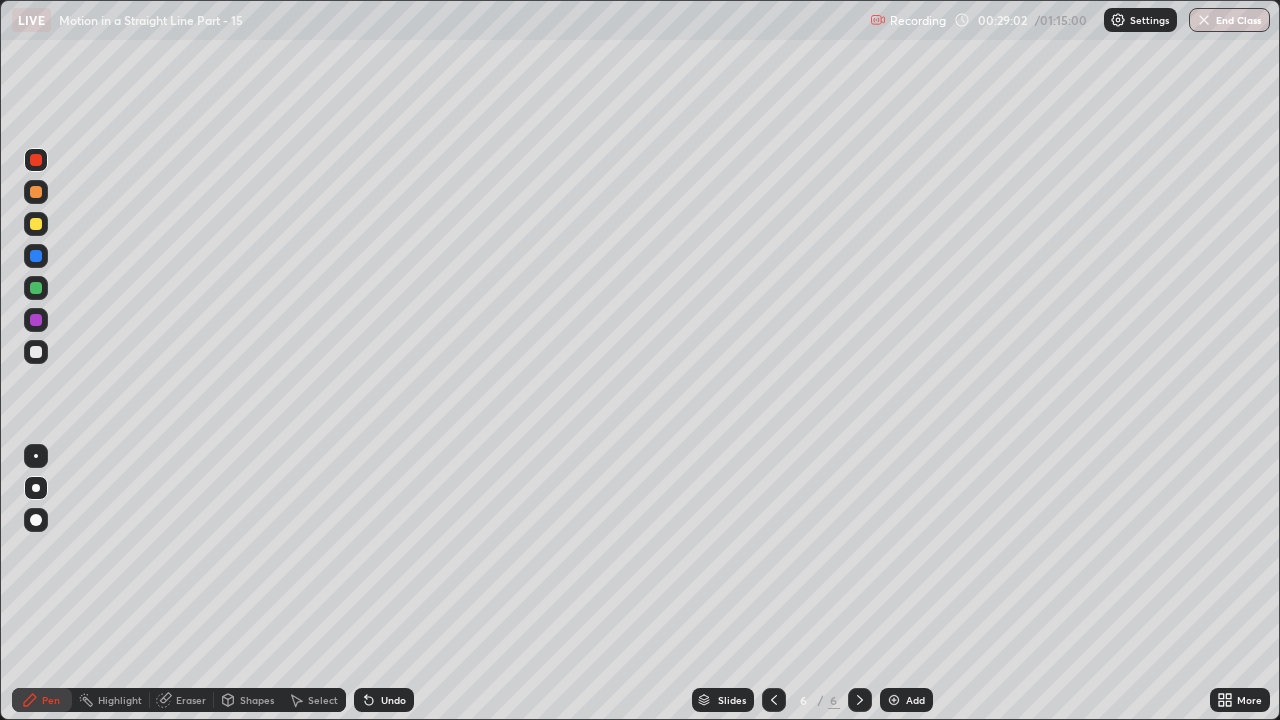 click on "Shapes" at bounding box center (257, 700) 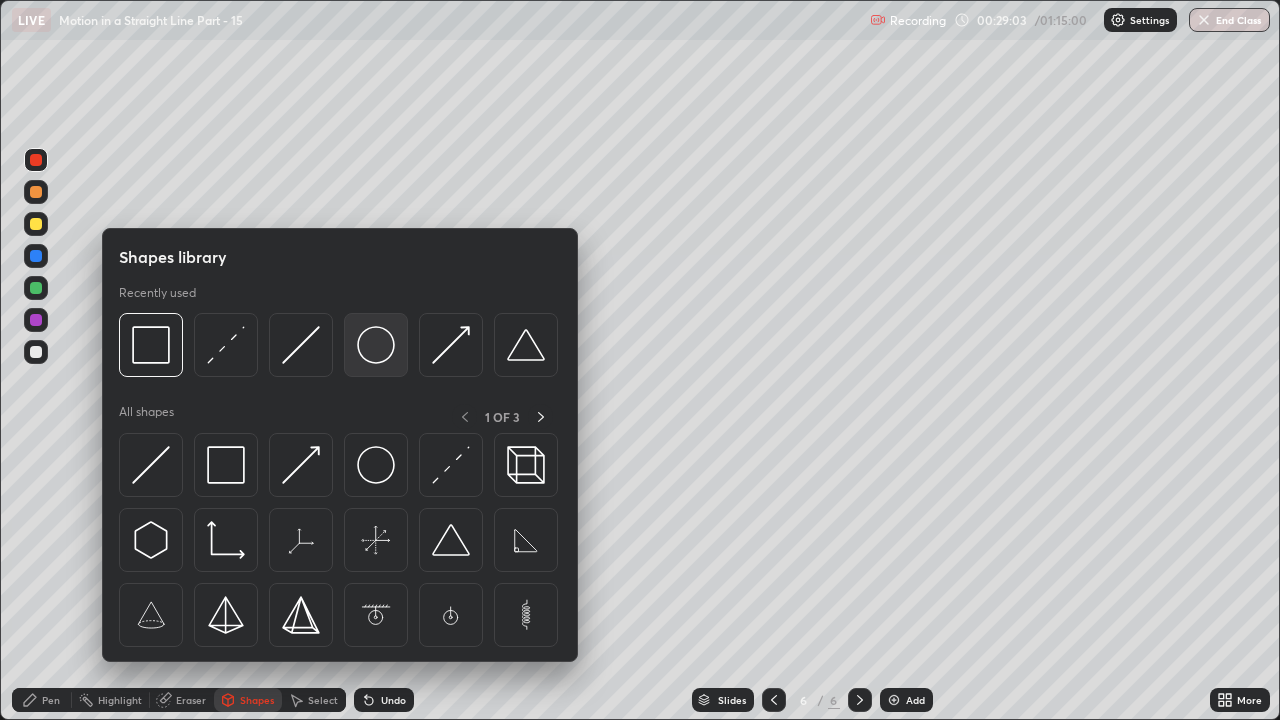 click at bounding box center (376, 345) 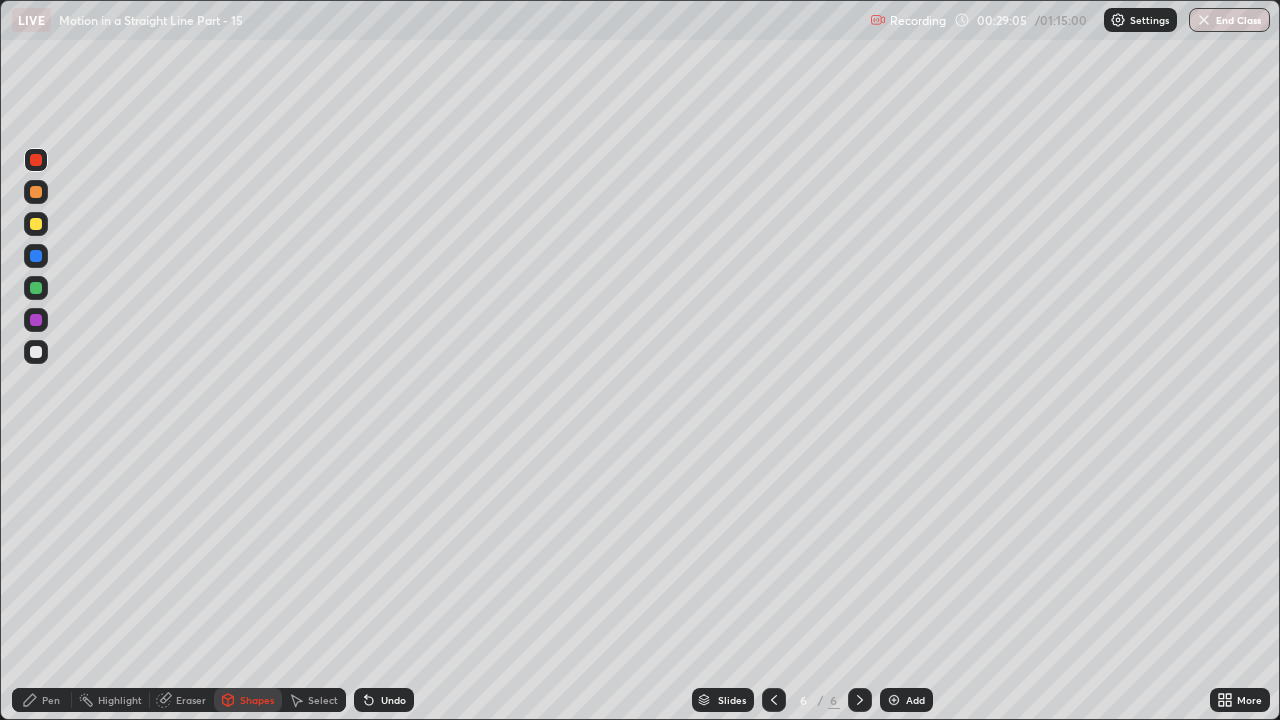 click on "Pen" at bounding box center (51, 700) 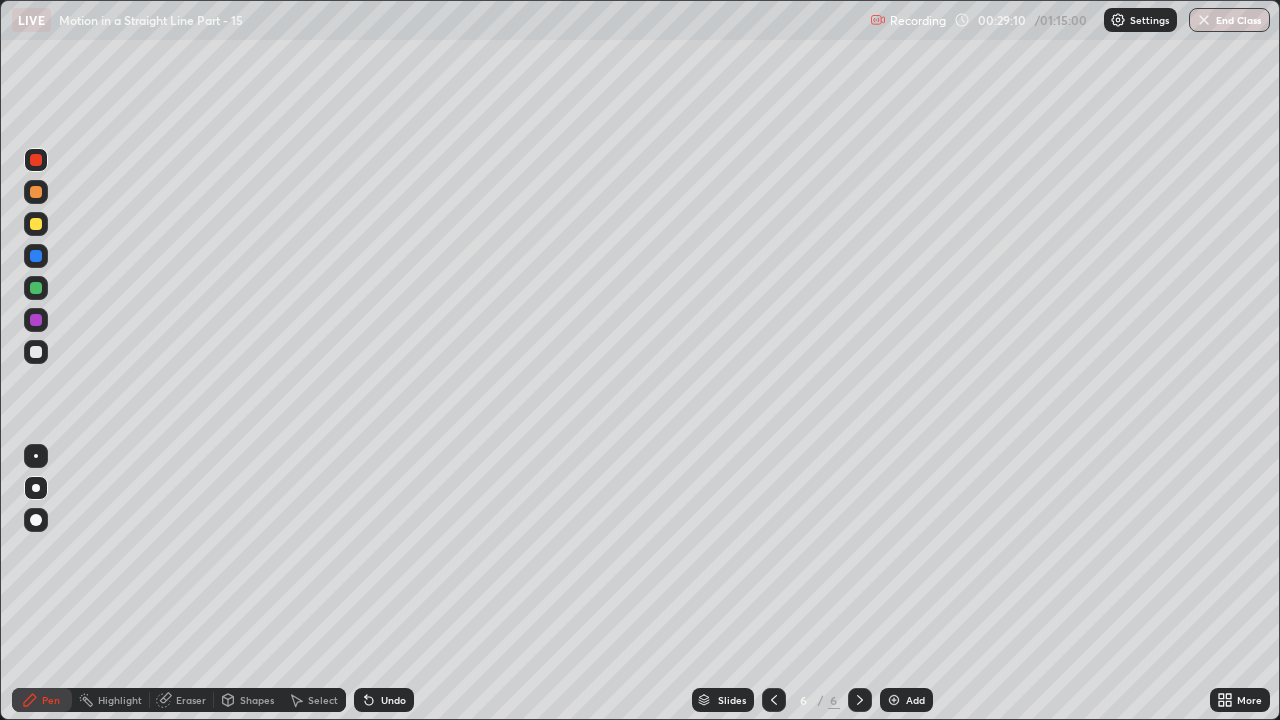 click at bounding box center [36, 224] 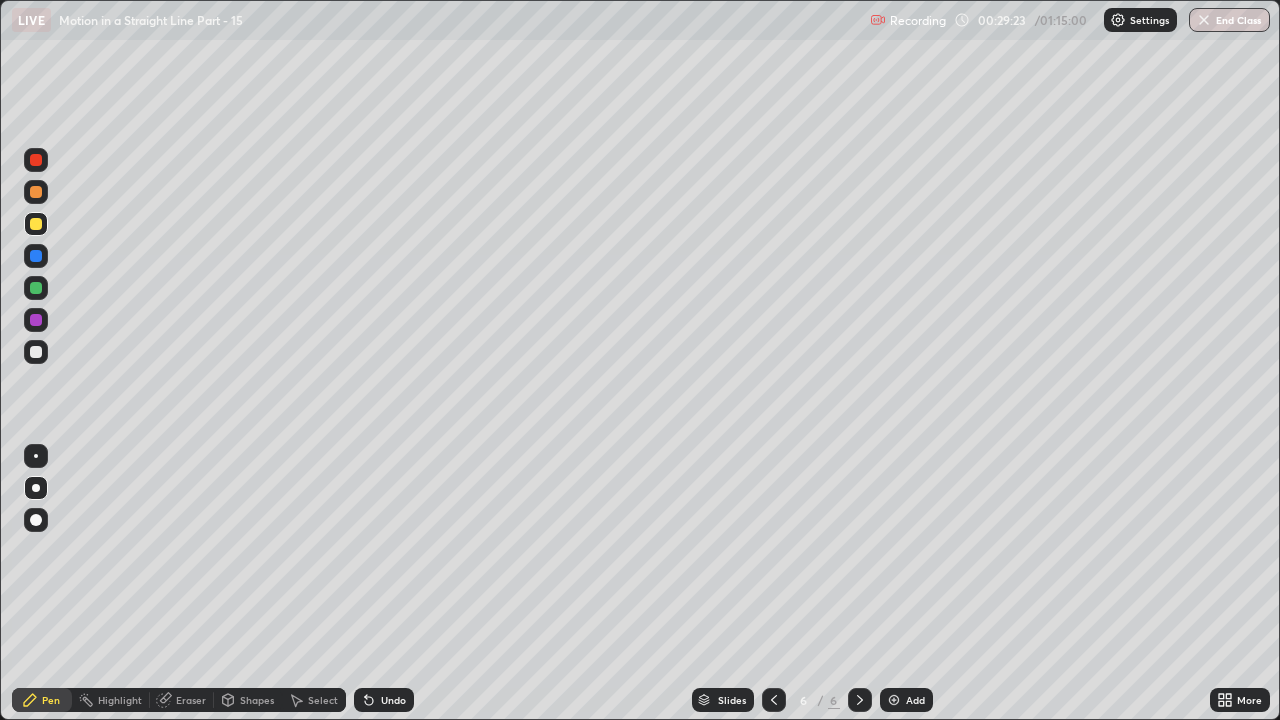 click on "Shapes" at bounding box center [257, 700] 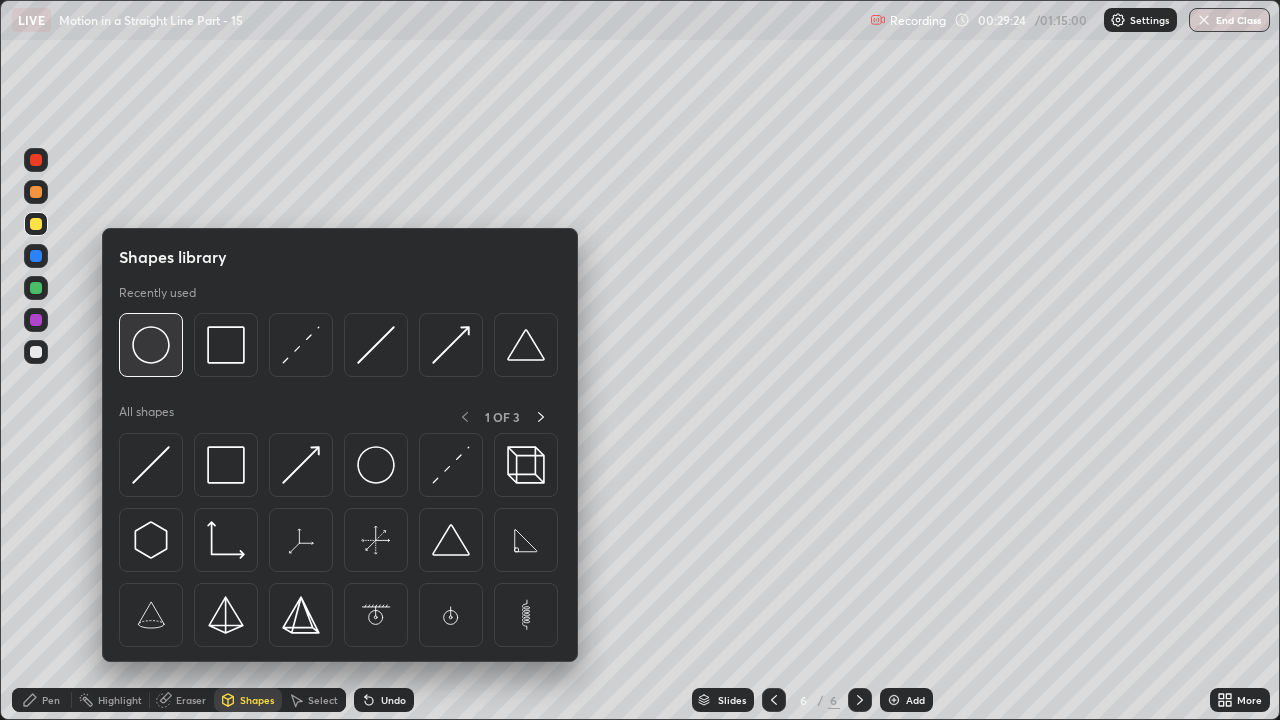 click at bounding box center (151, 345) 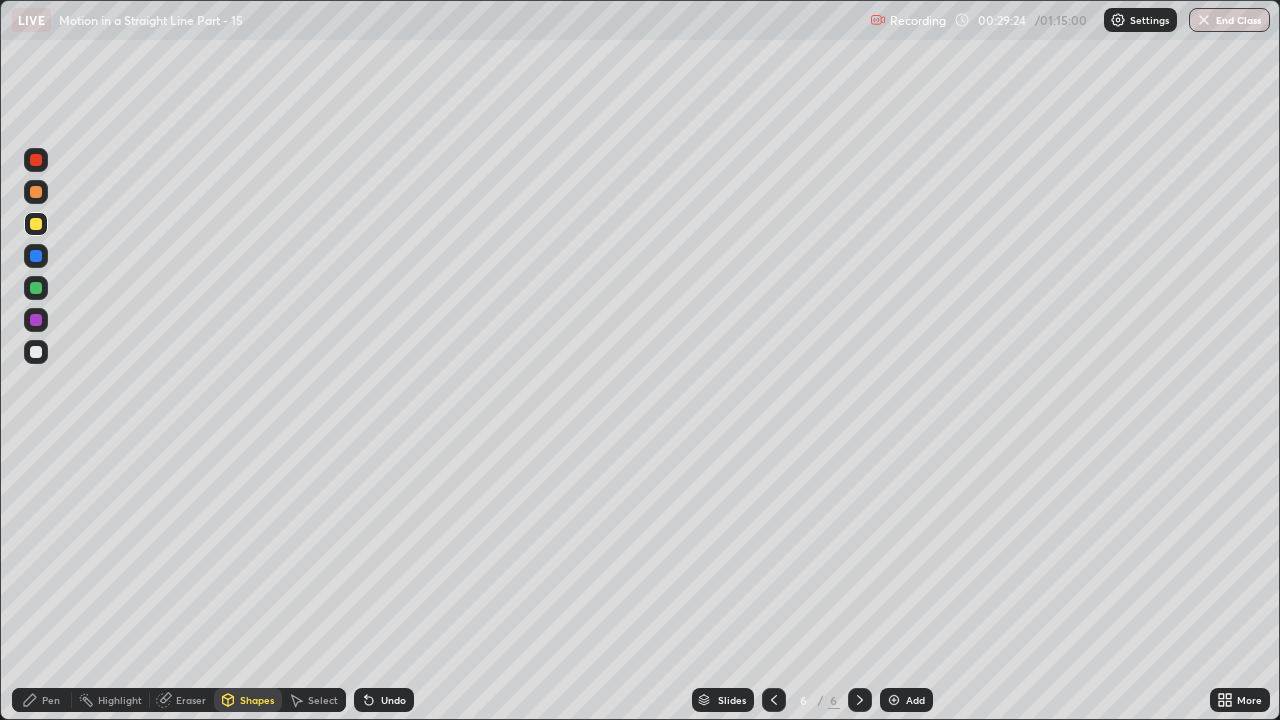 click at bounding box center [36, 160] 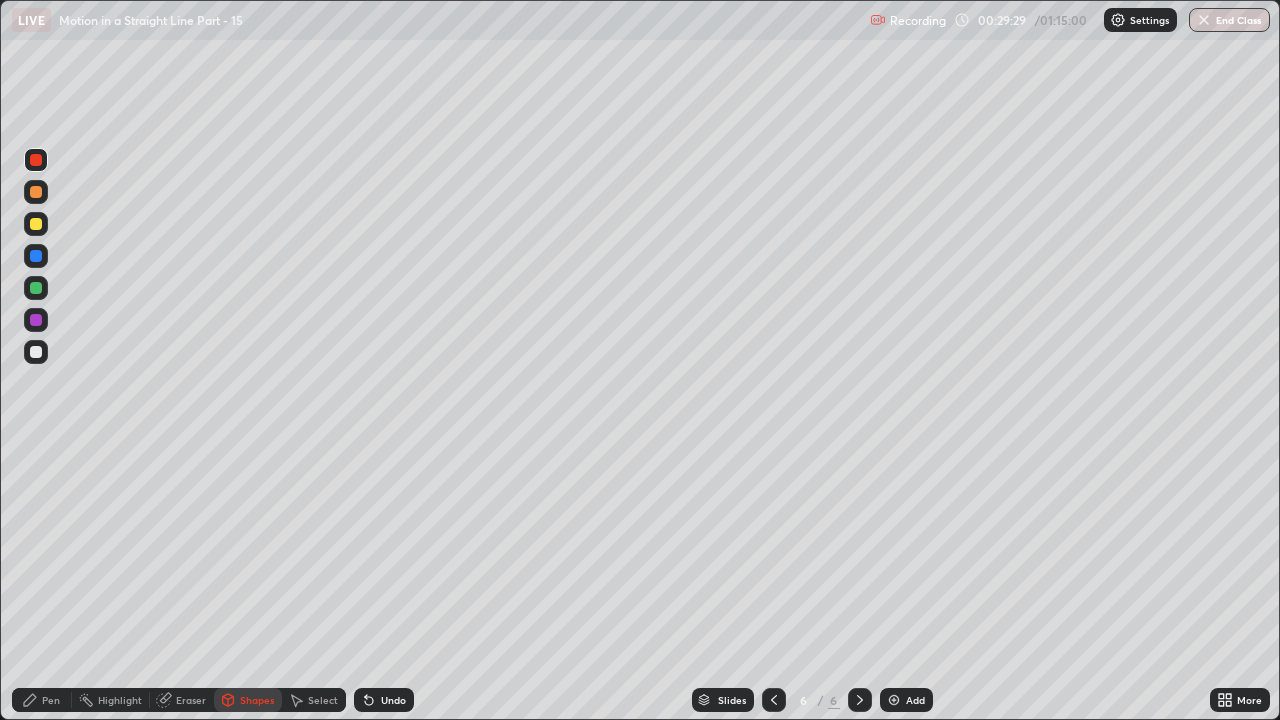 click 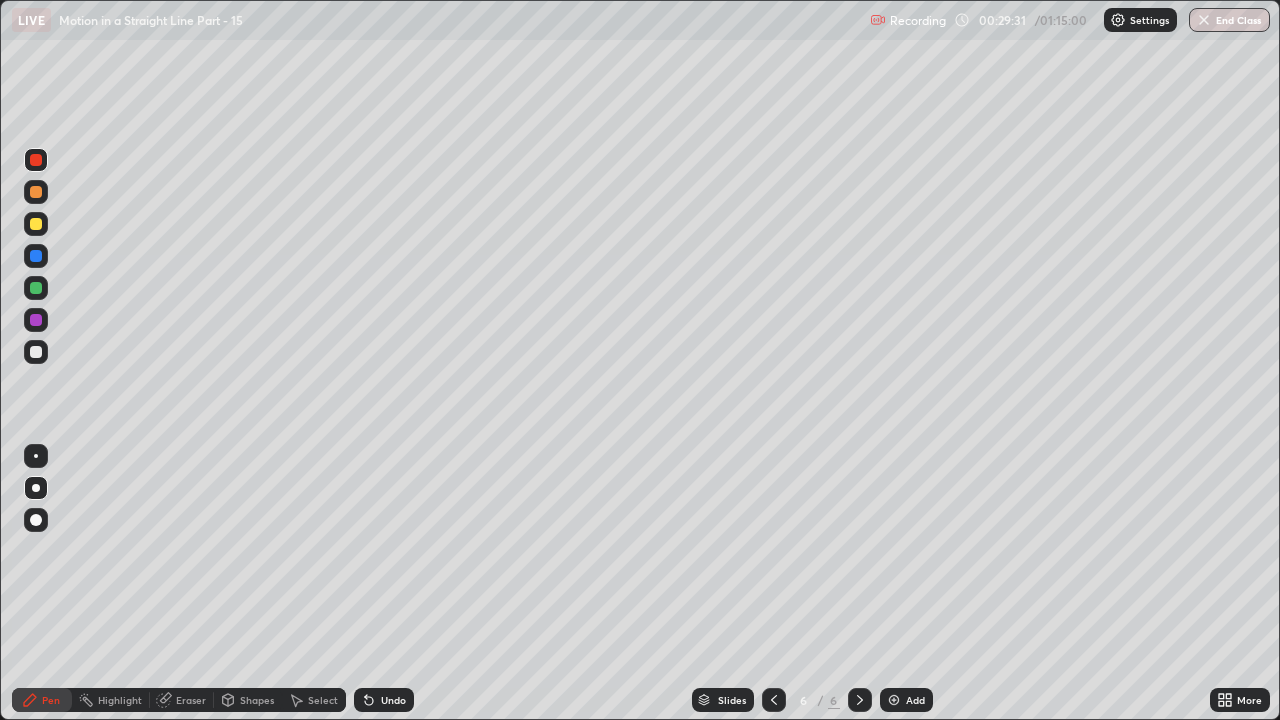 click at bounding box center (36, 224) 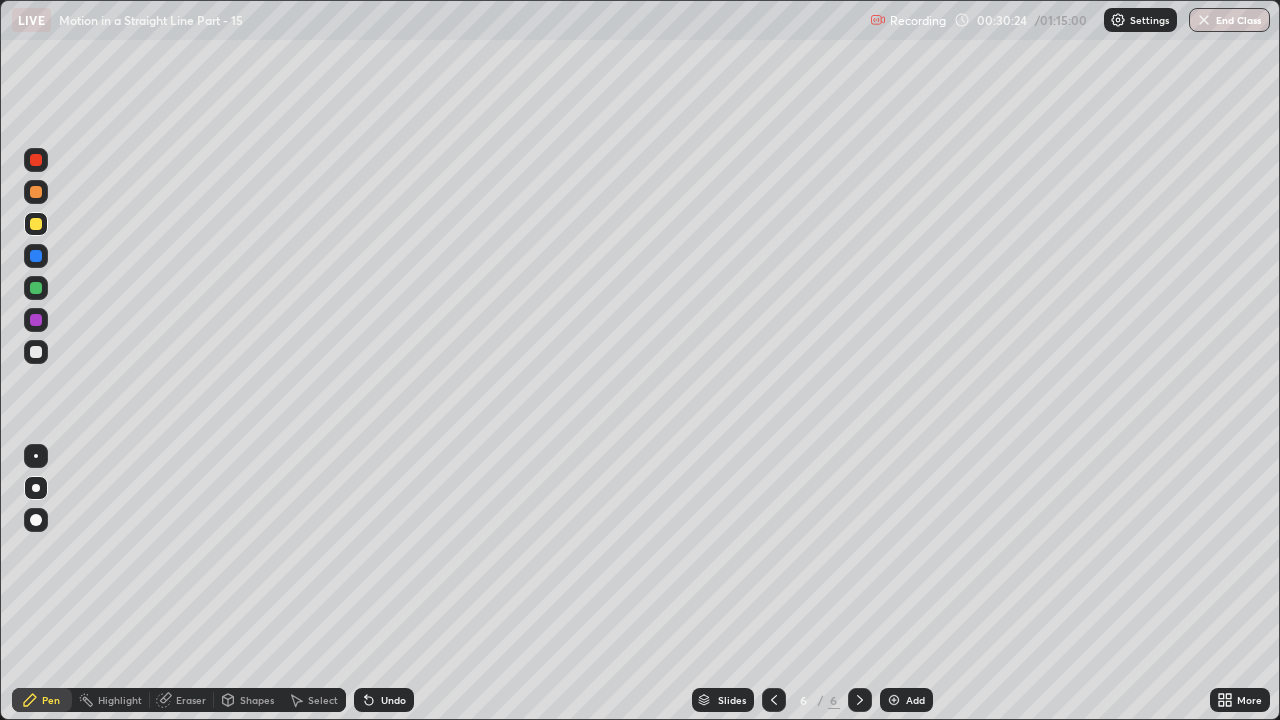 click at bounding box center (36, 224) 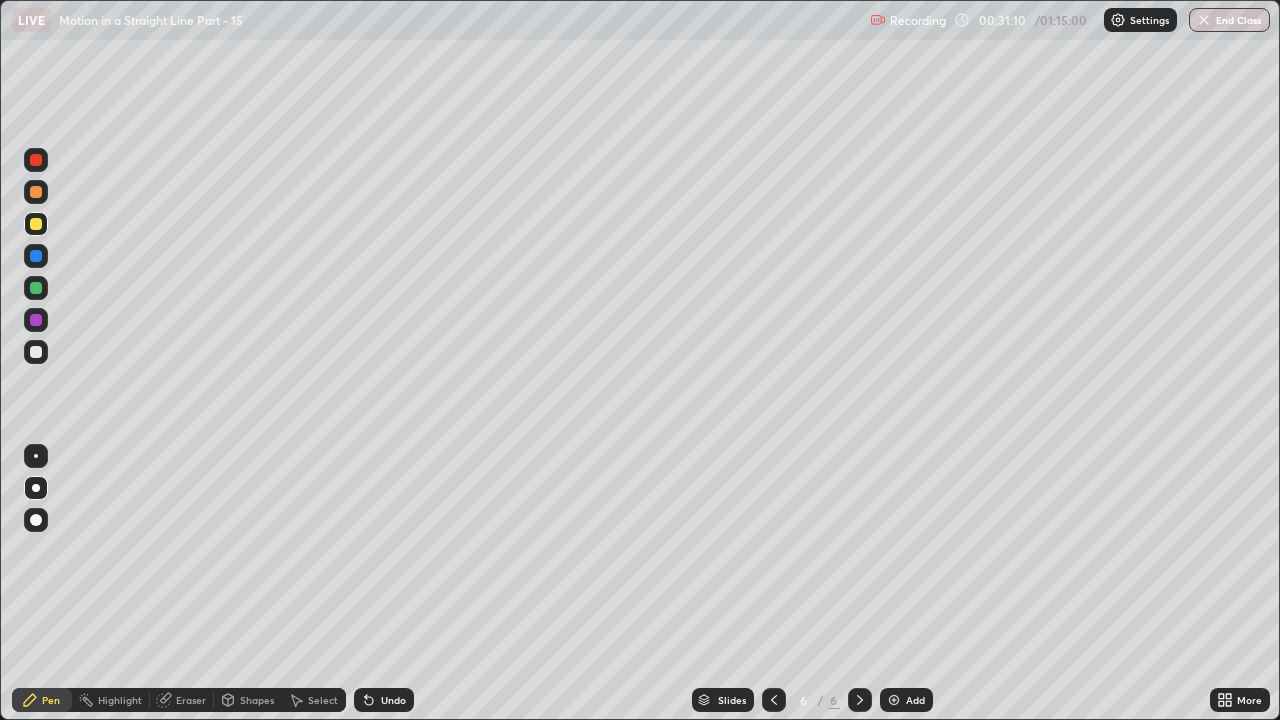 click on "Shapes" at bounding box center (257, 700) 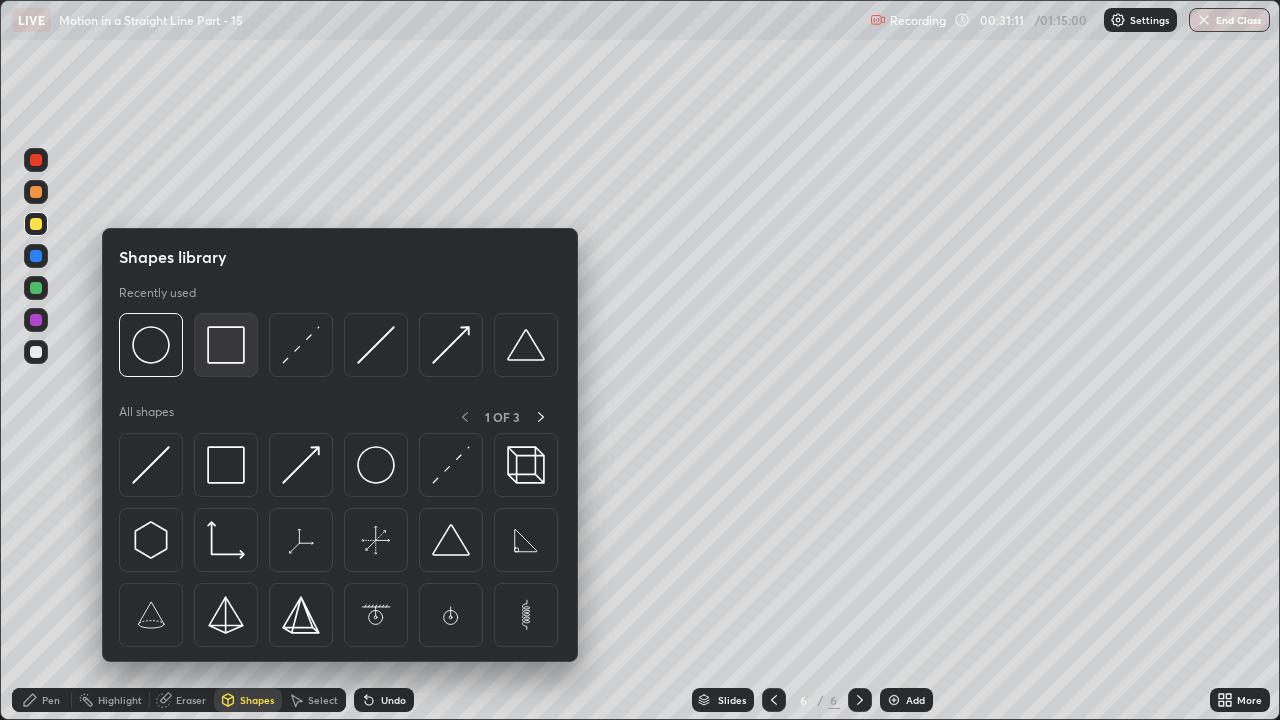 click at bounding box center [226, 345] 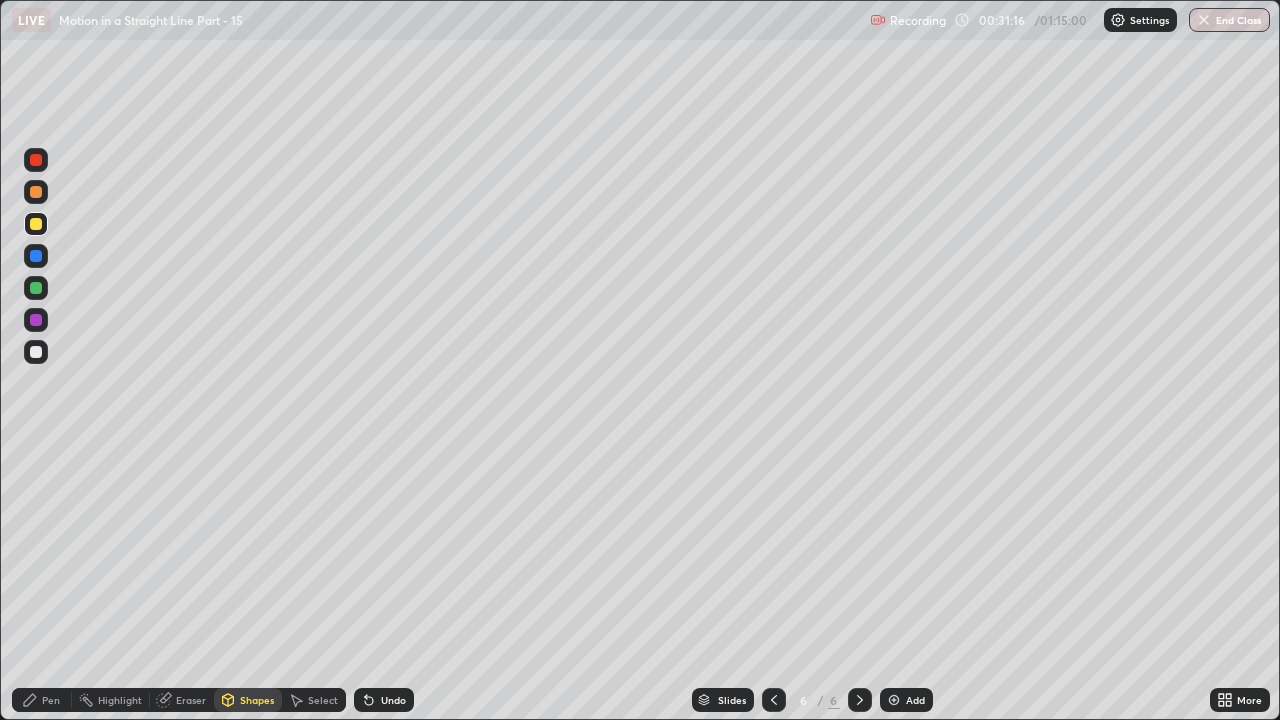 click on "Pen" at bounding box center [51, 700] 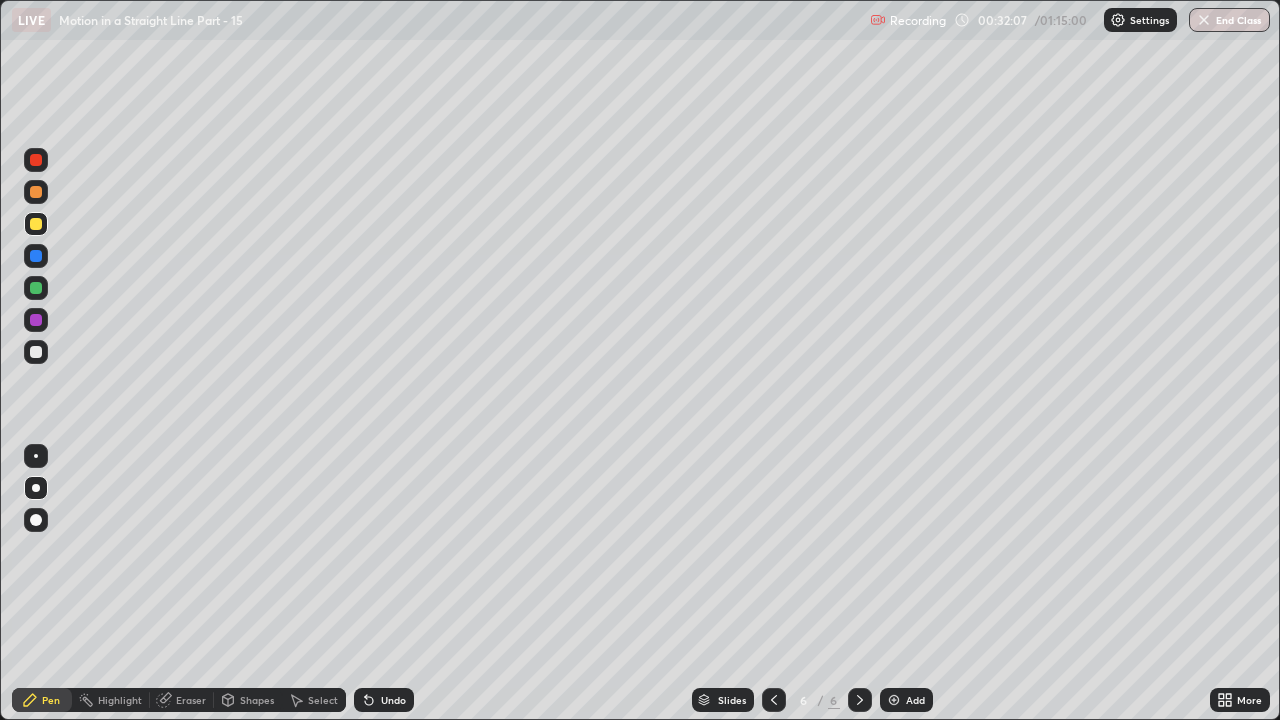 click on "Undo" at bounding box center [393, 700] 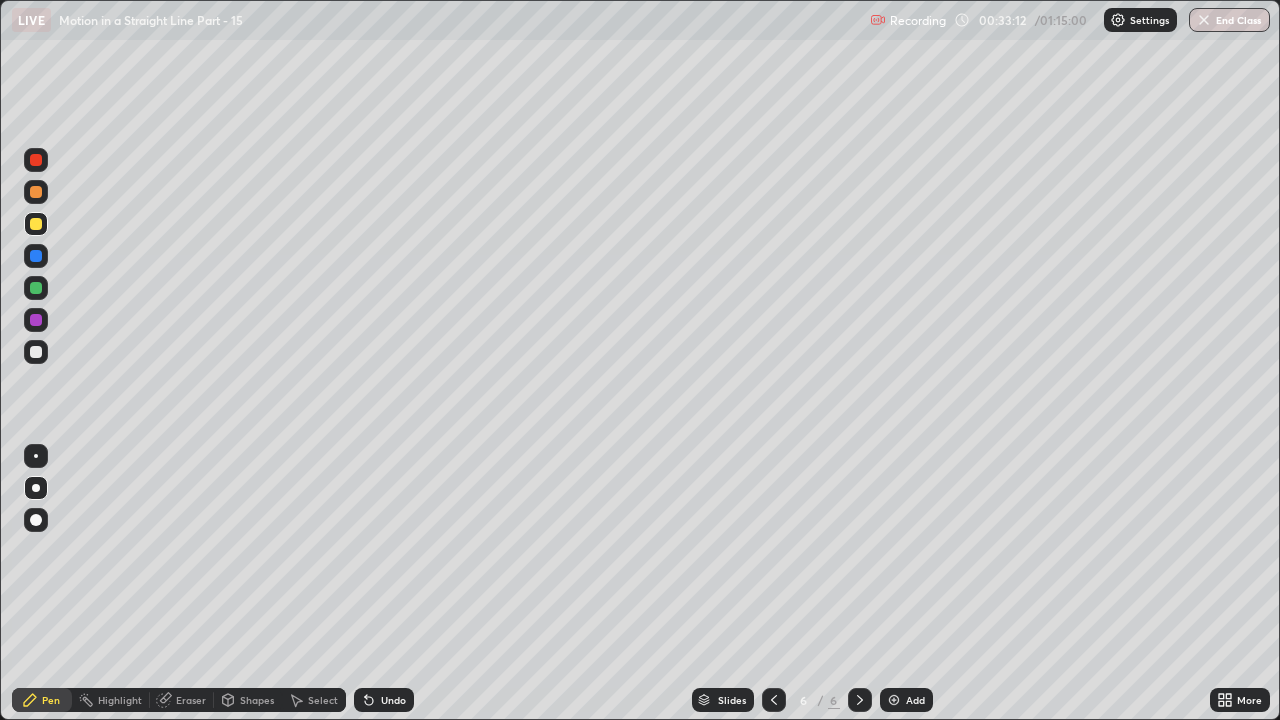 click on "Undo" at bounding box center [393, 700] 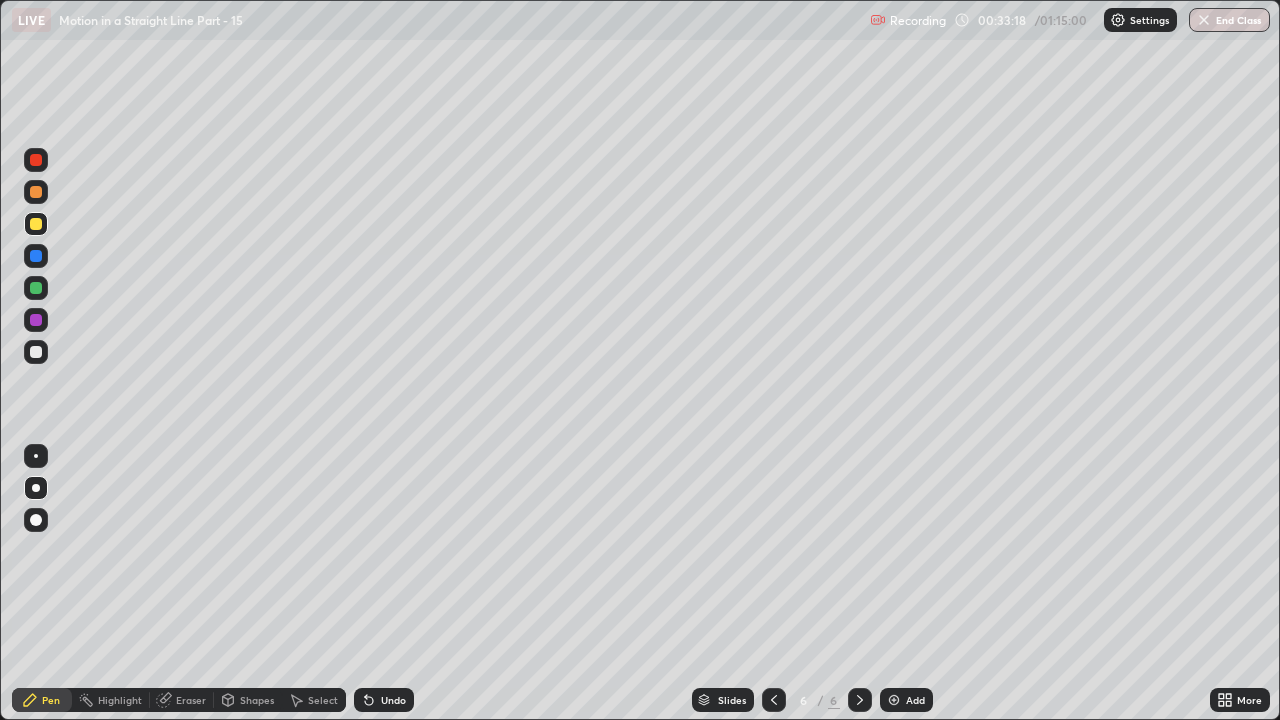 click on "Undo" at bounding box center [393, 700] 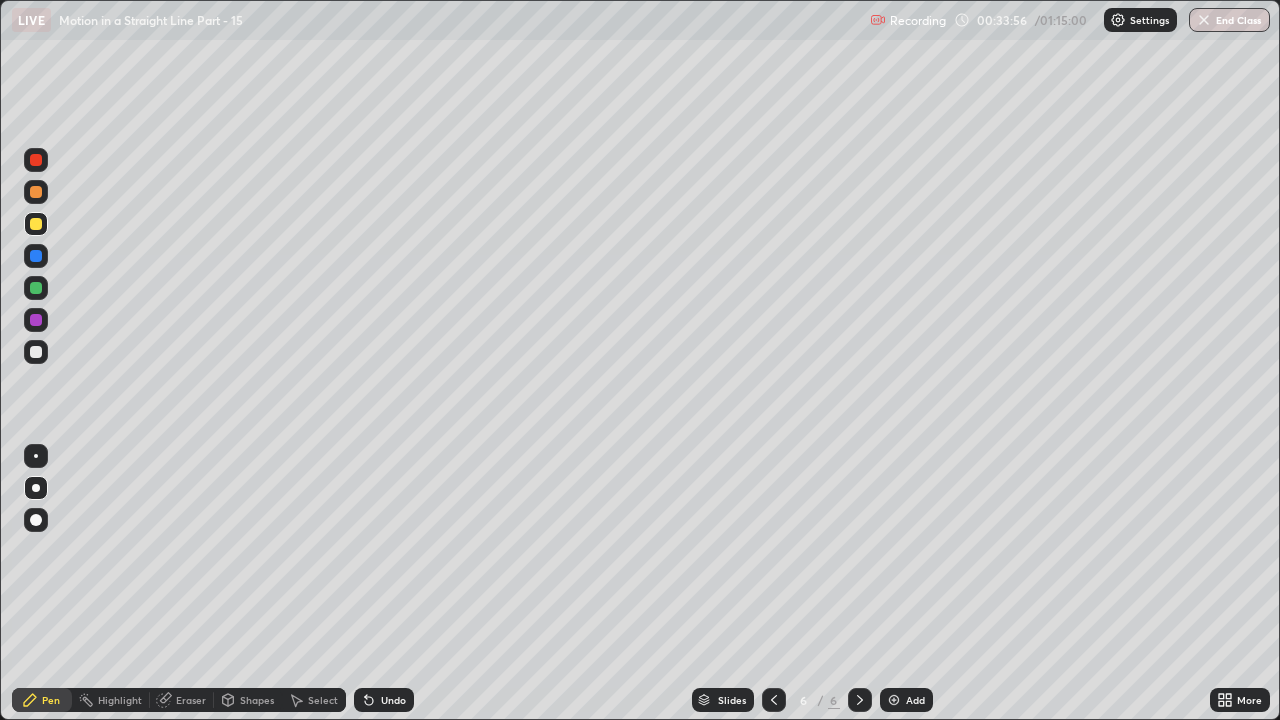 click 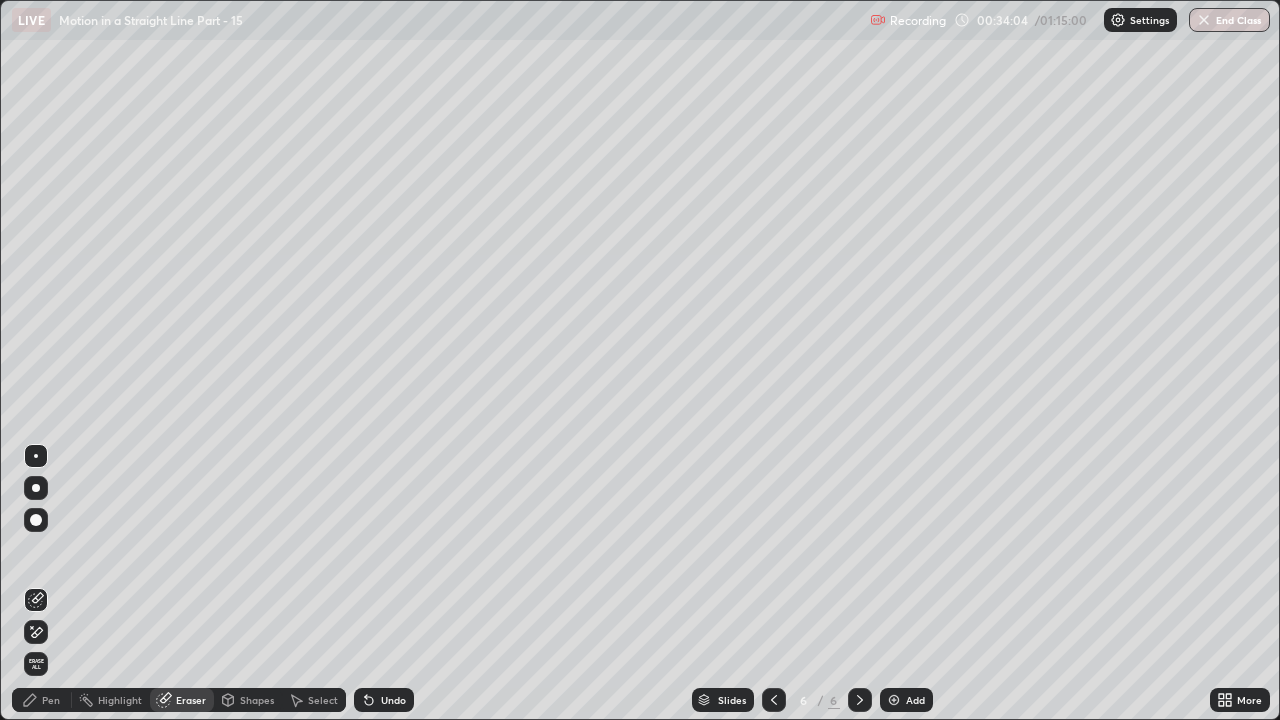 click on "Pen" at bounding box center (42, 700) 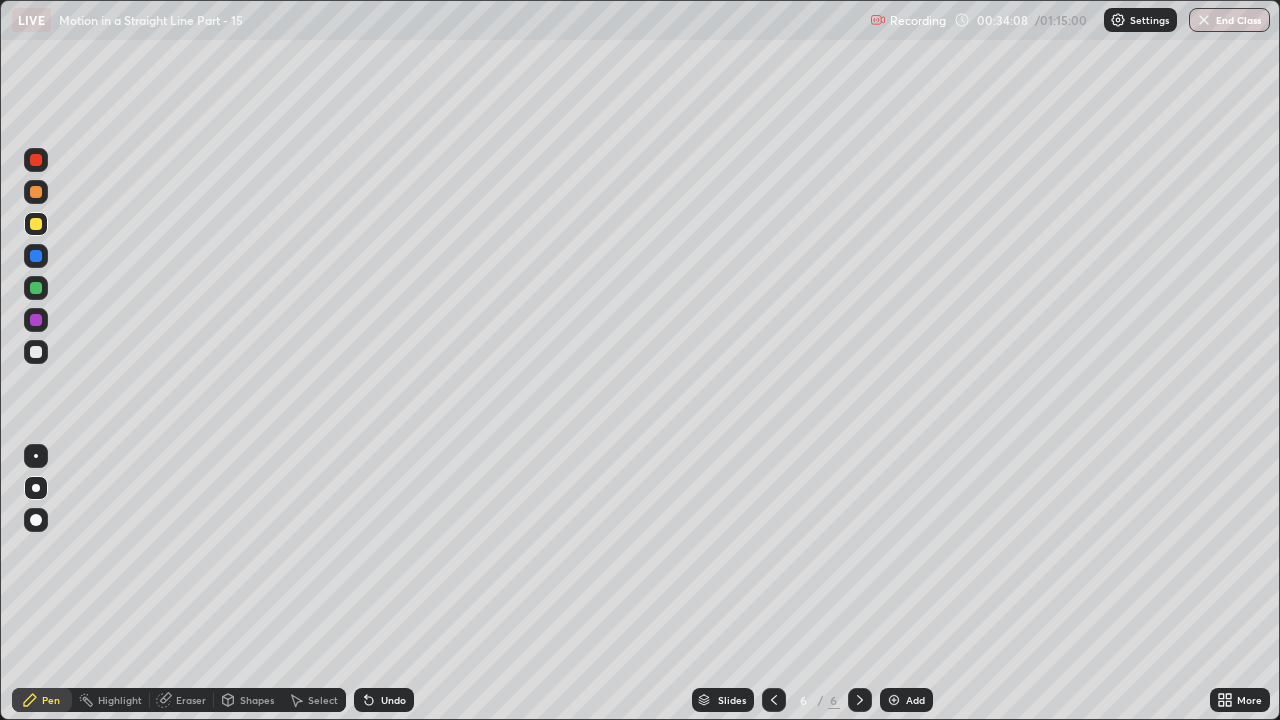 click on "Eraser" at bounding box center (182, 700) 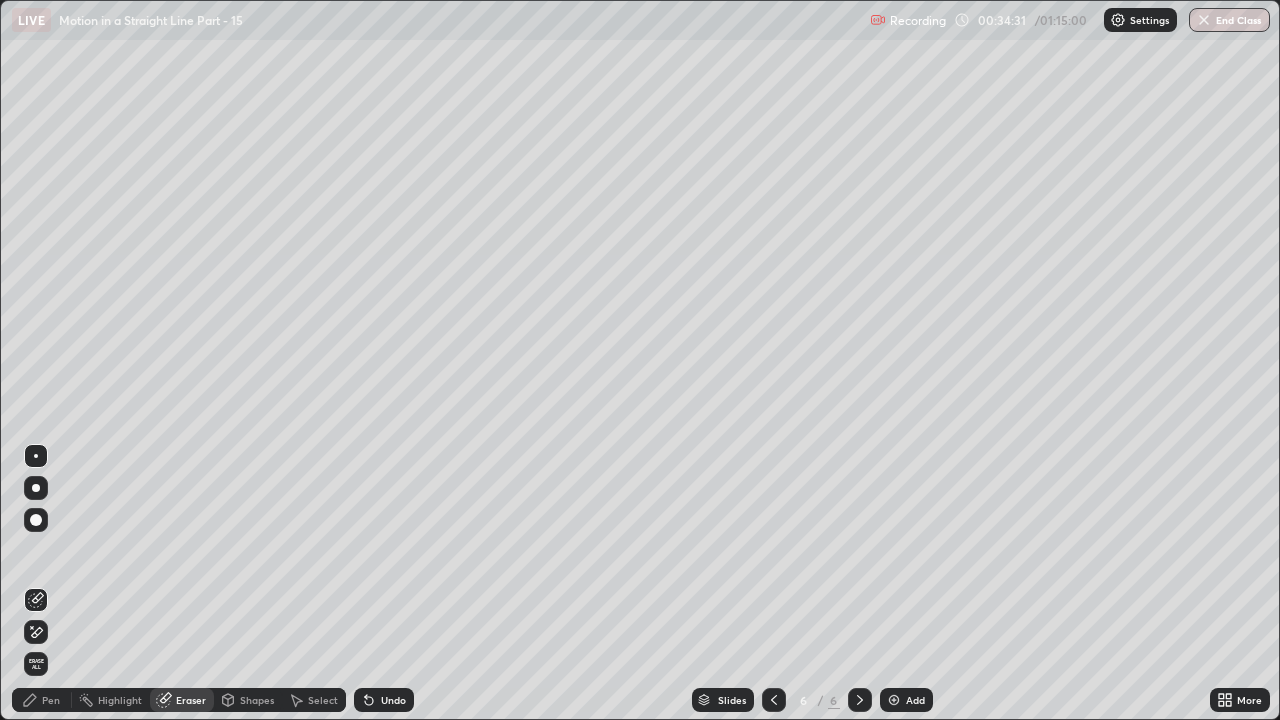 click on "Pen" at bounding box center (51, 700) 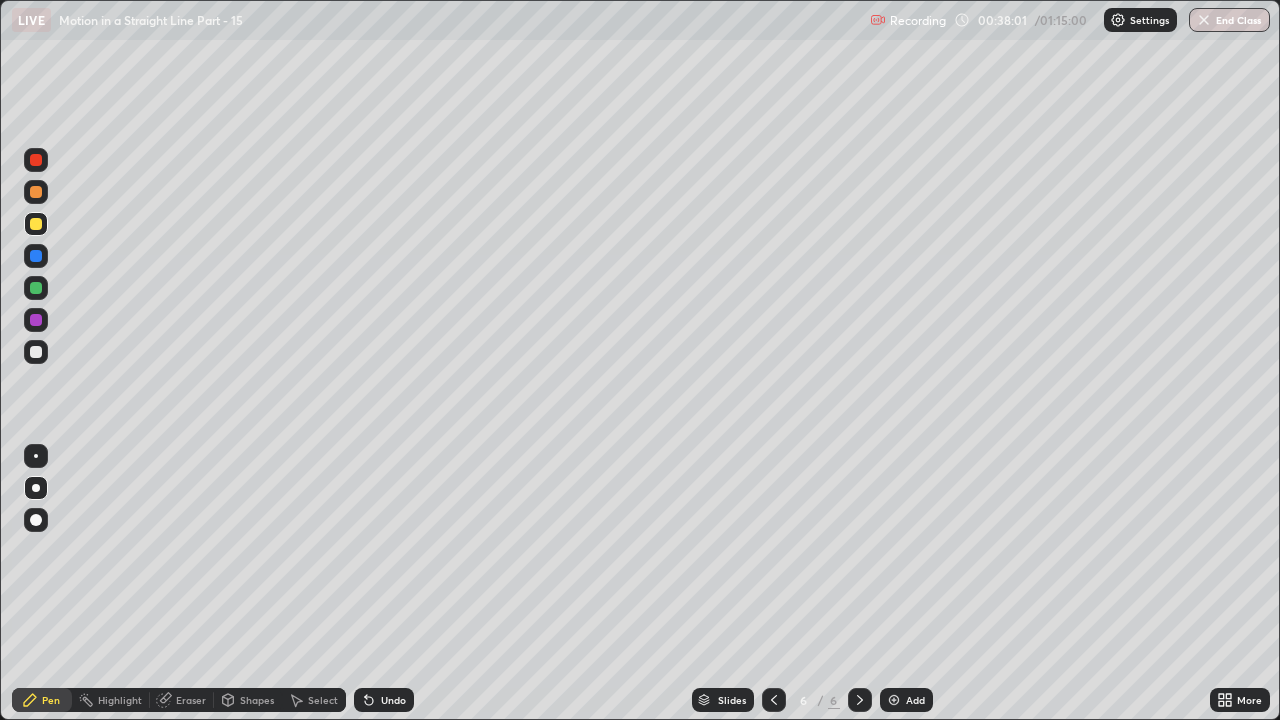 click on "Add" at bounding box center [906, 700] 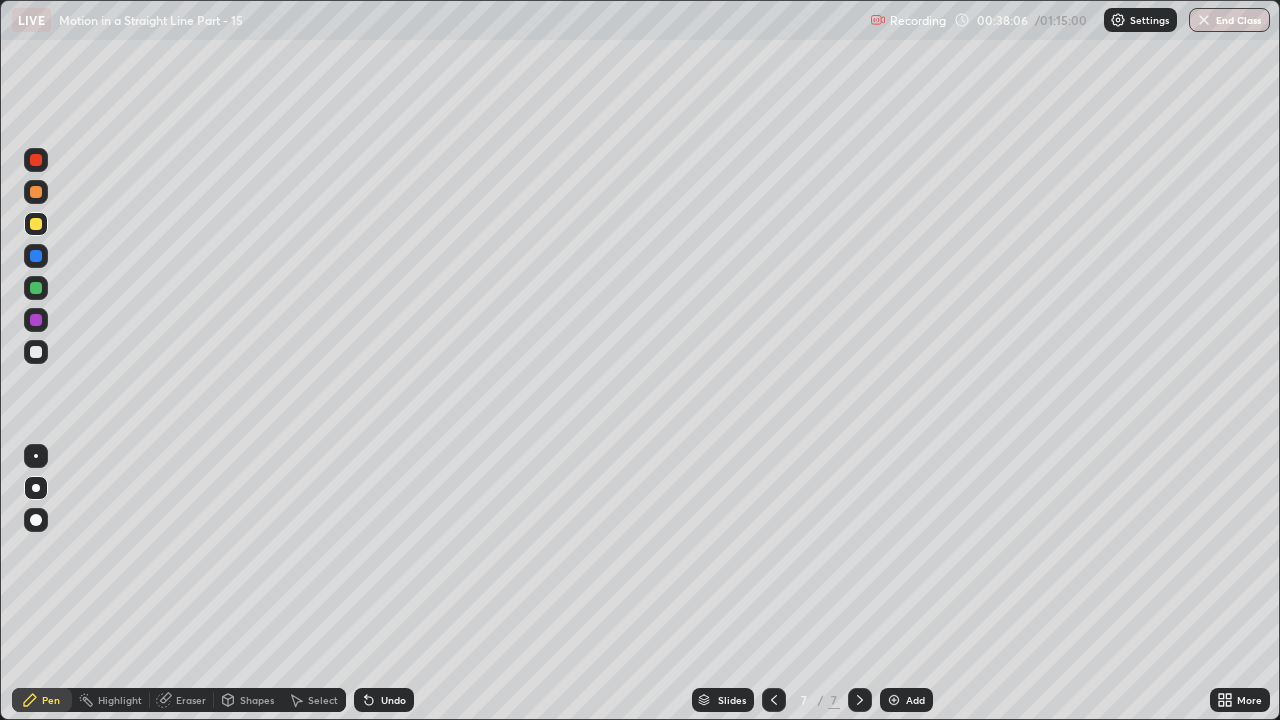 click 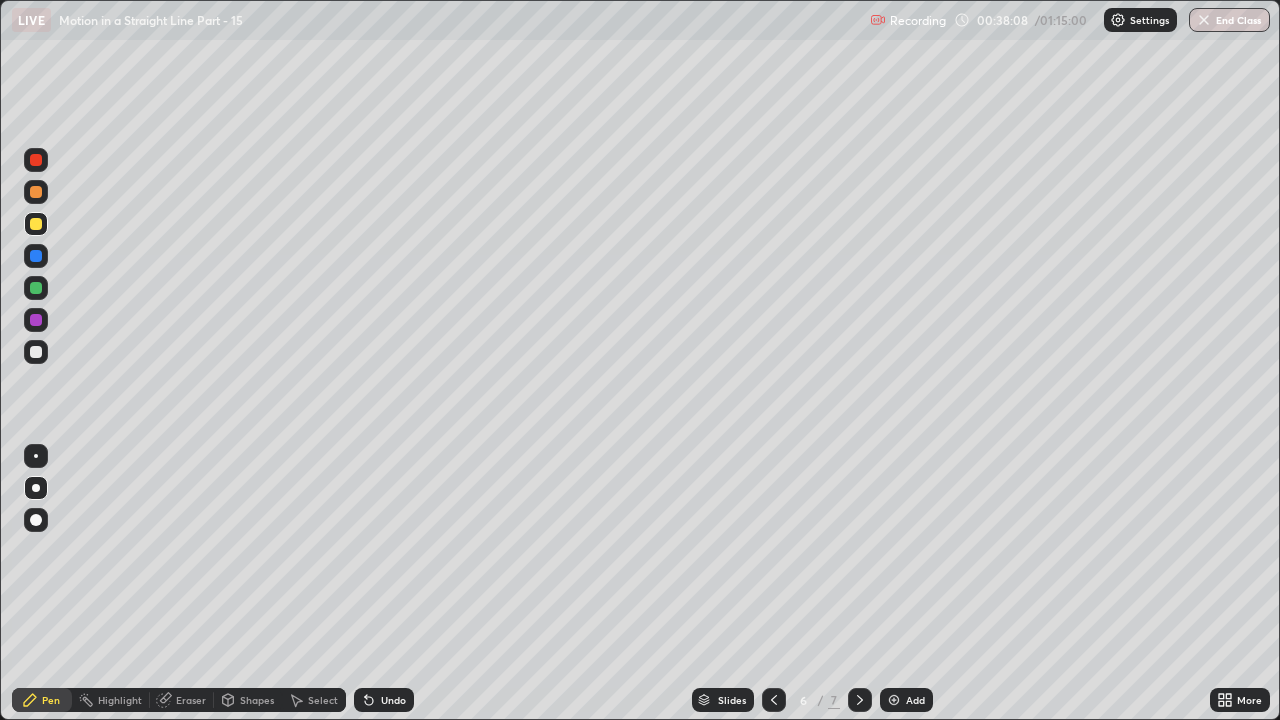 click 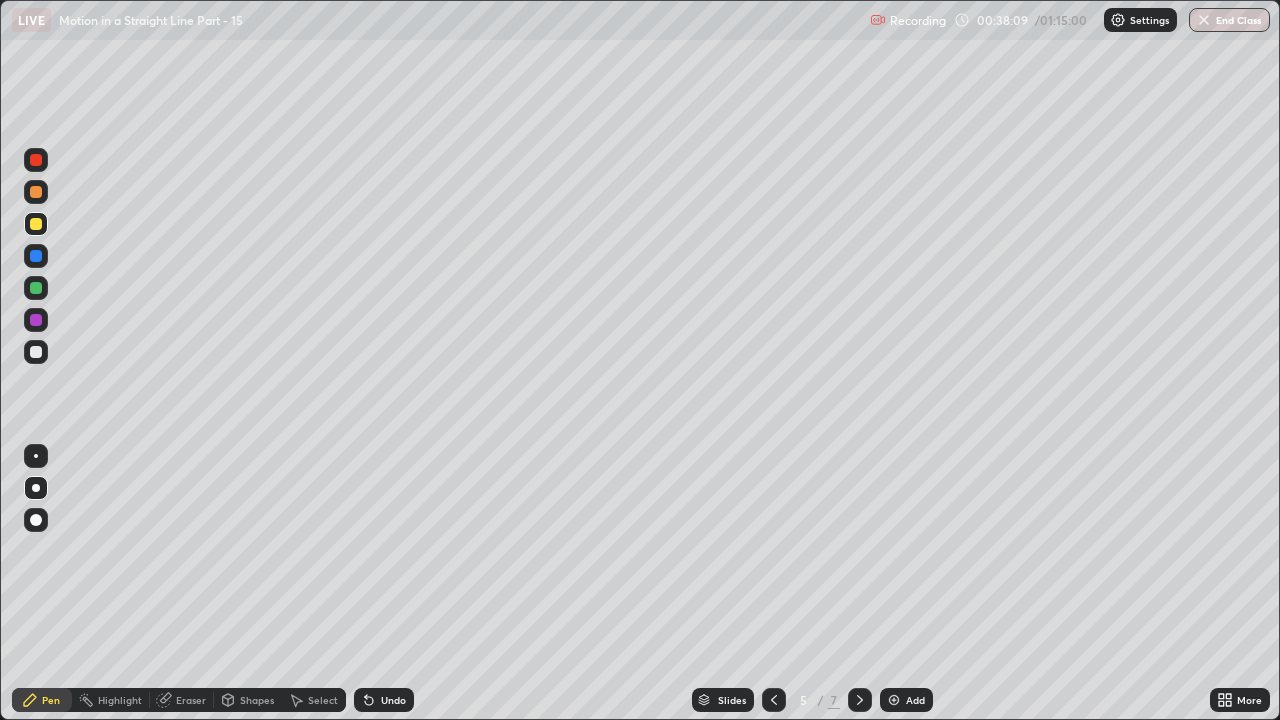 click 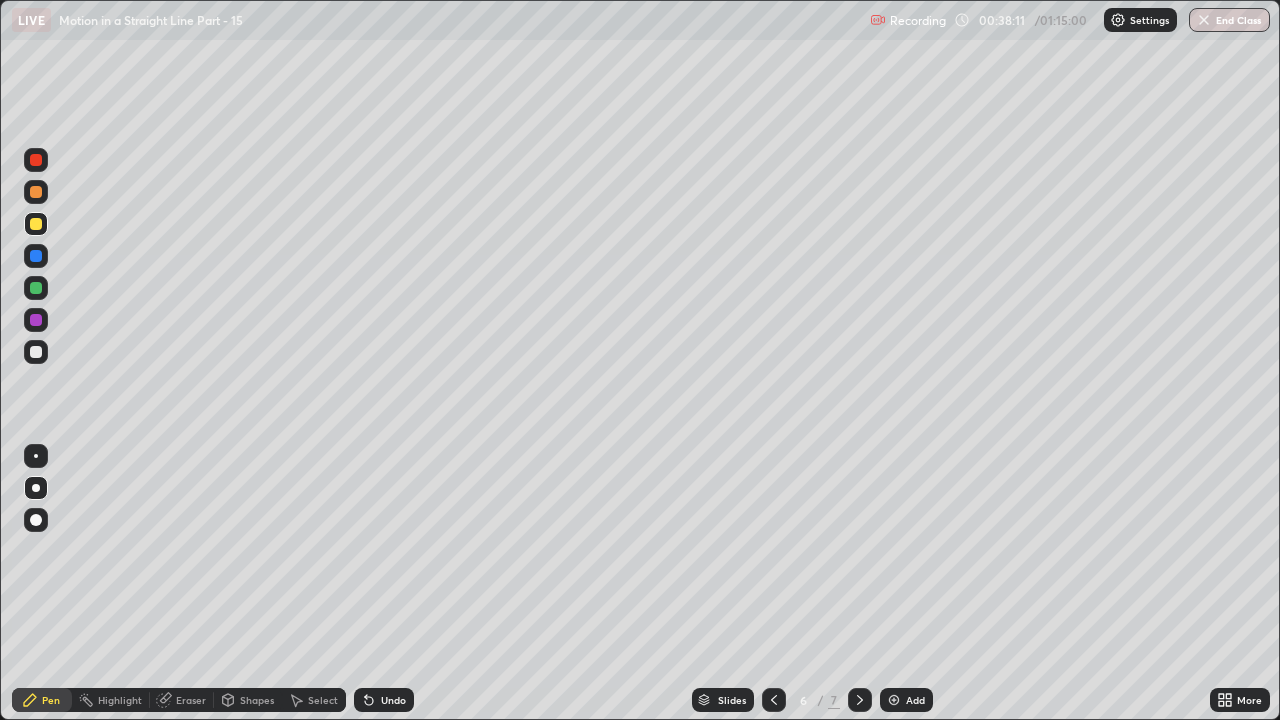 click 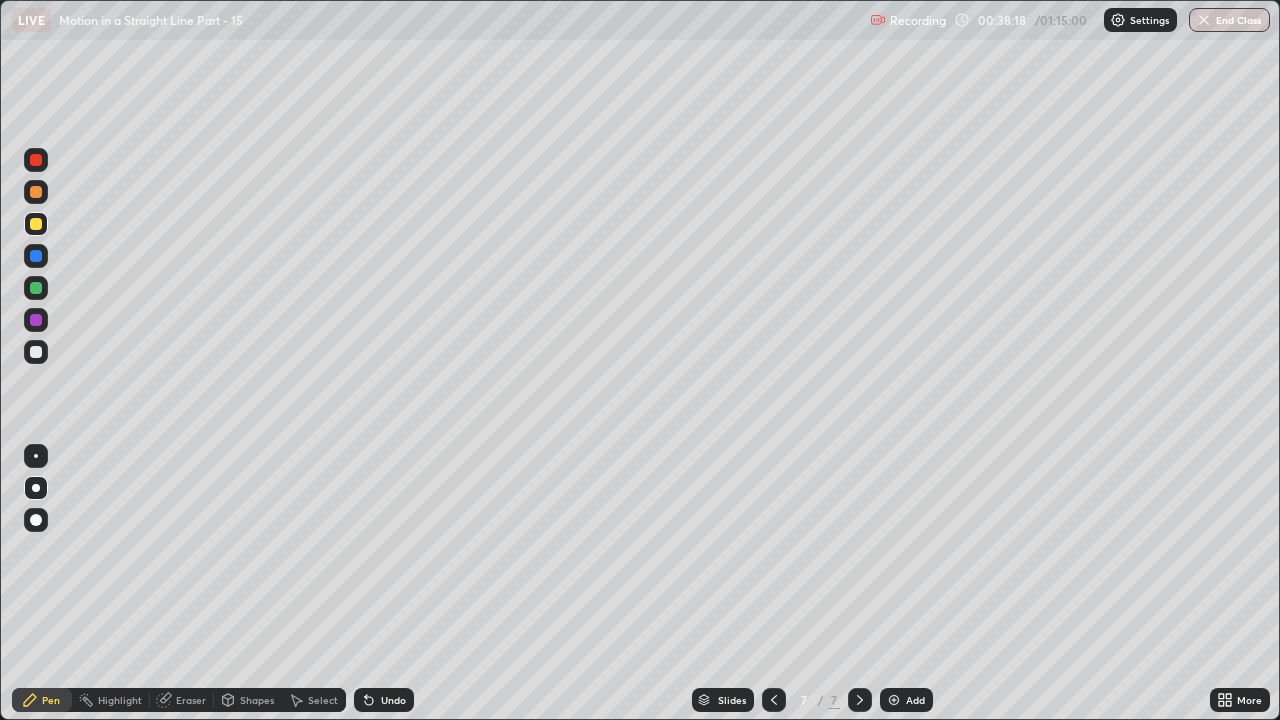 click on "Shapes" at bounding box center (257, 700) 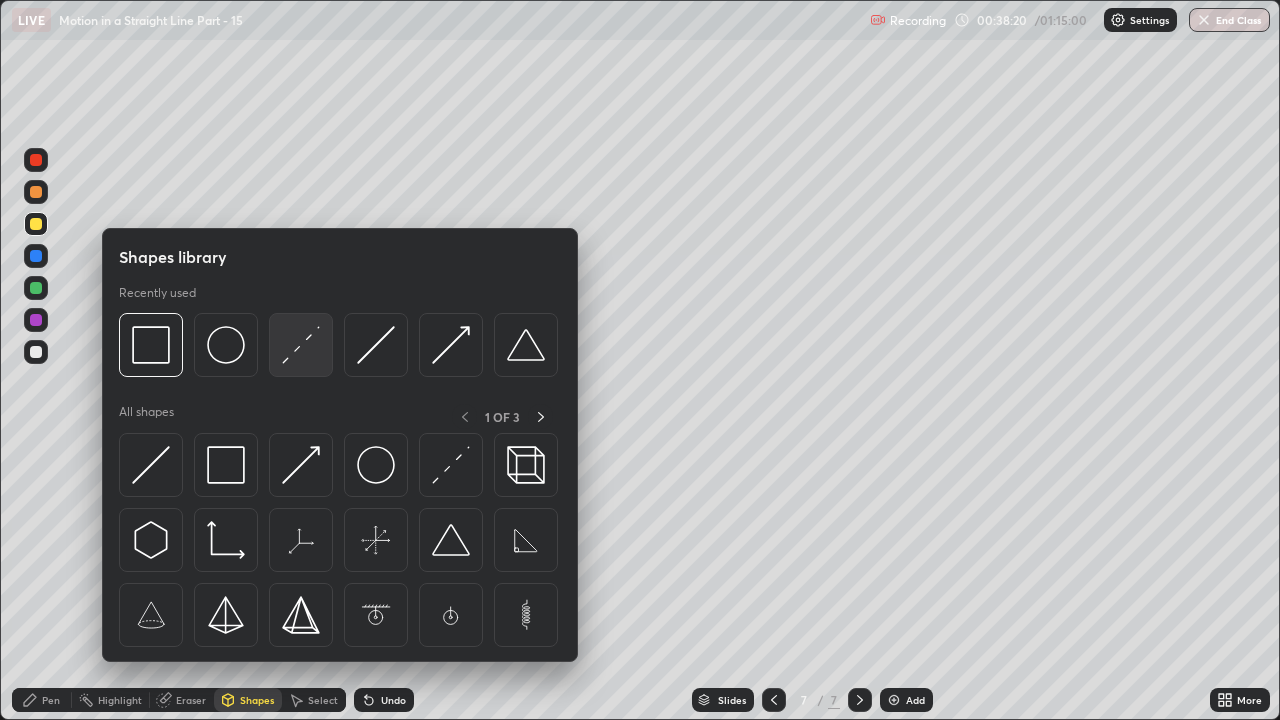 click at bounding box center [301, 345] 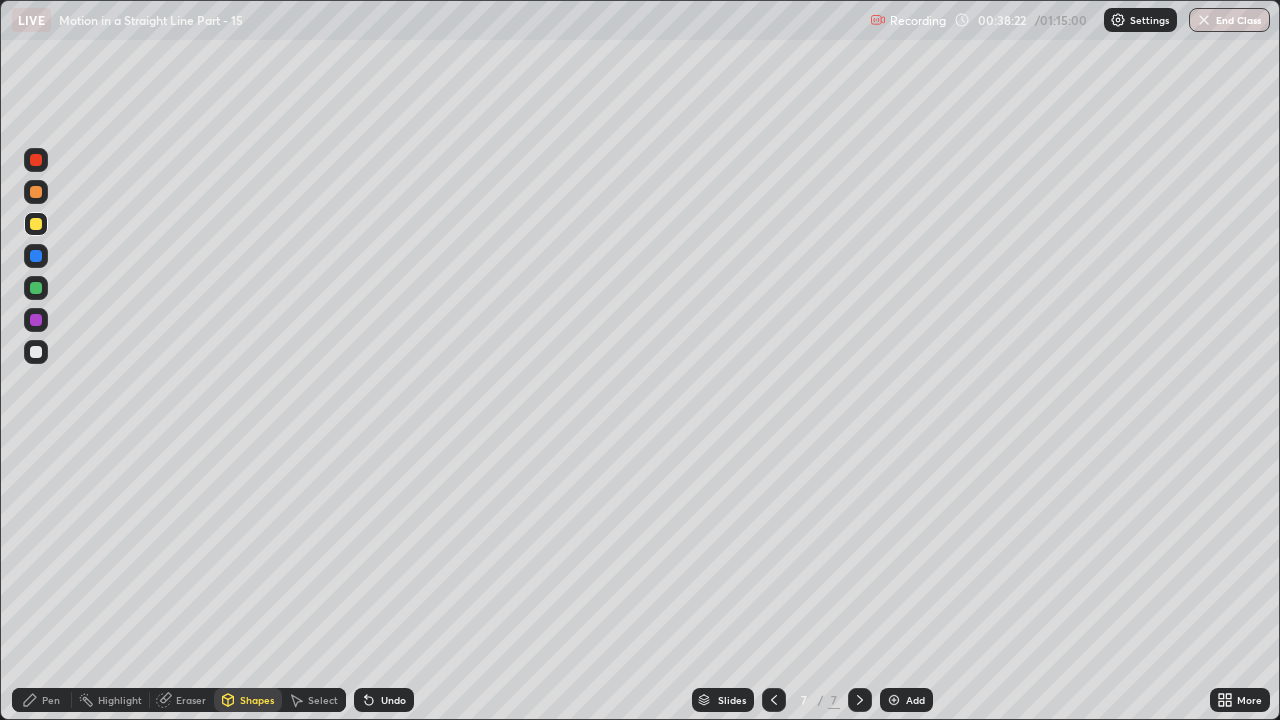 click at bounding box center (36, 320) 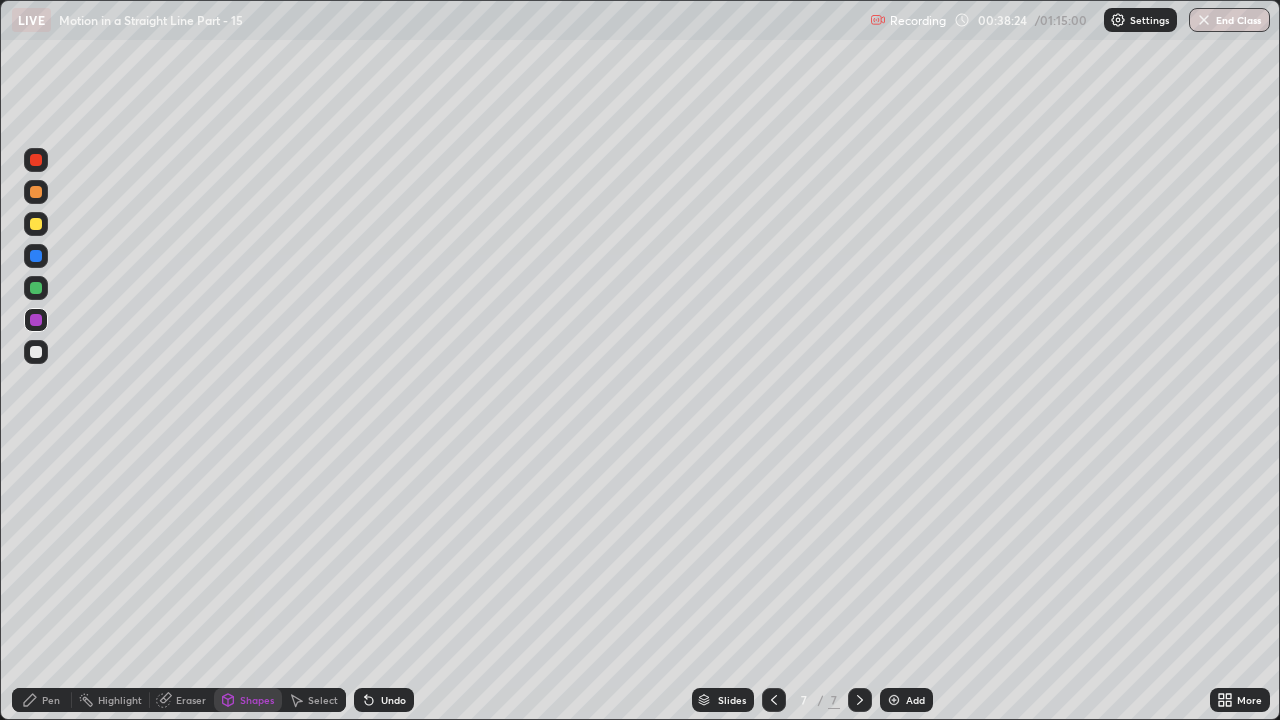 click on "Shapes" at bounding box center (257, 700) 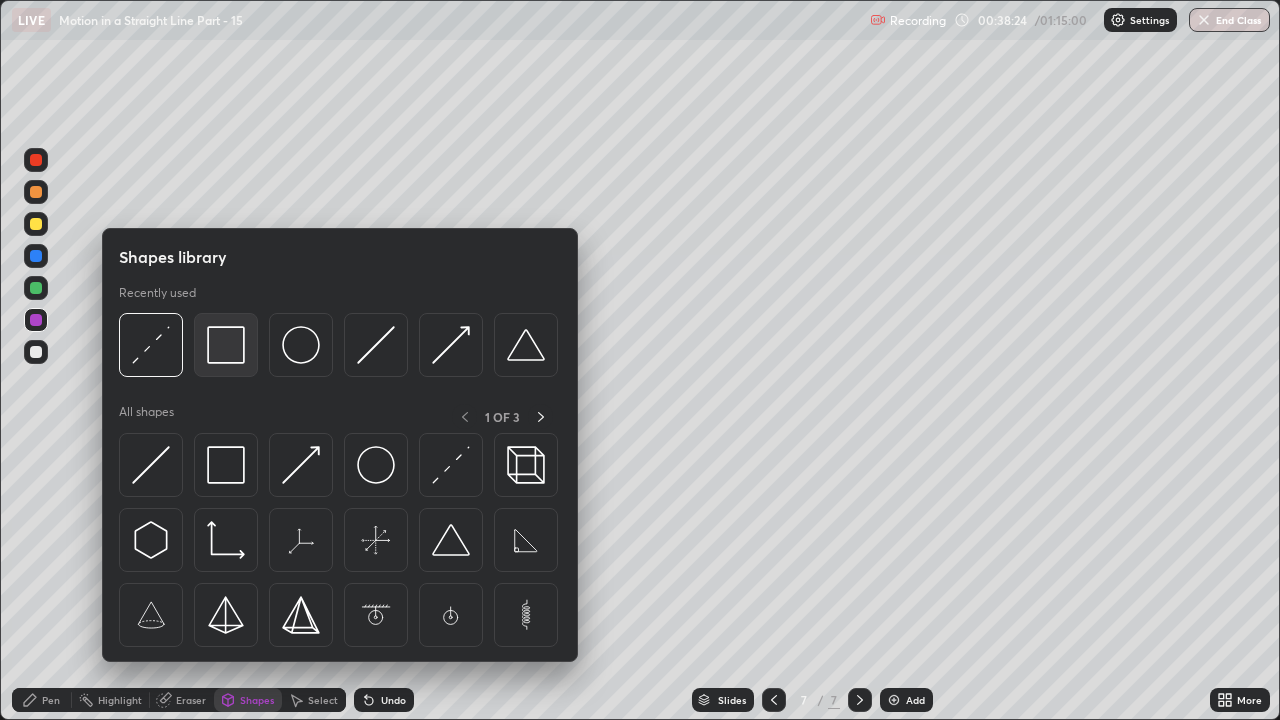 click at bounding box center (226, 345) 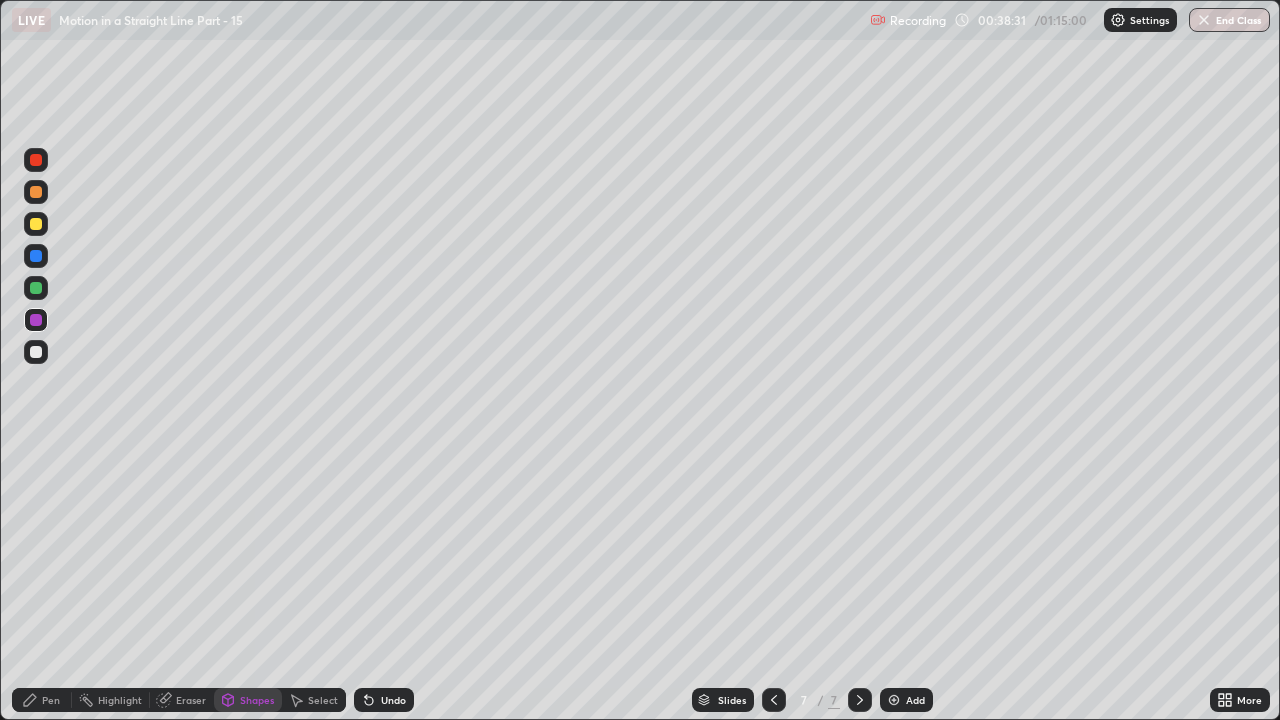 click on "Undo" at bounding box center (393, 700) 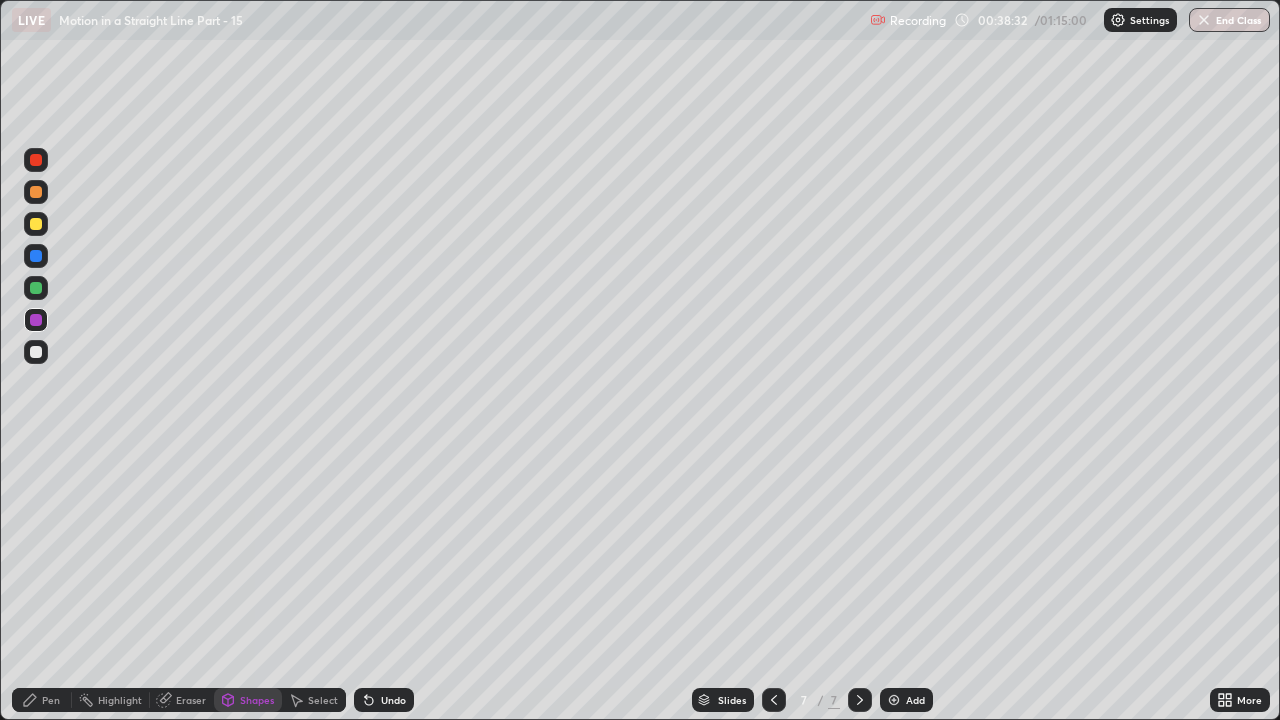 click on "Shapes" at bounding box center [257, 700] 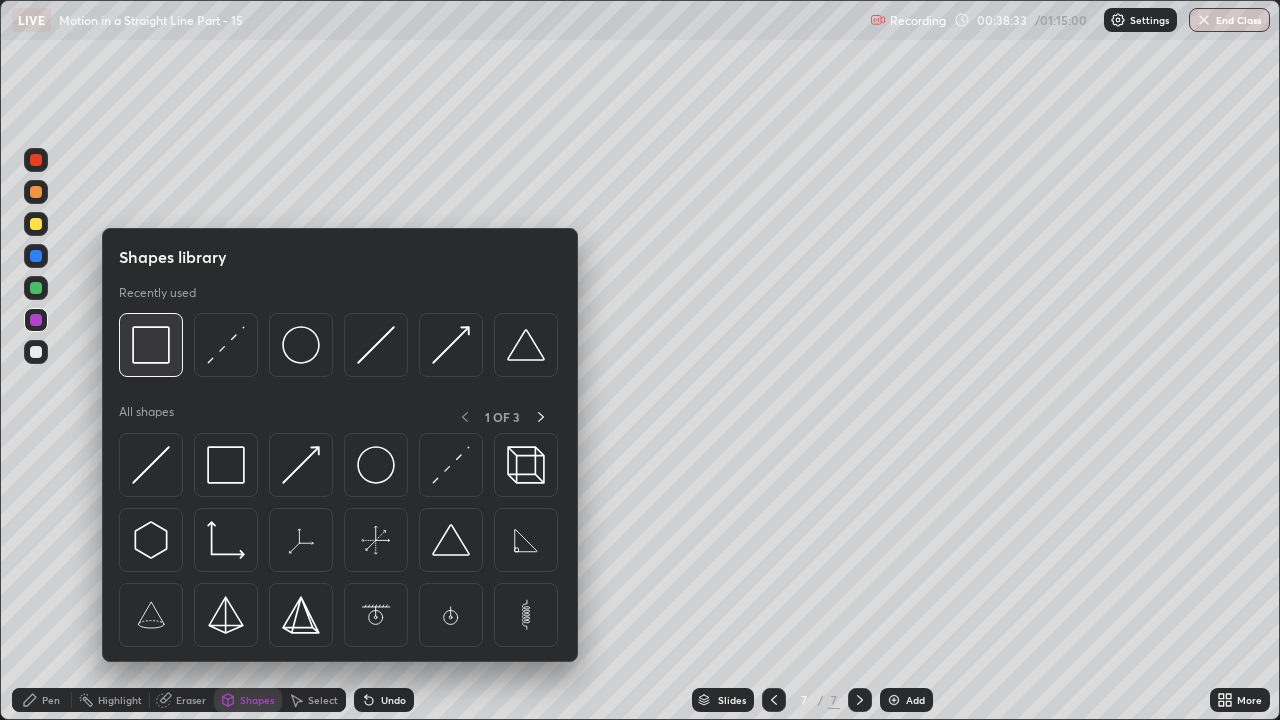 click at bounding box center (151, 345) 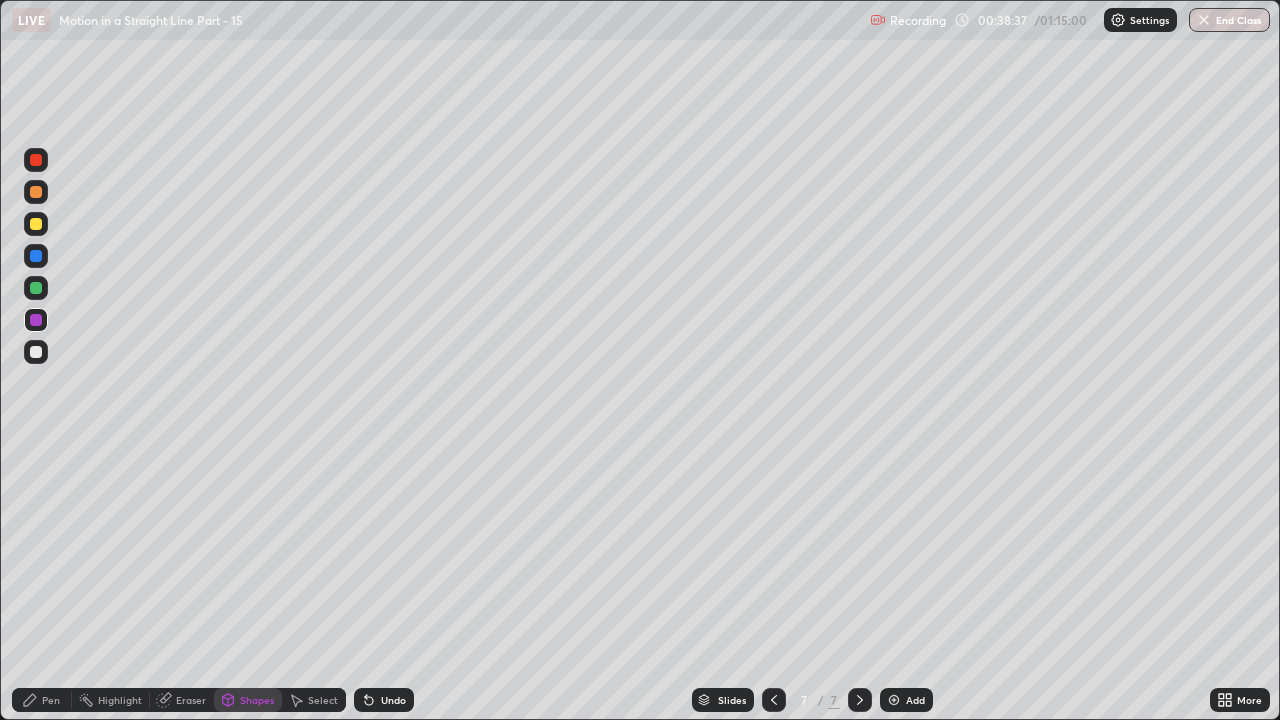 click at bounding box center (36, 224) 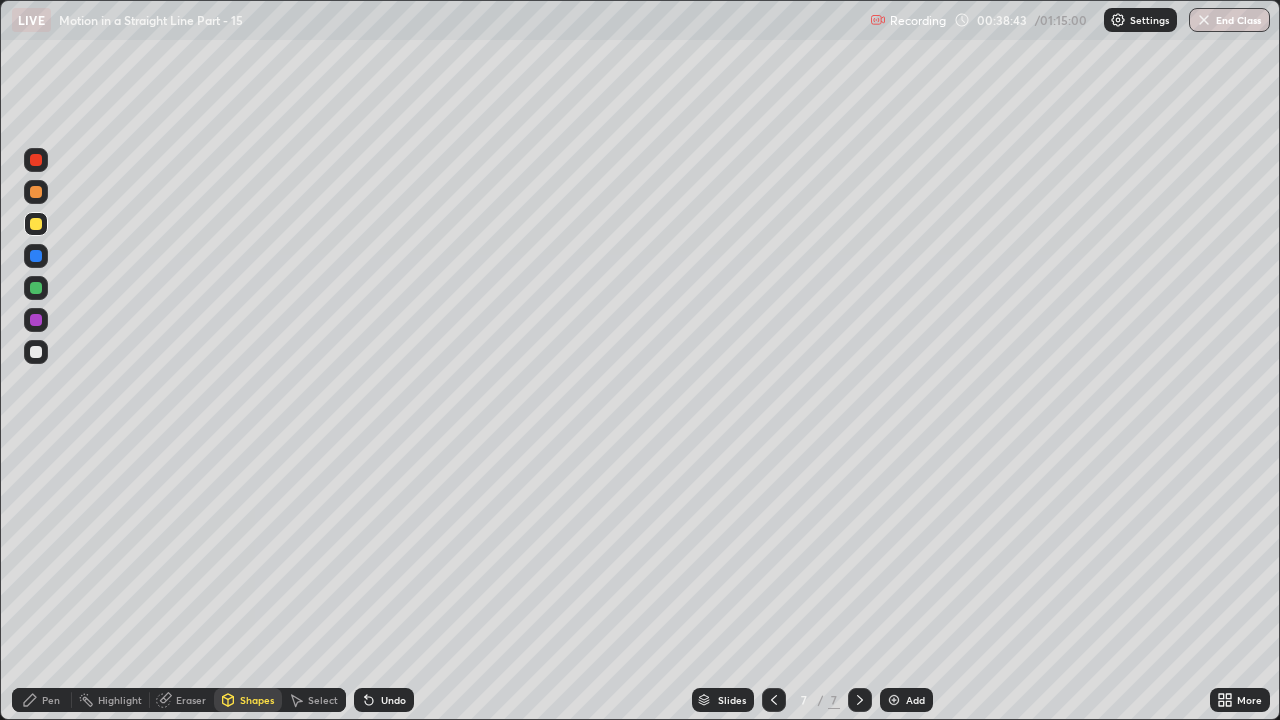 click on "Pen" at bounding box center (51, 700) 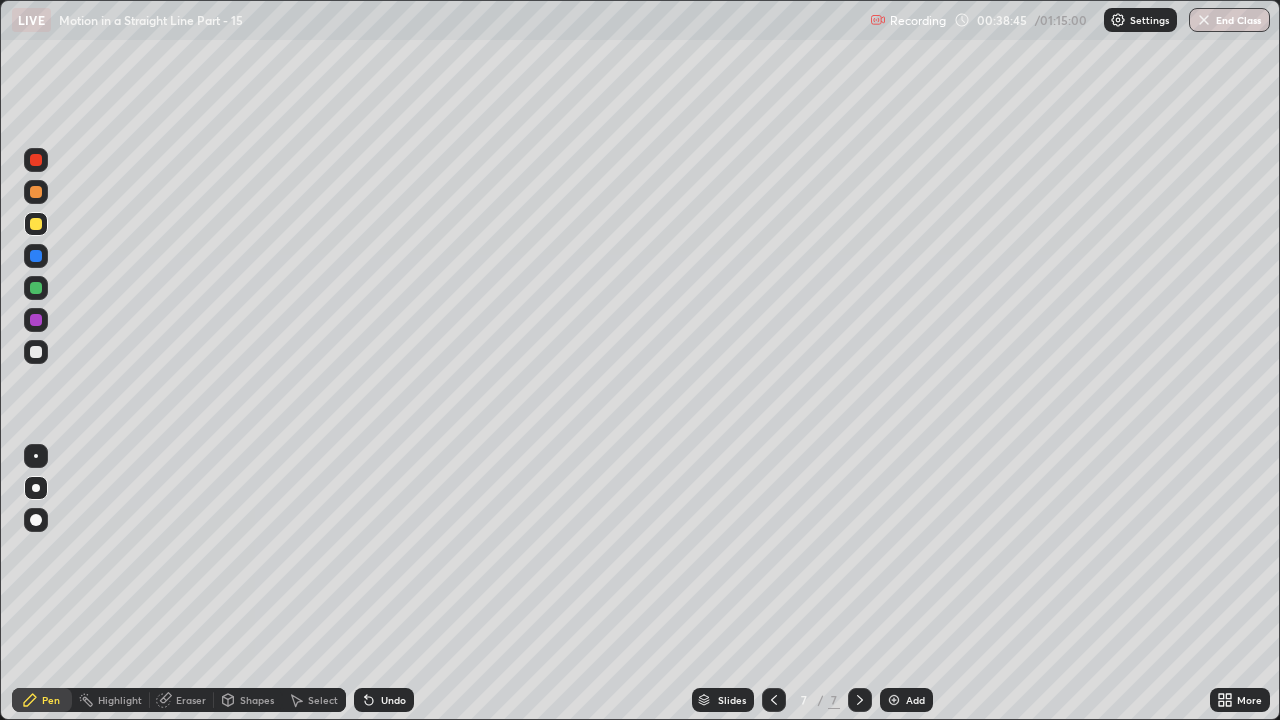 click on "Shapes" at bounding box center [257, 700] 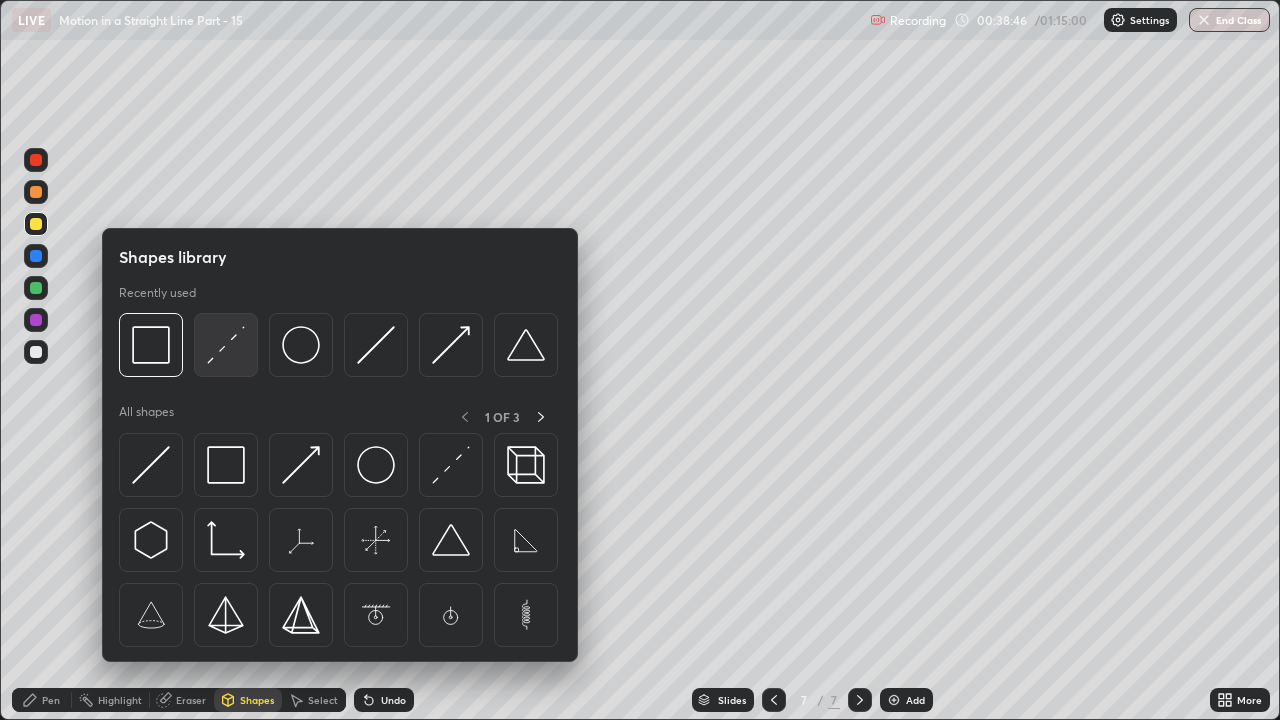 click at bounding box center (226, 345) 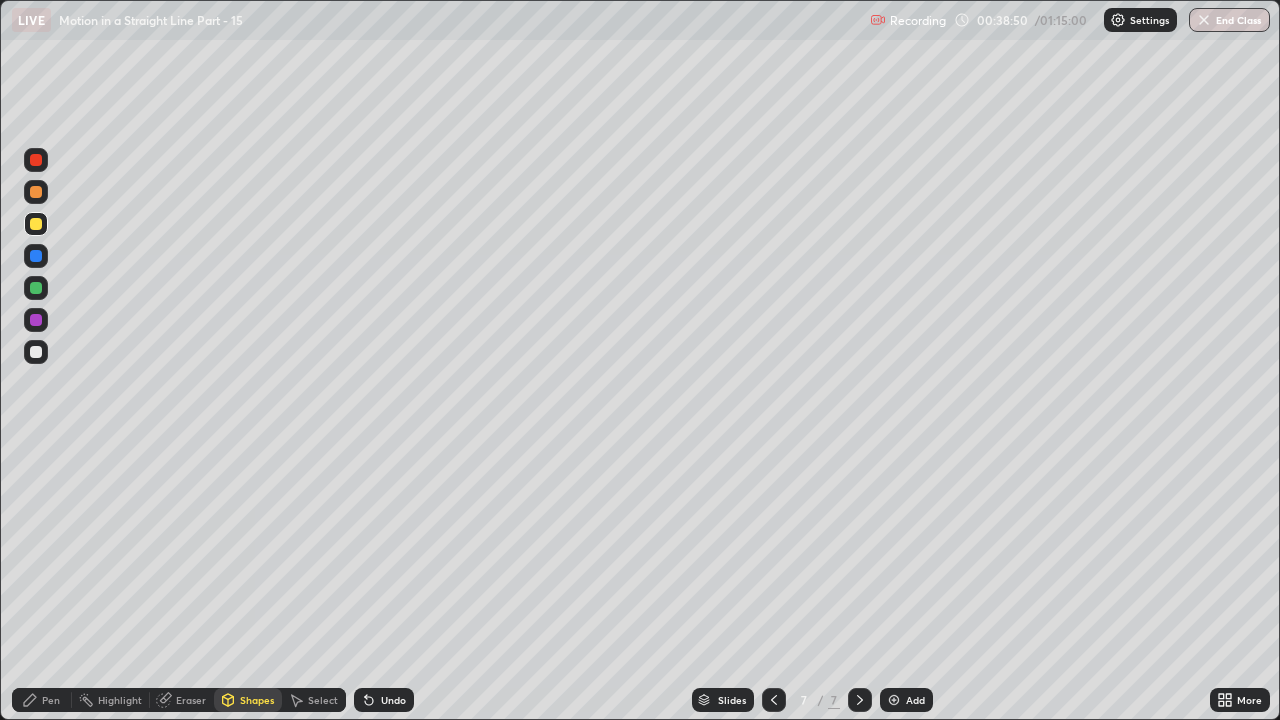 click on "Undo" at bounding box center [384, 700] 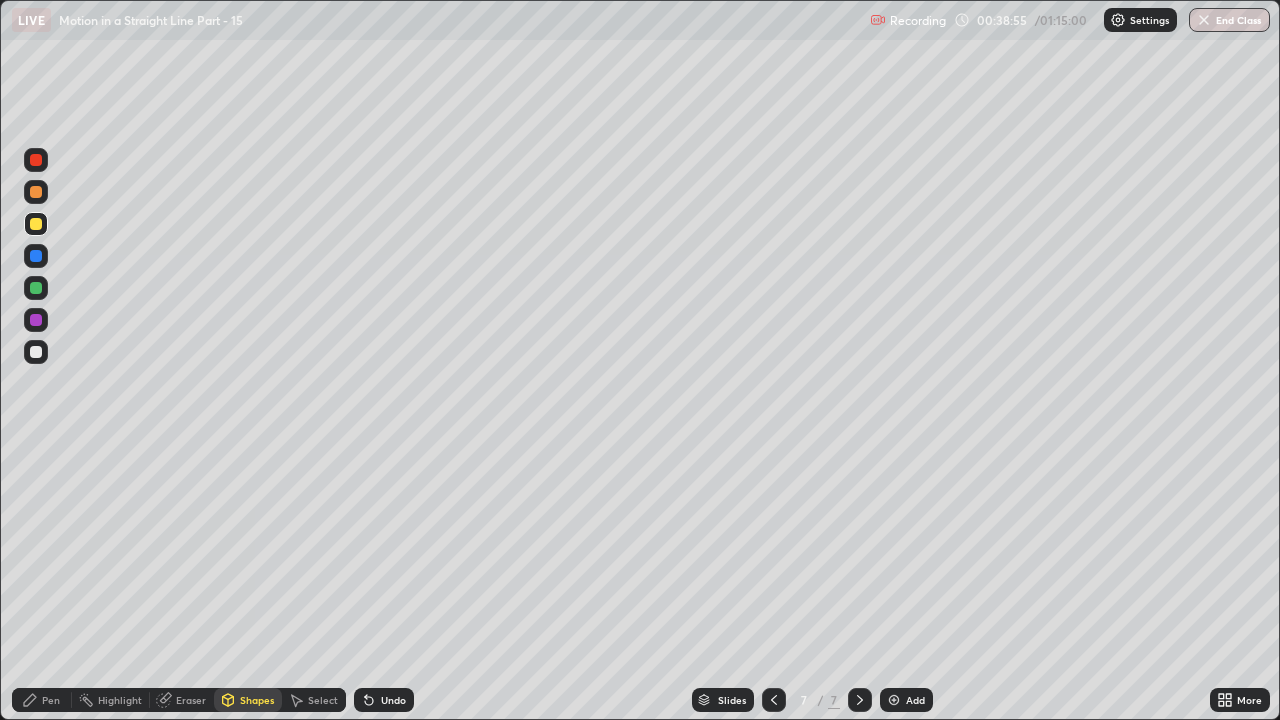click on "Pen" at bounding box center (42, 700) 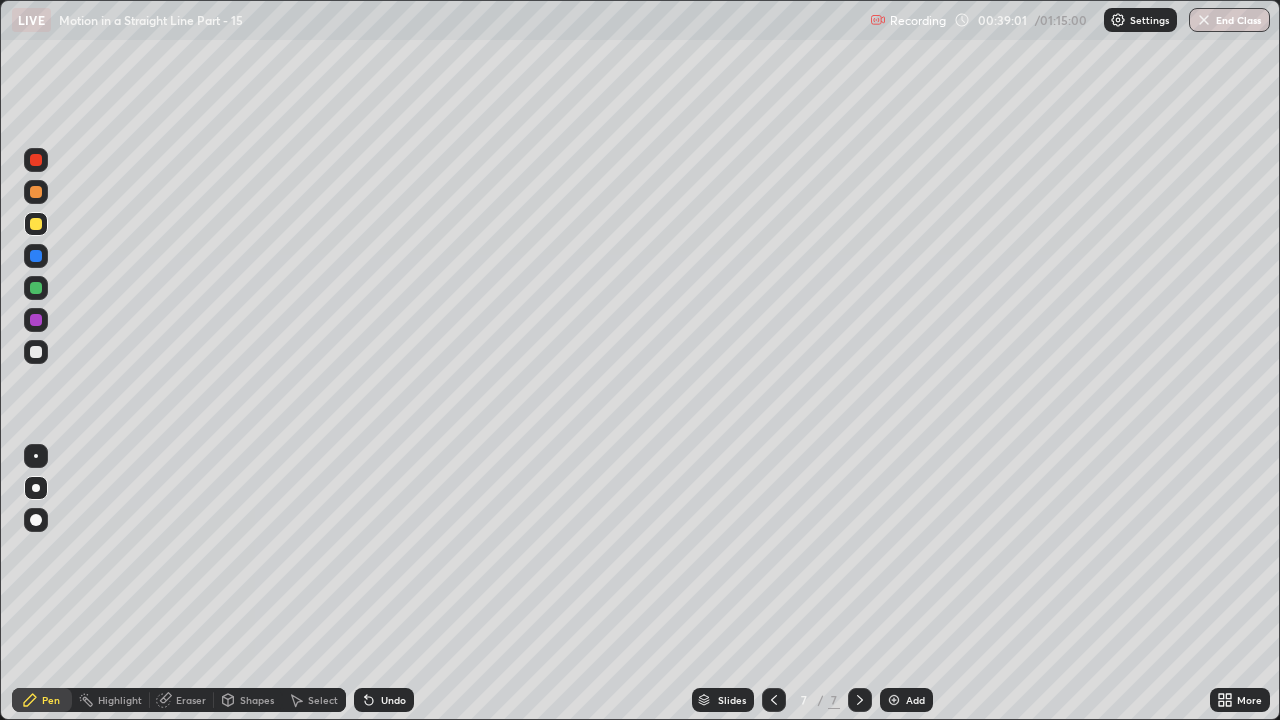 click at bounding box center (36, 224) 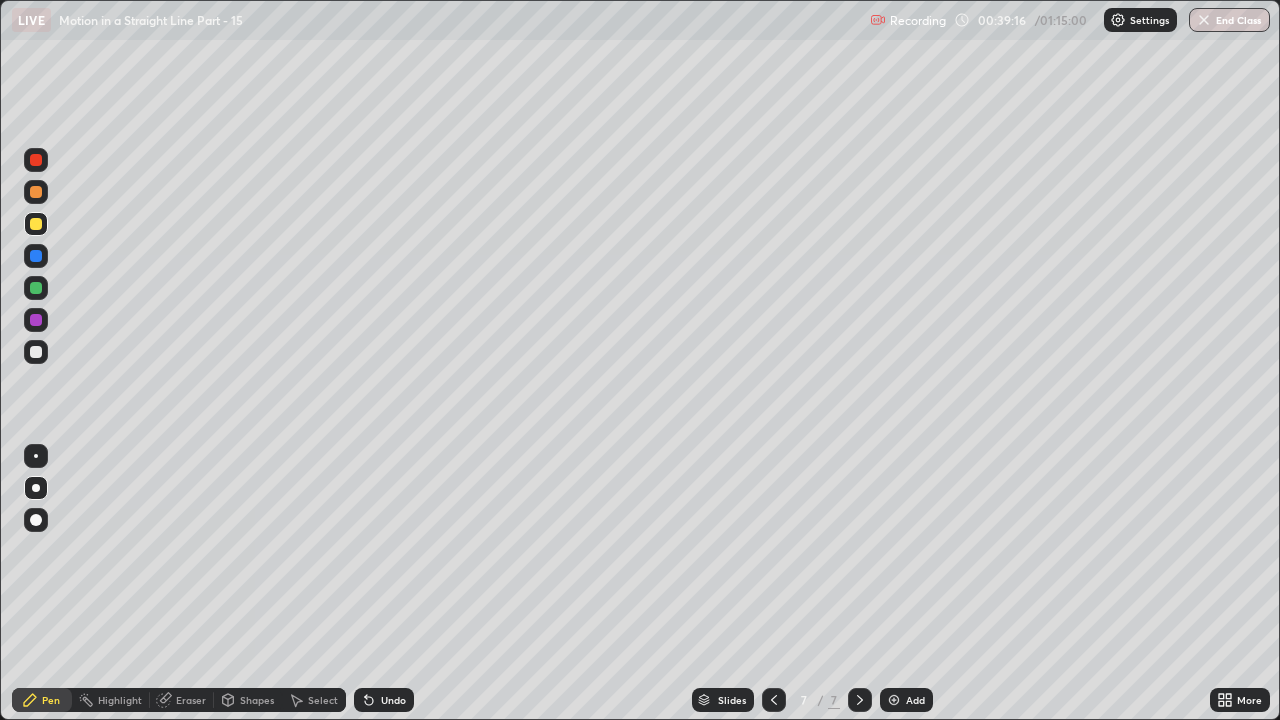 click on "Undo" at bounding box center [384, 700] 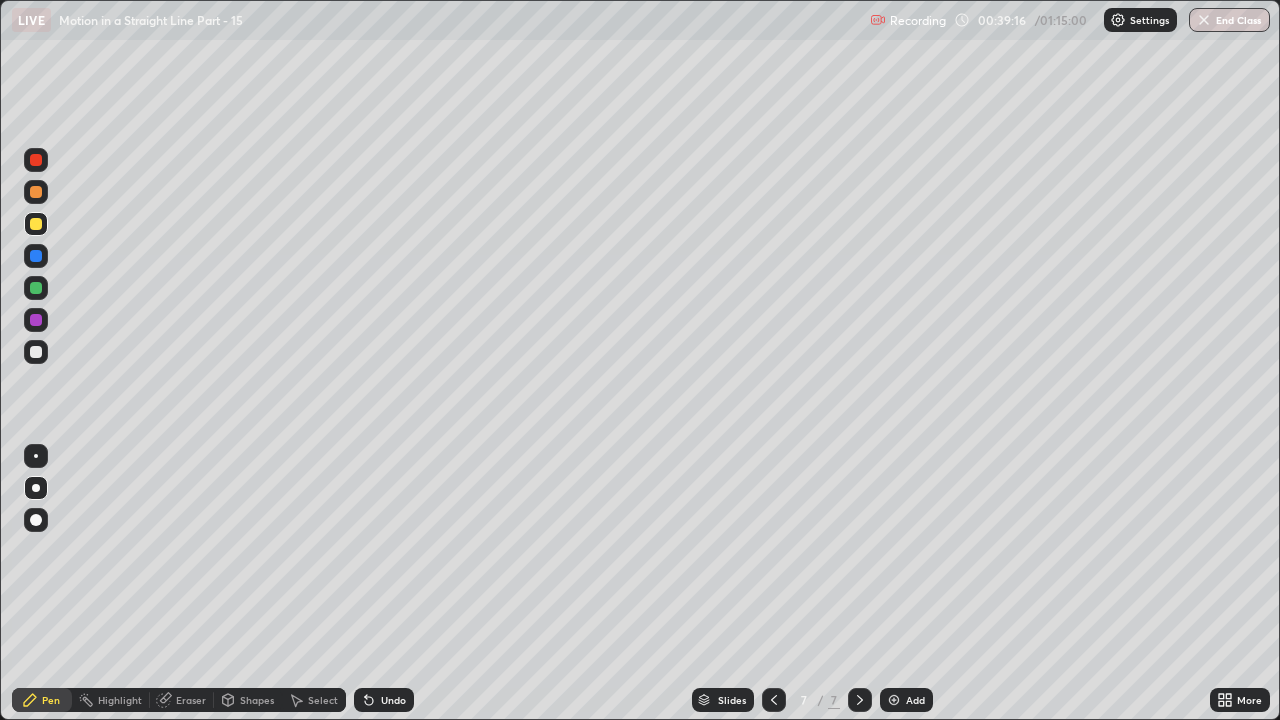 click on "Undo" at bounding box center (384, 700) 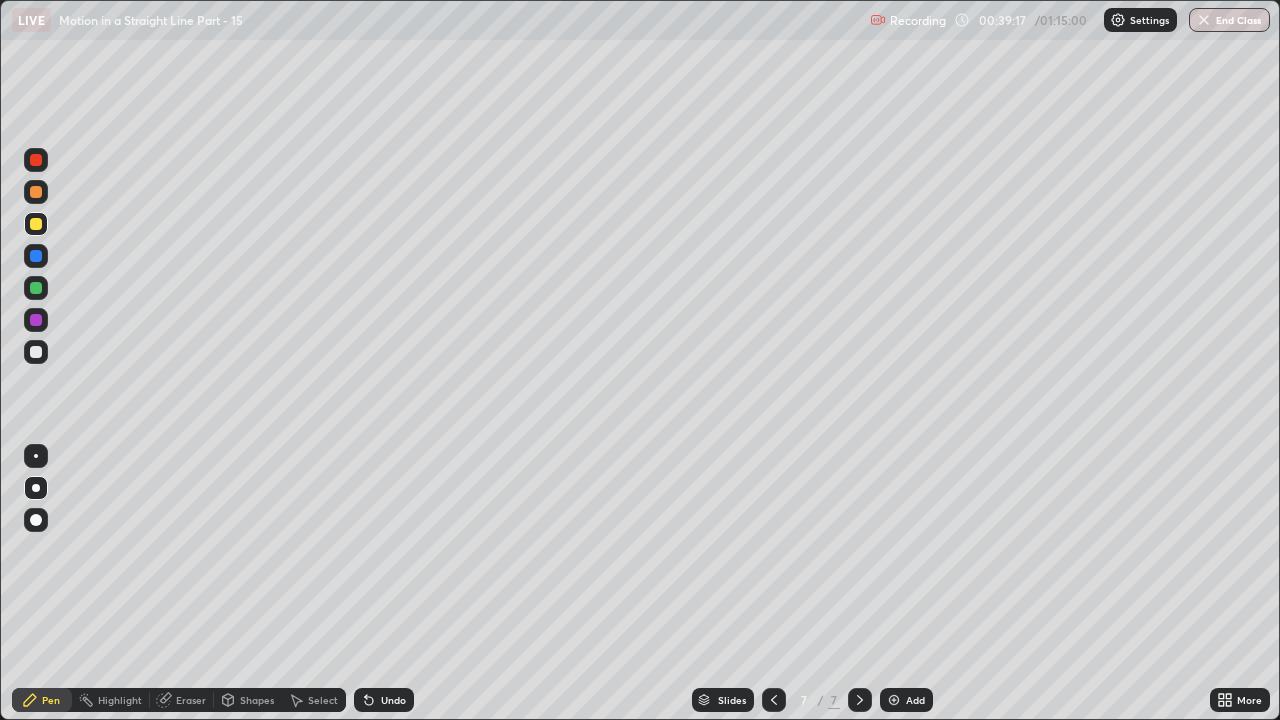 click on "Undo" at bounding box center [384, 700] 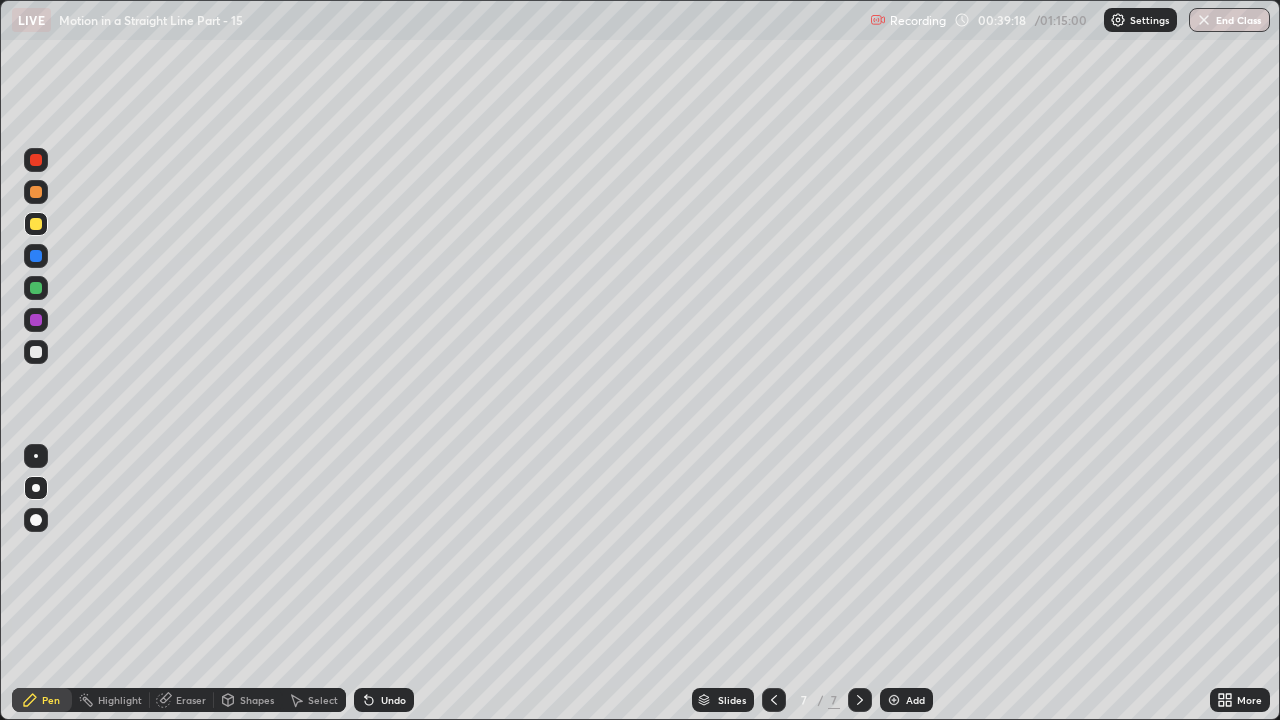 click on "Undo" at bounding box center (384, 700) 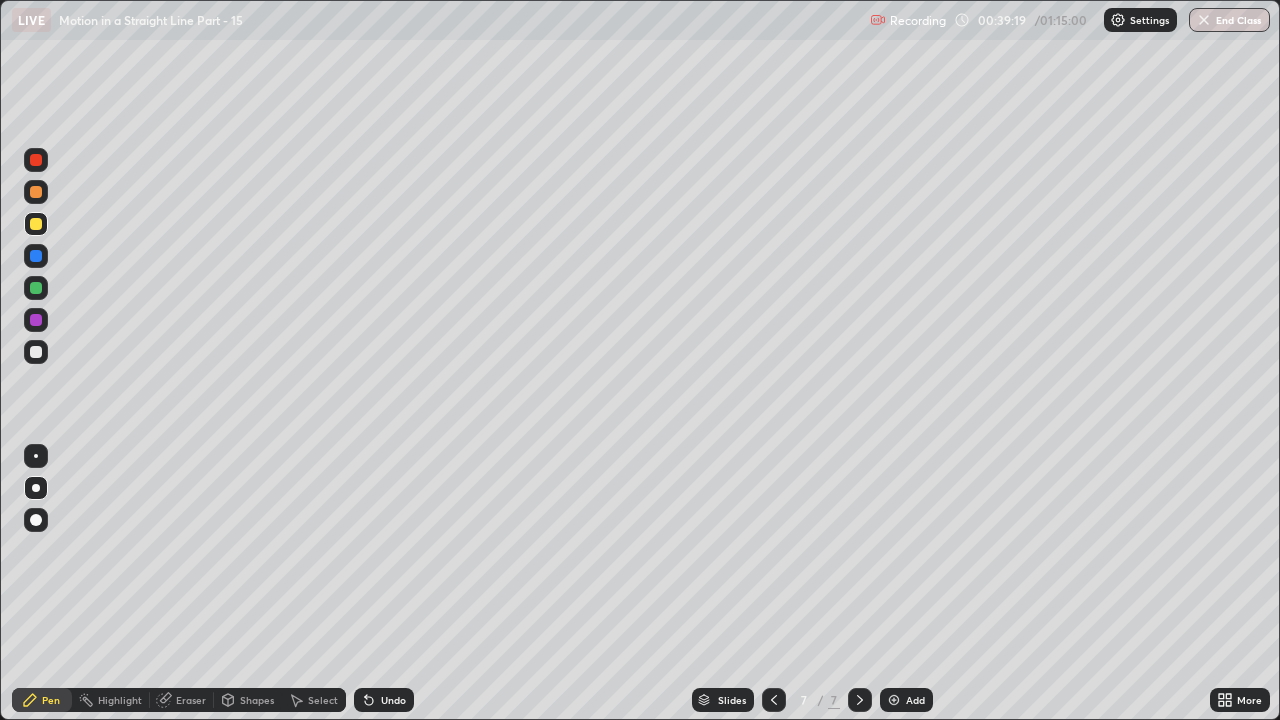 click on "Undo" at bounding box center (384, 700) 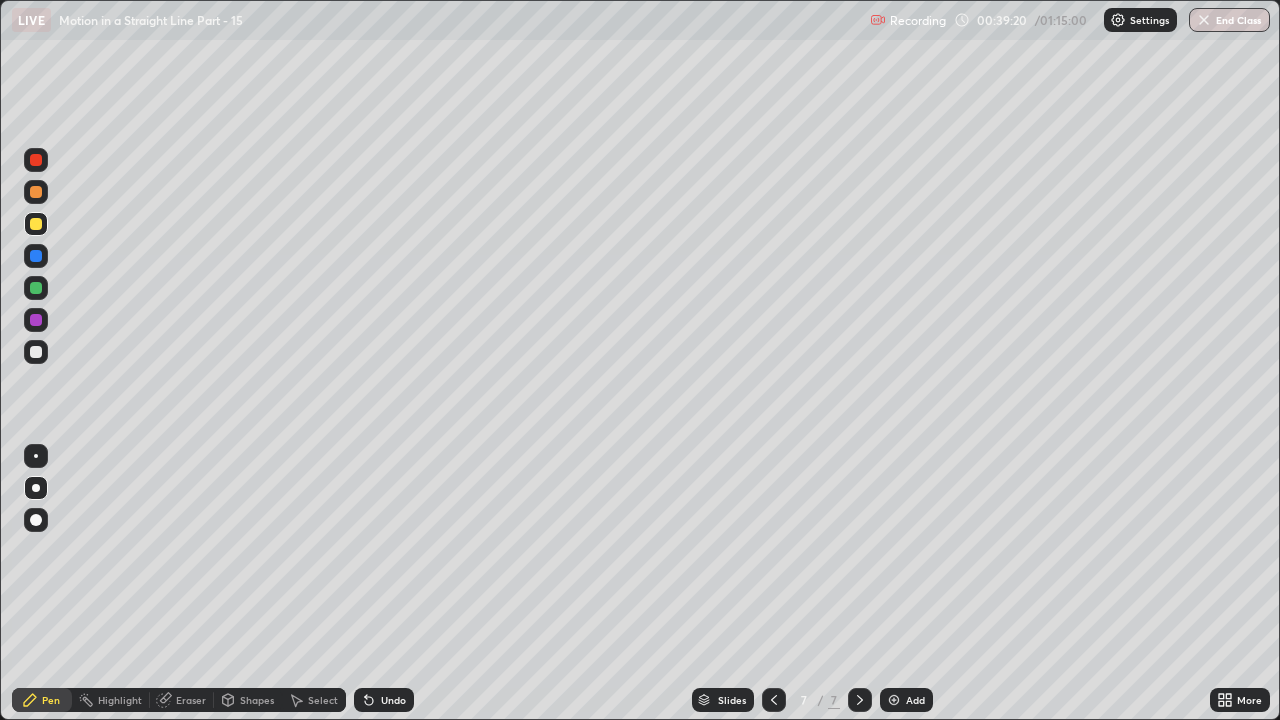 click on "Undo" at bounding box center (384, 700) 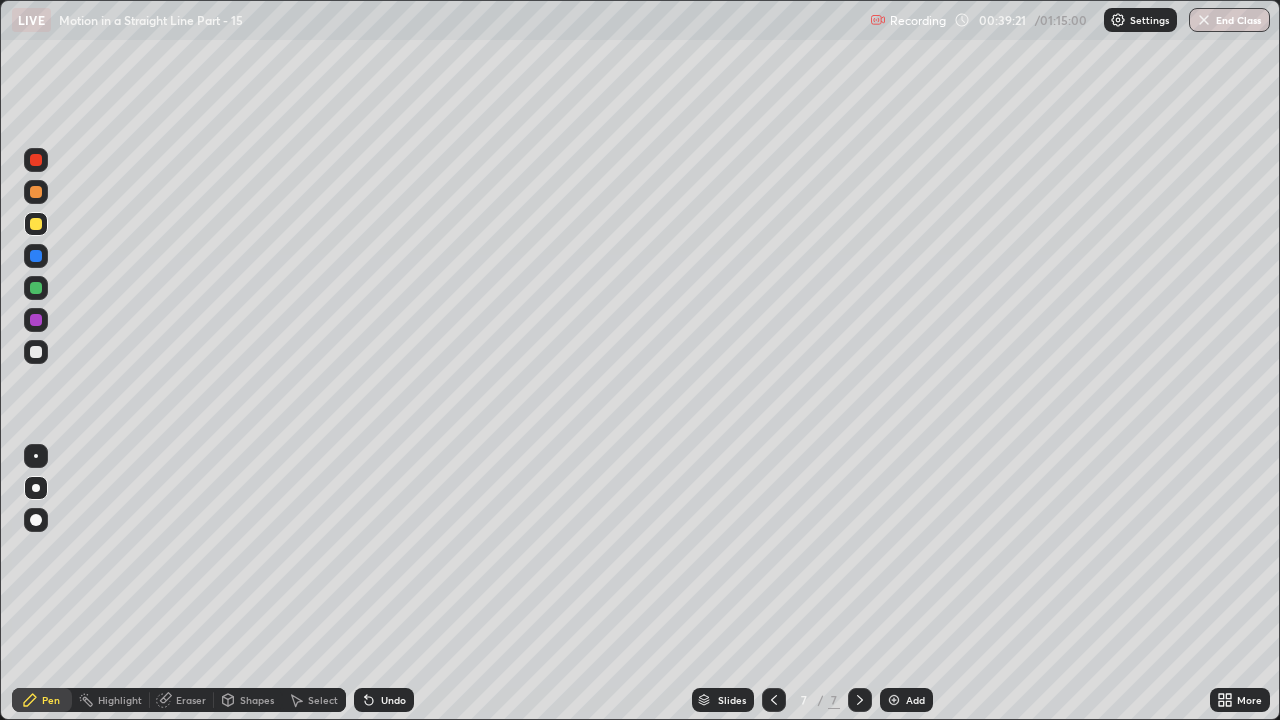 click on "Undo" at bounding box center (393, 700) 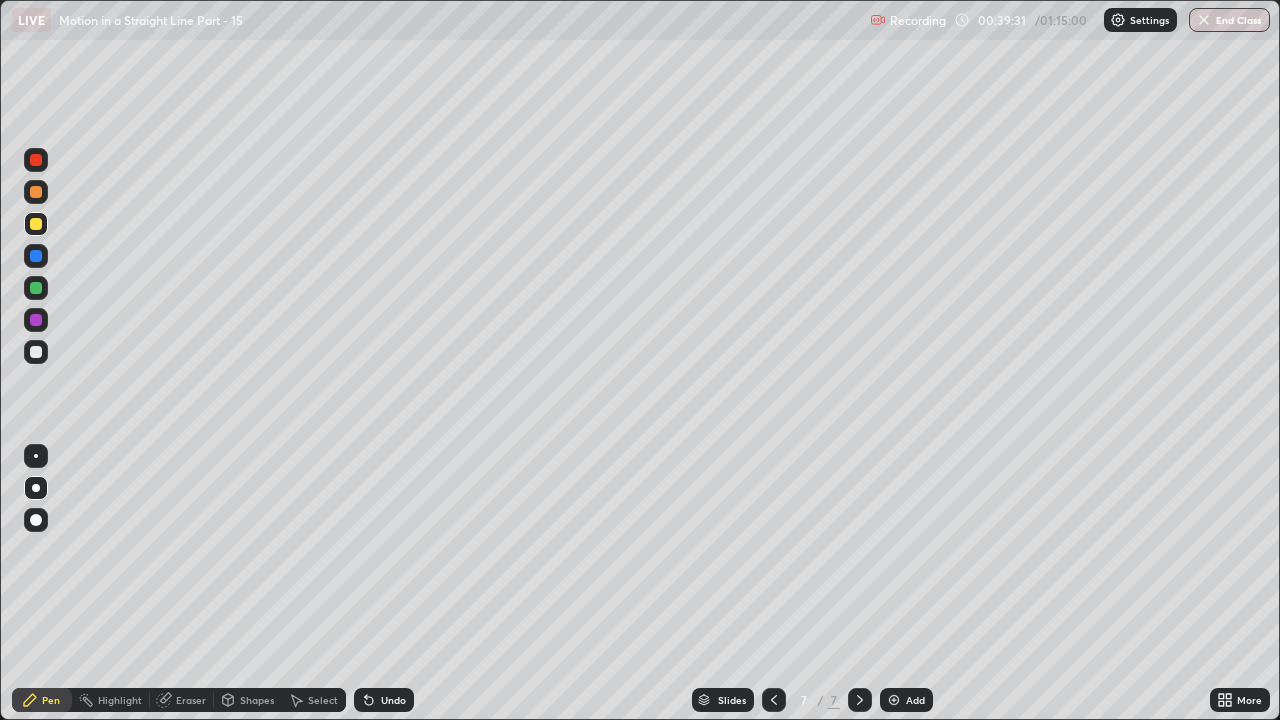 click at bounding box center [36, 160] 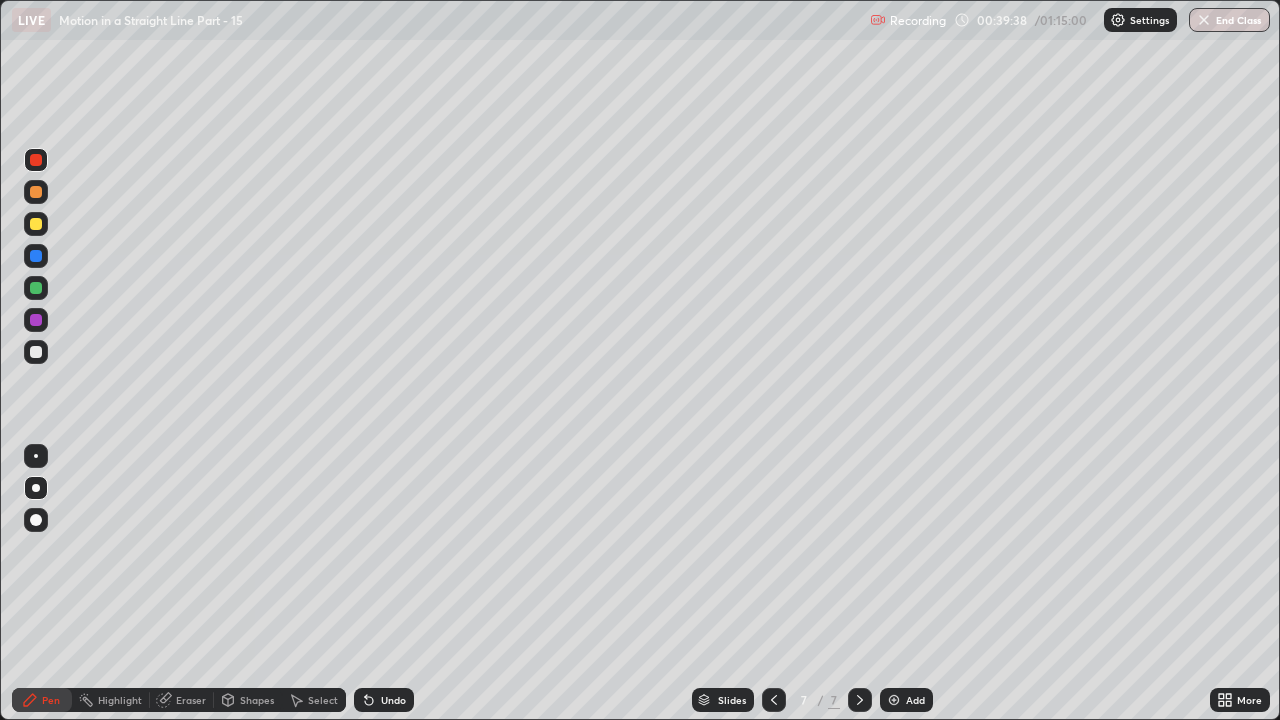 click at bounding box center [36, 224] 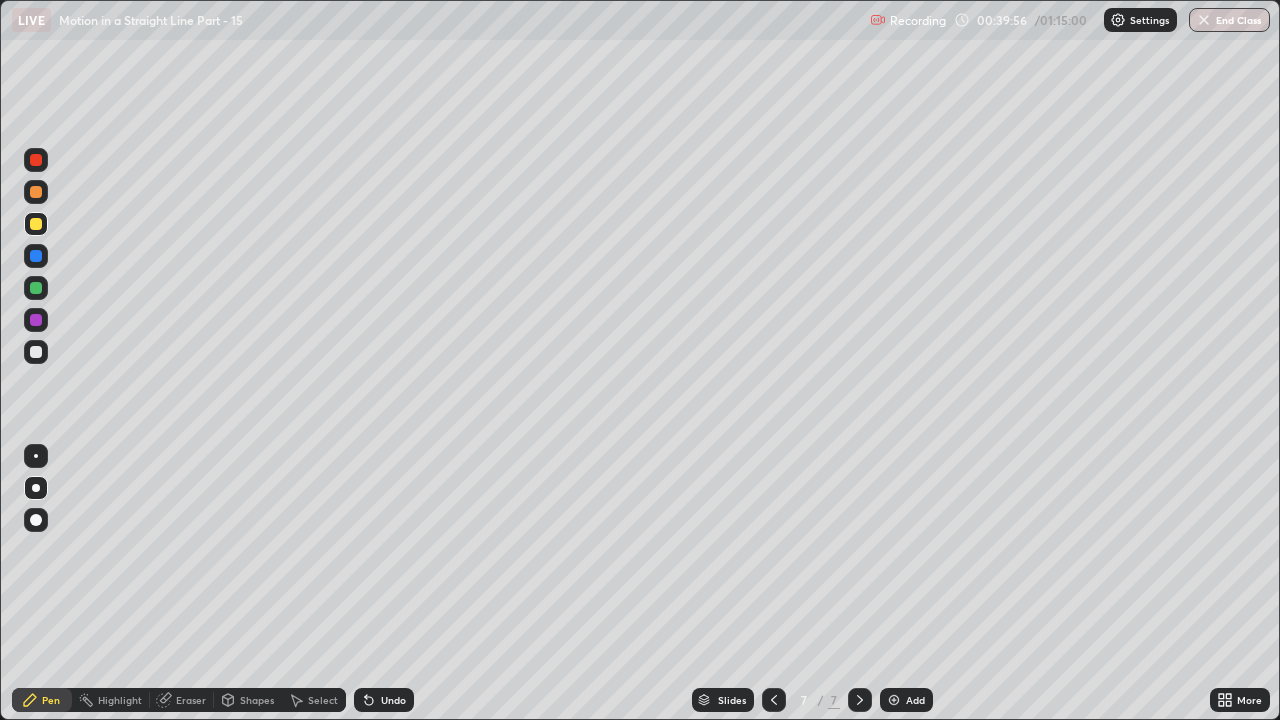 click at bounding box center [36, 224] 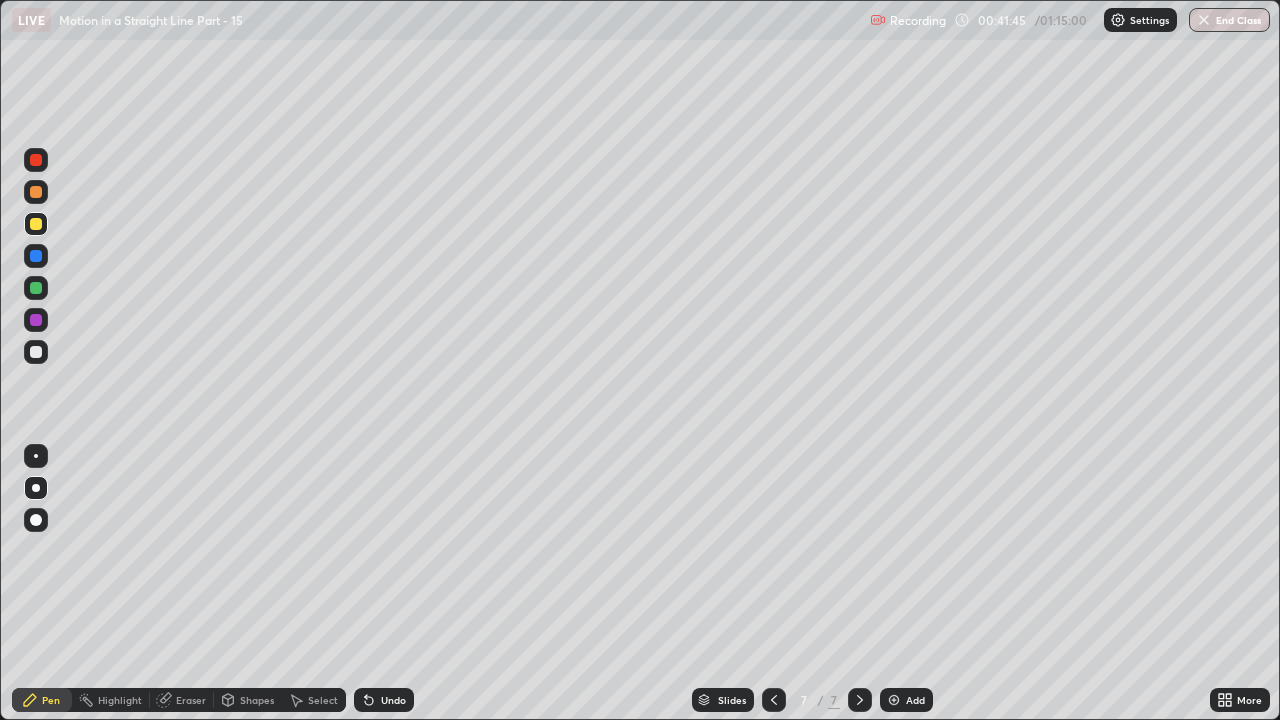 click on "Shapes" at bounding box center [257, 700] 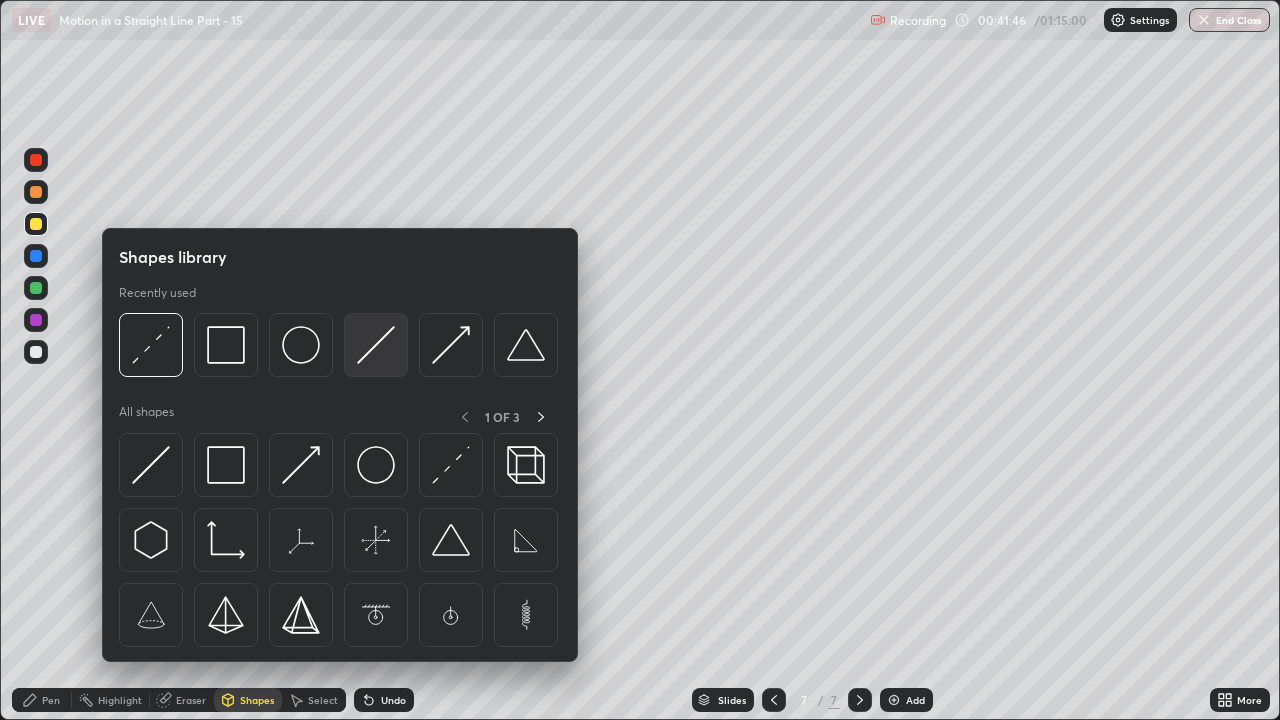 click at bounding box center (376, 345) 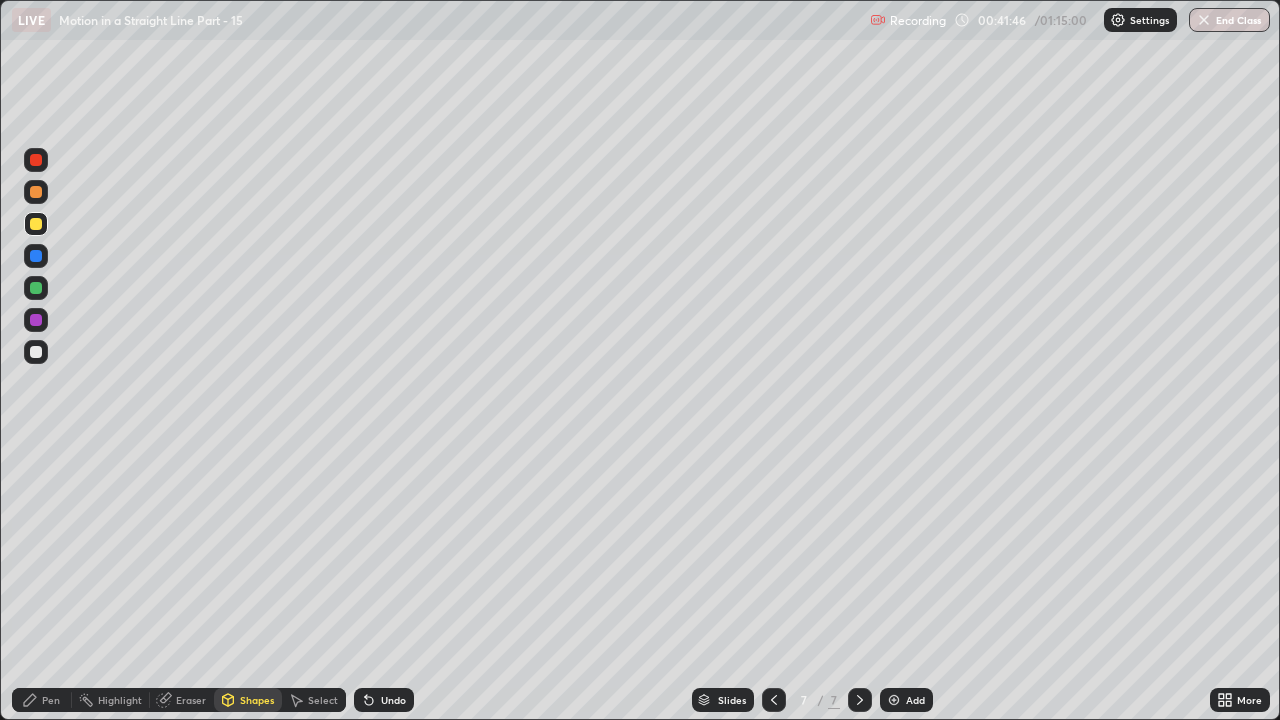 click at bounding box center [36, 320] 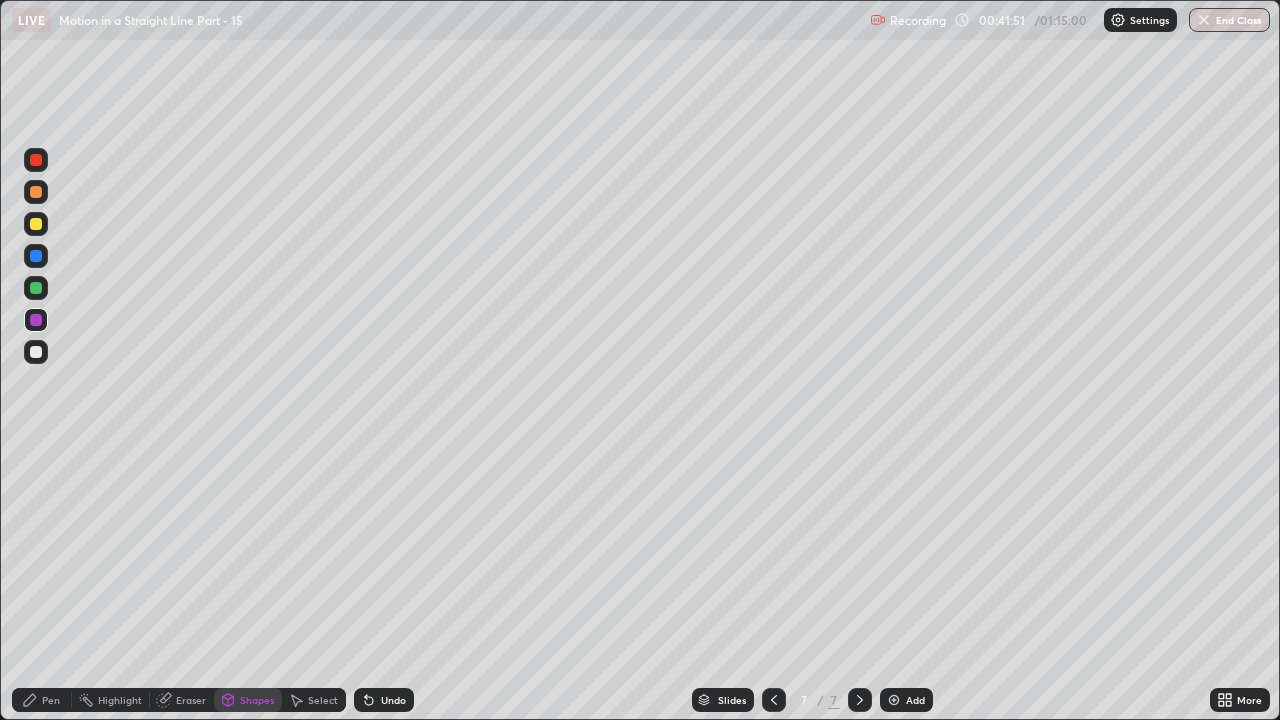 click on "Eraser" at bounding box center [191, 700] 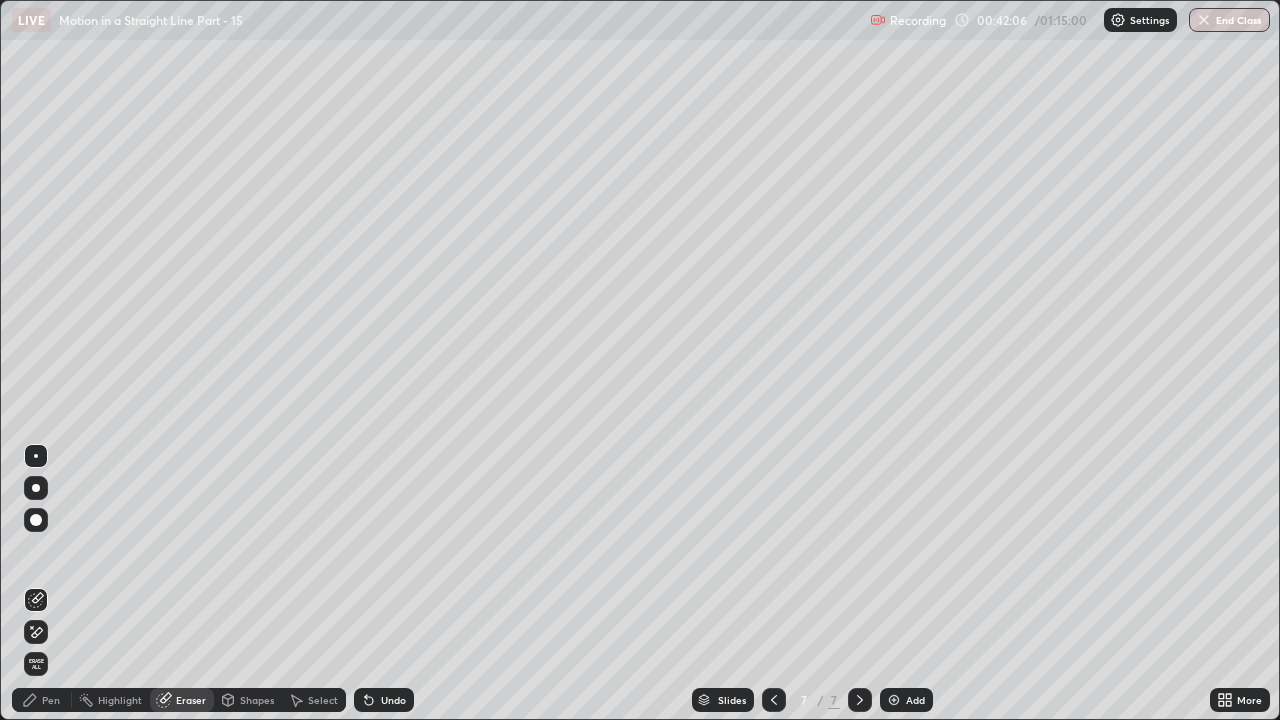 click on "Pen" at bounding box center (51, 700) 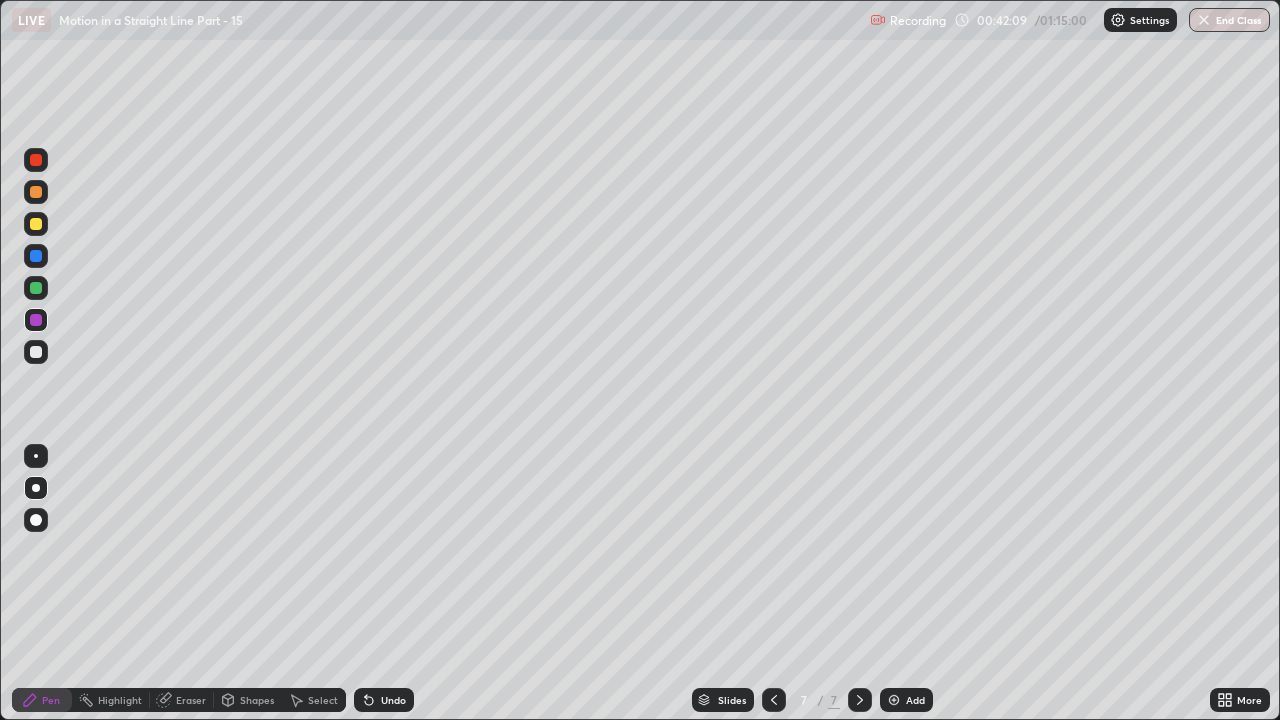 click at bounding box center (36, 224) 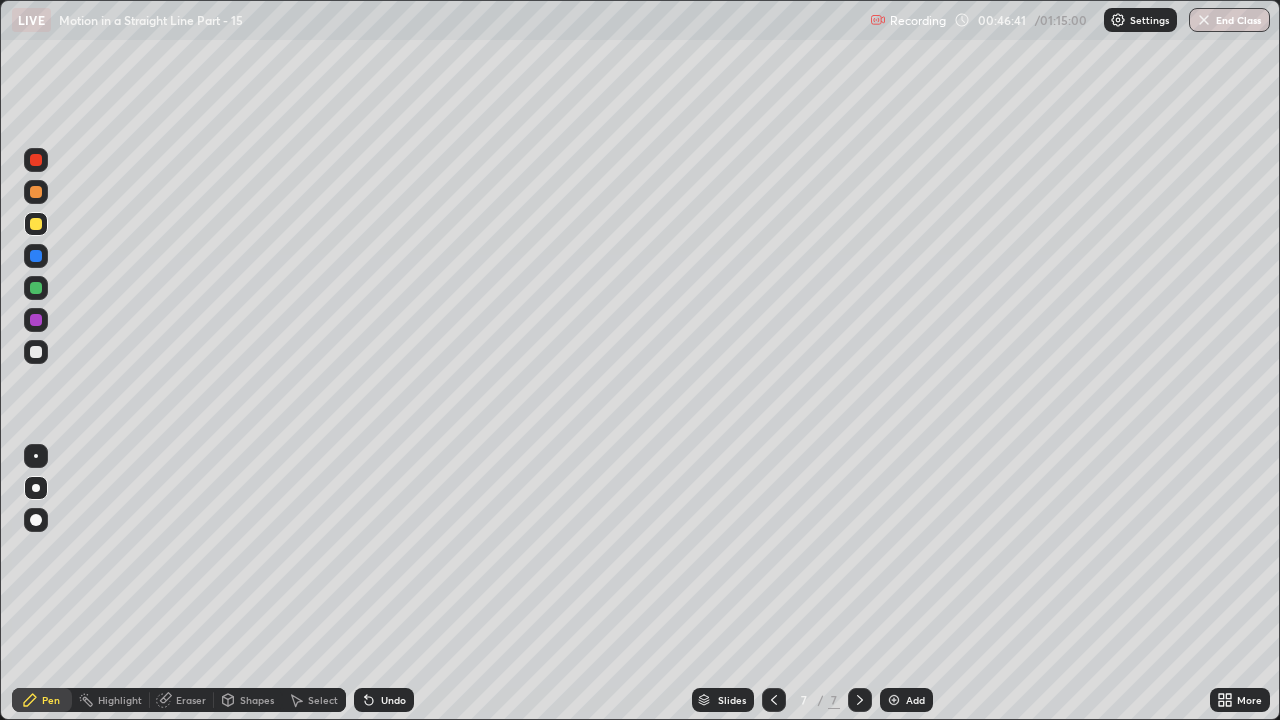 click at bounding box center (36, 192) 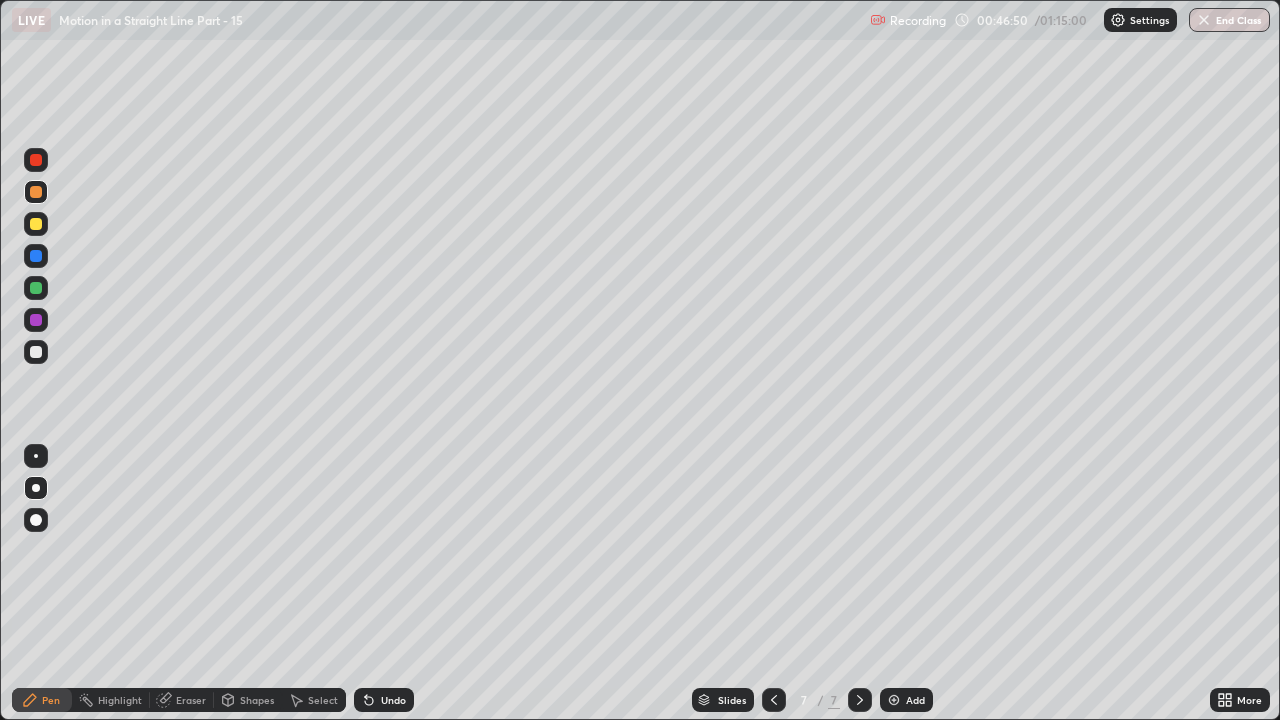 click at bounding box center [36, 224] 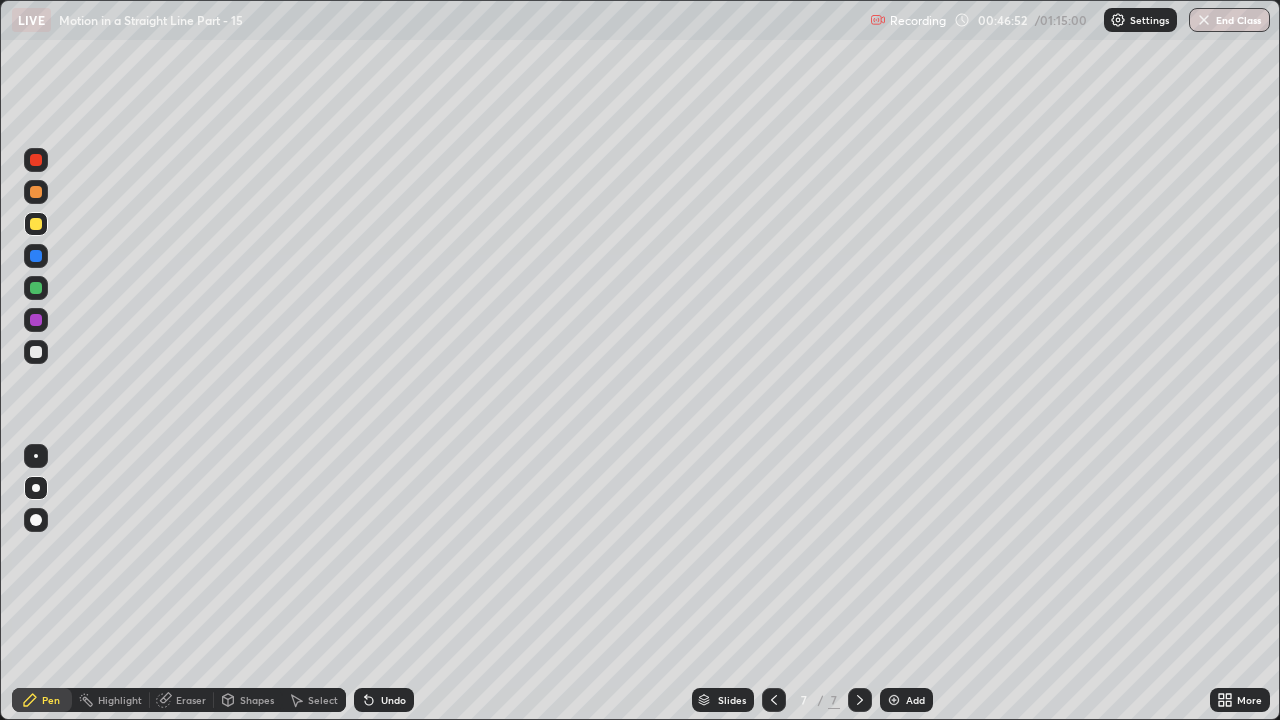 click at bounding box center [36, 288] 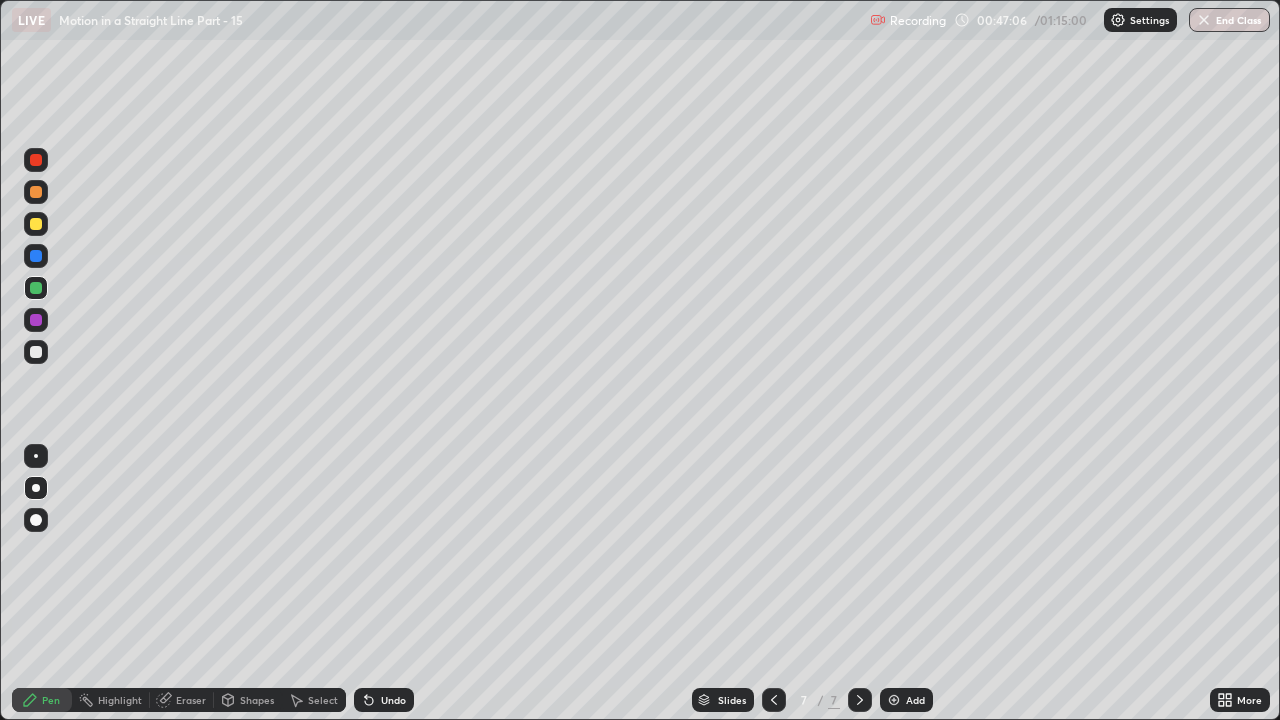 click on "Undo" at bounding box center (384, 700) 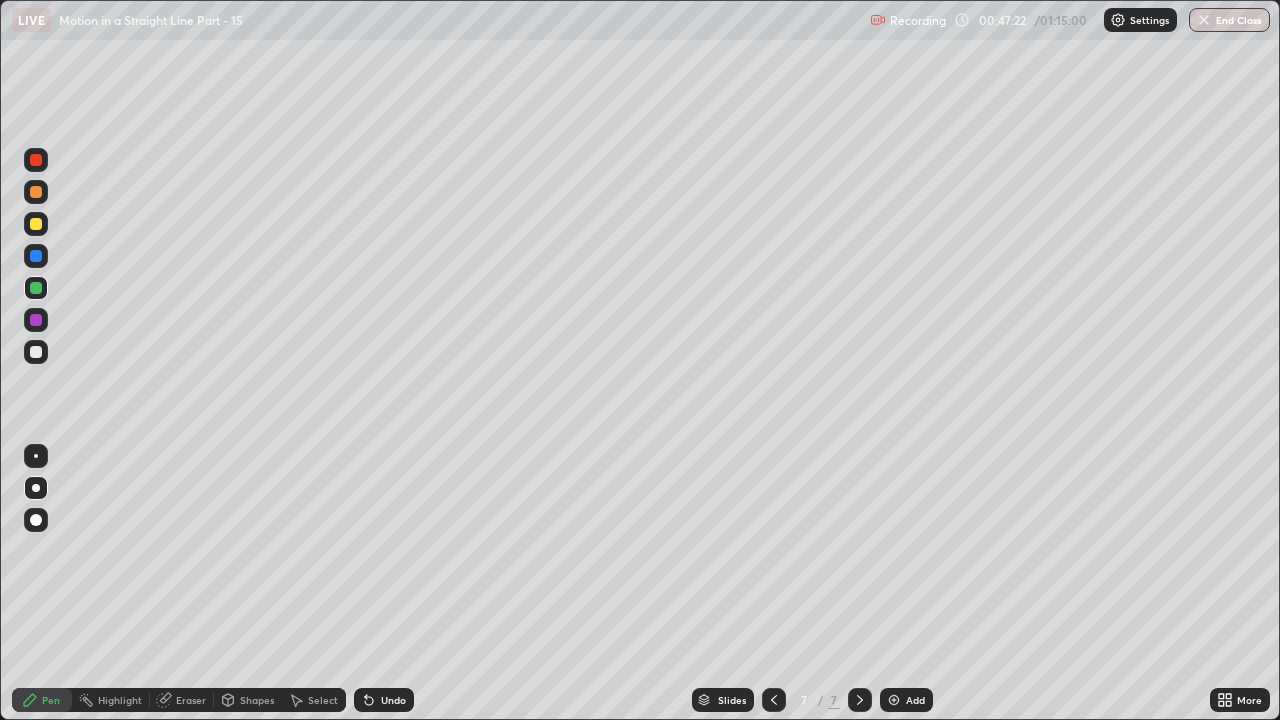 click on "Undo" at bounding box center [393, 700] 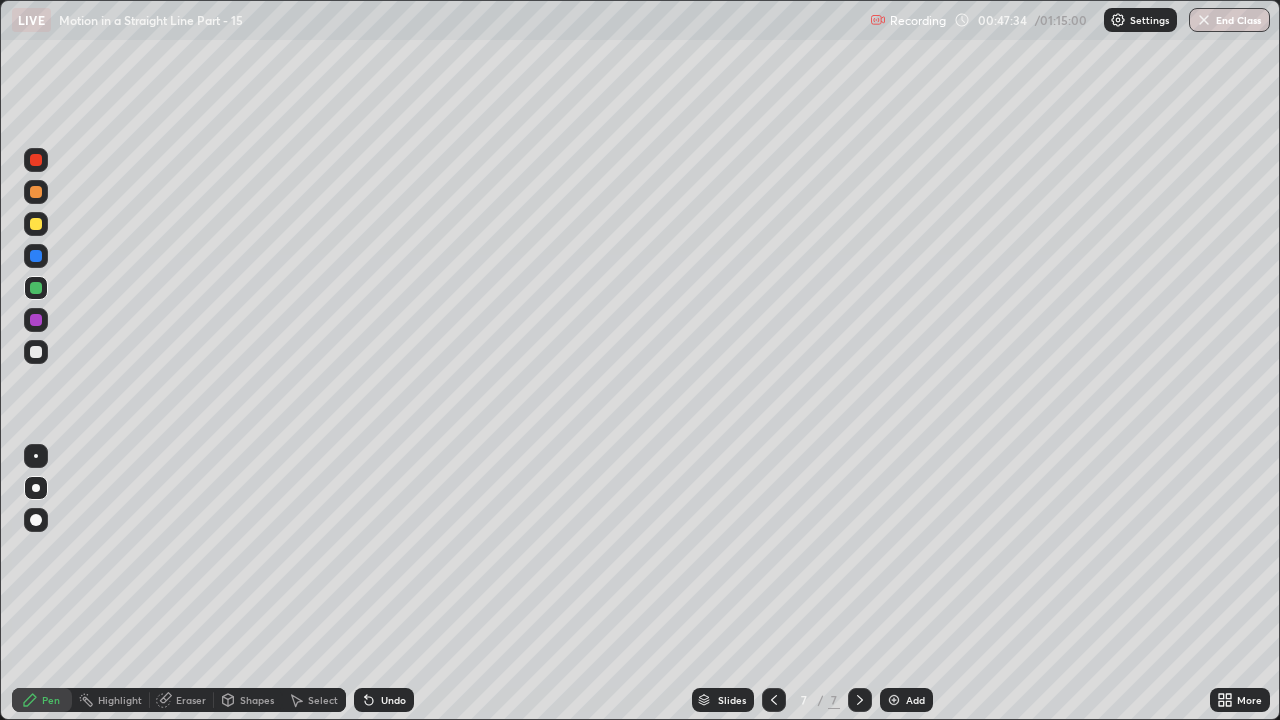 click at bounding box center [36, 256] 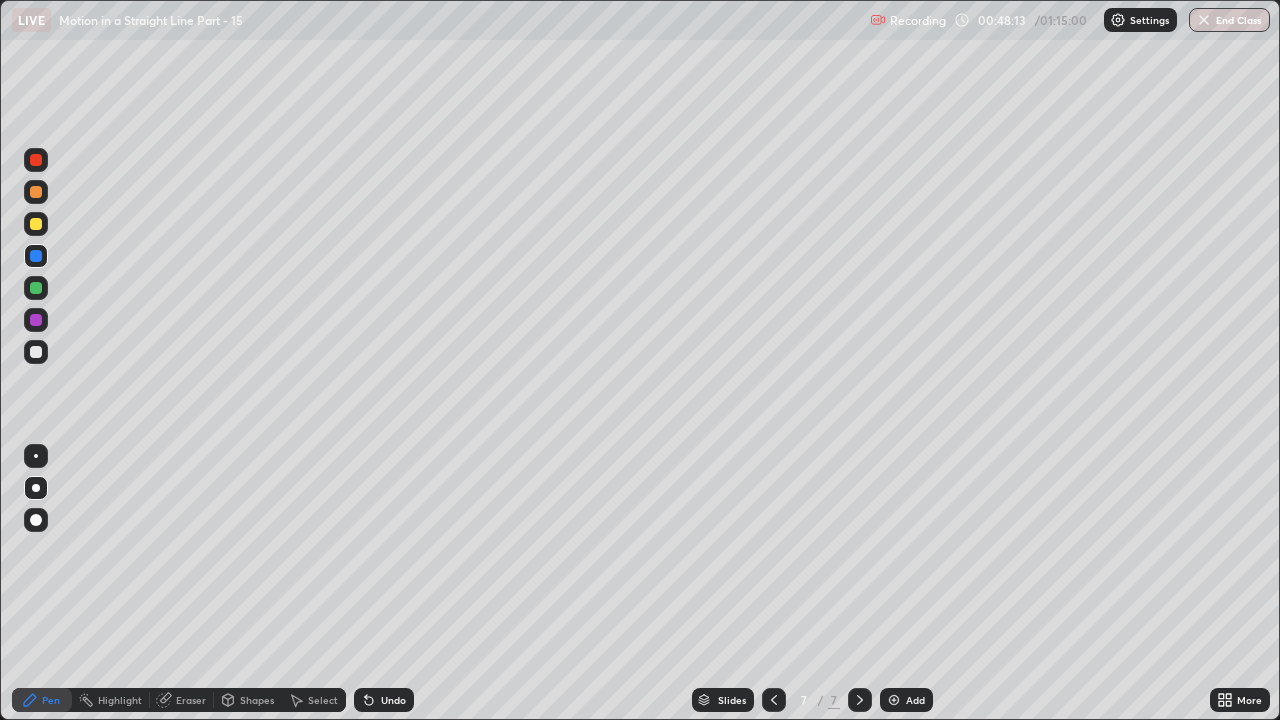 click 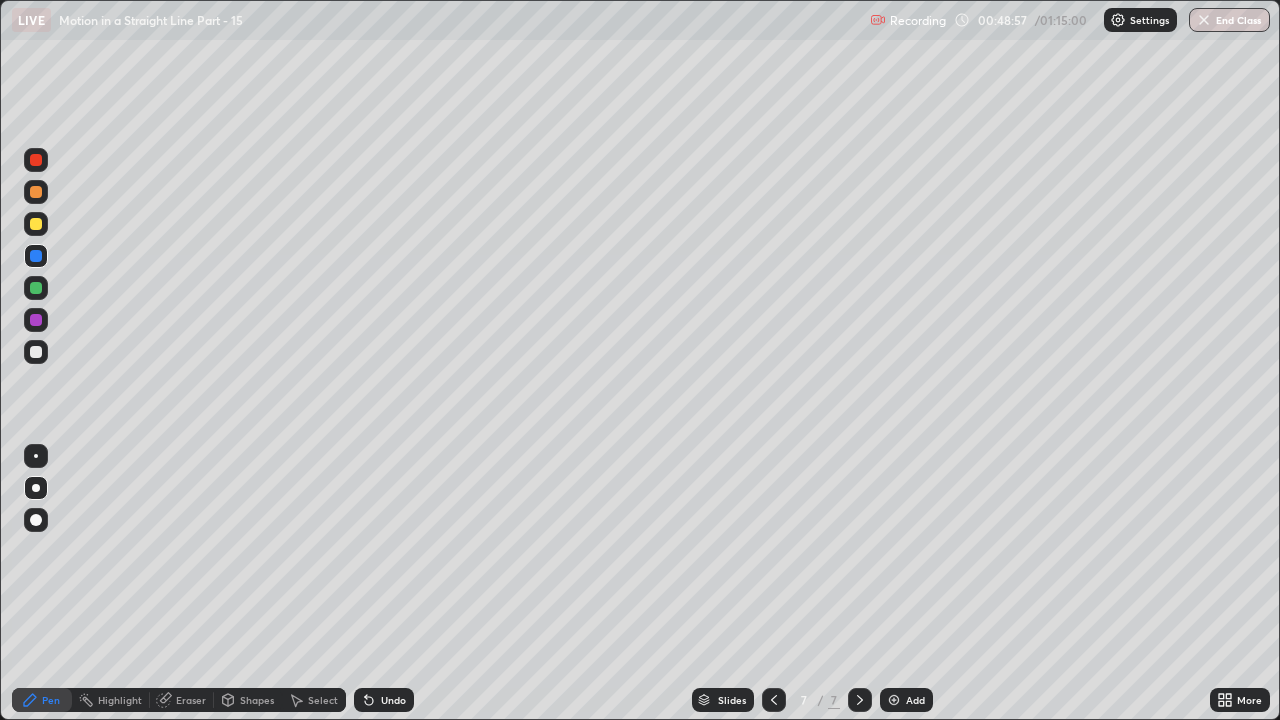click at bounding box center [36, 320] 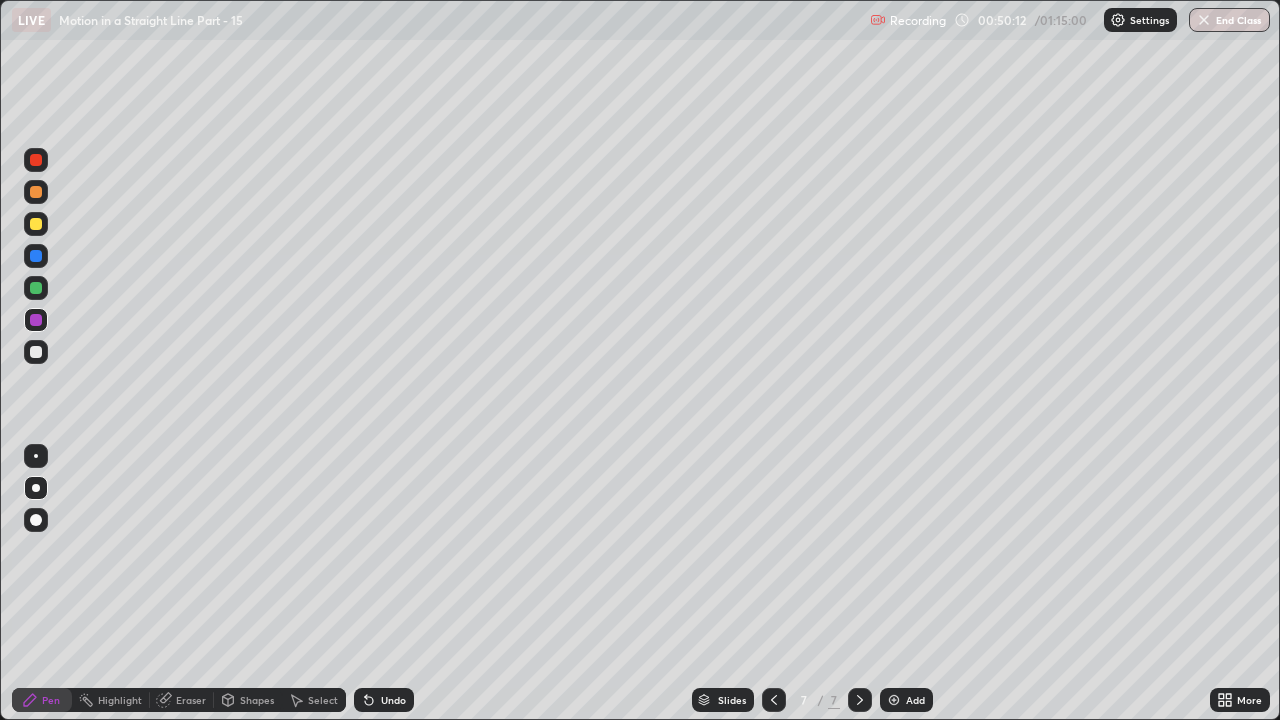 click at bounding box center (36, 224) 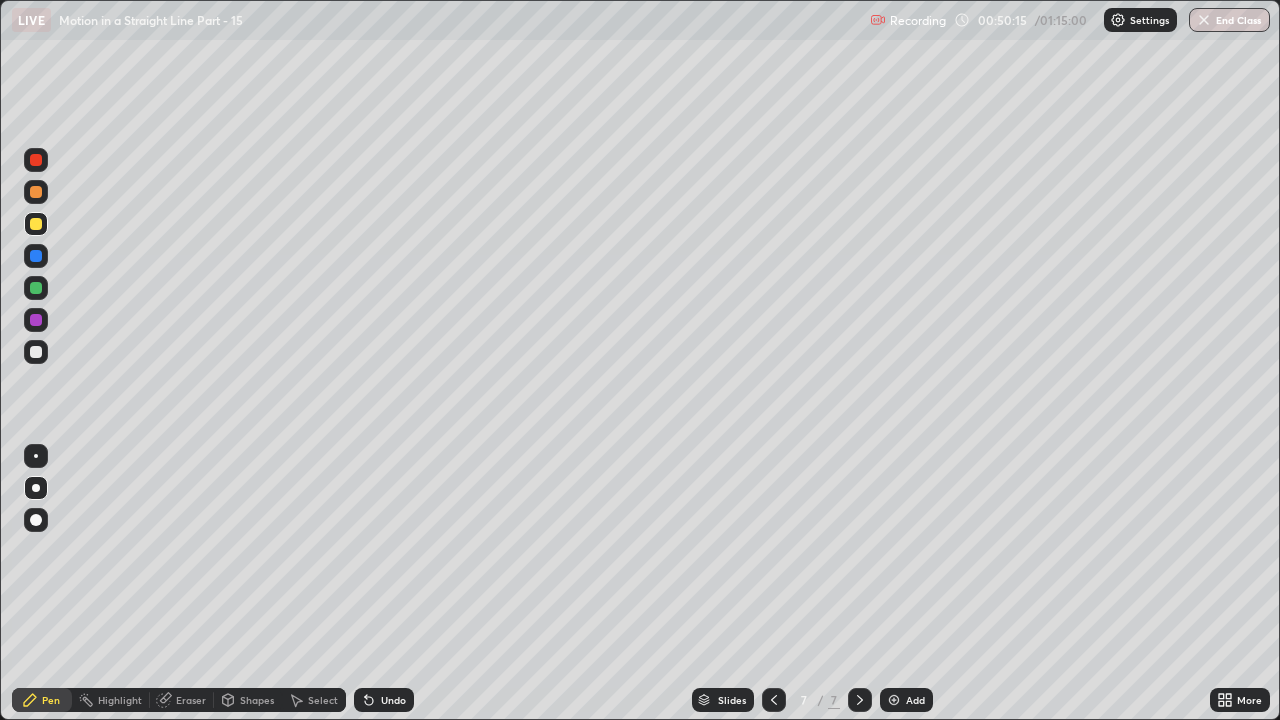 click at bounding box center [894, 700] 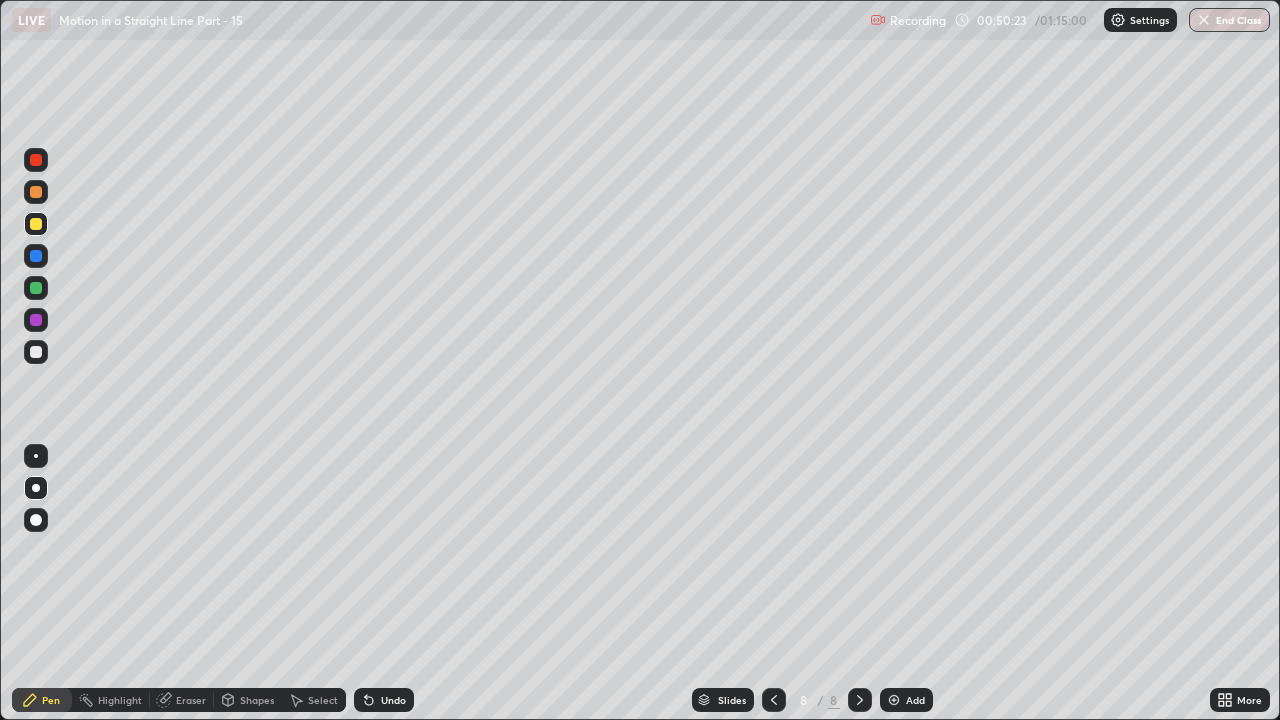 click 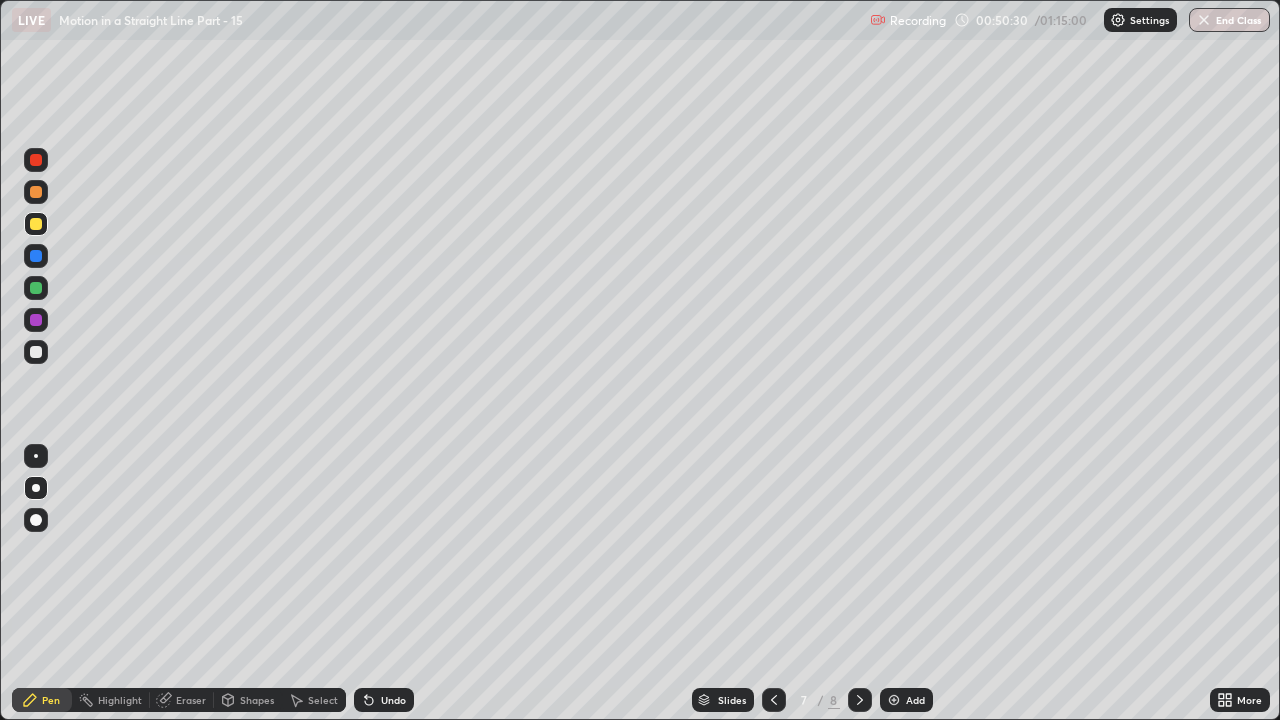click 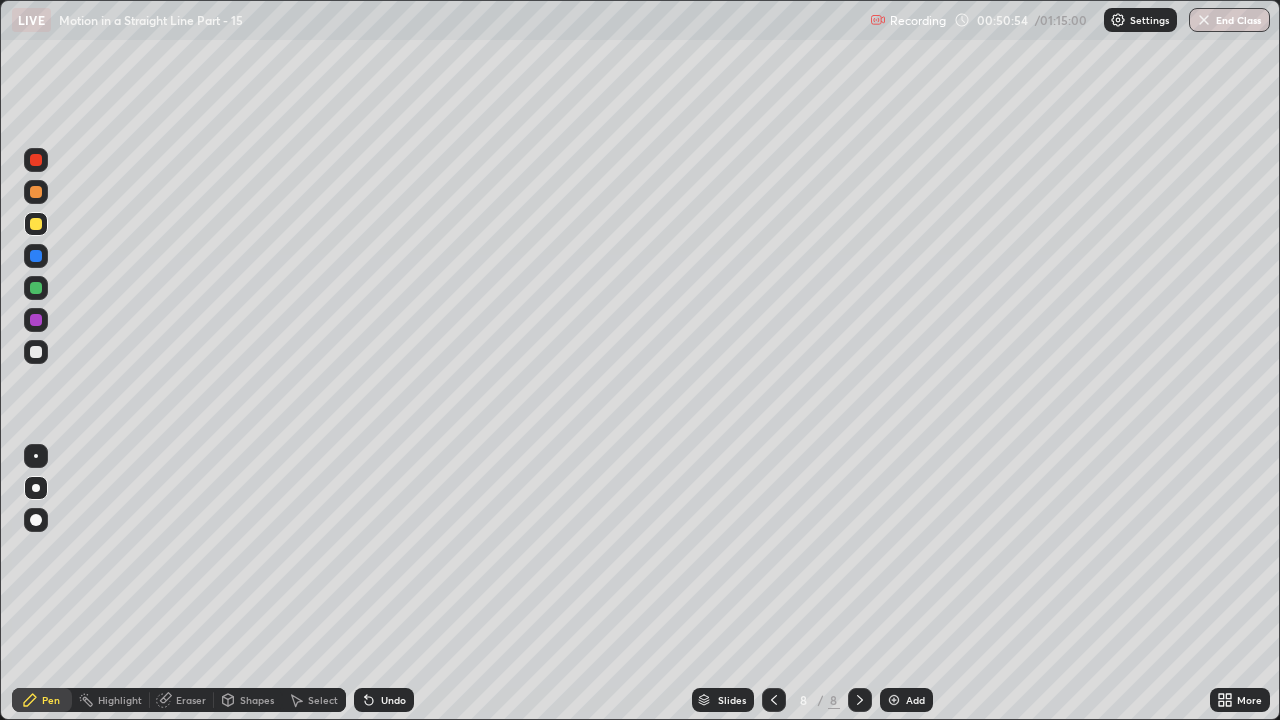 click at bounding box center [774, 700] 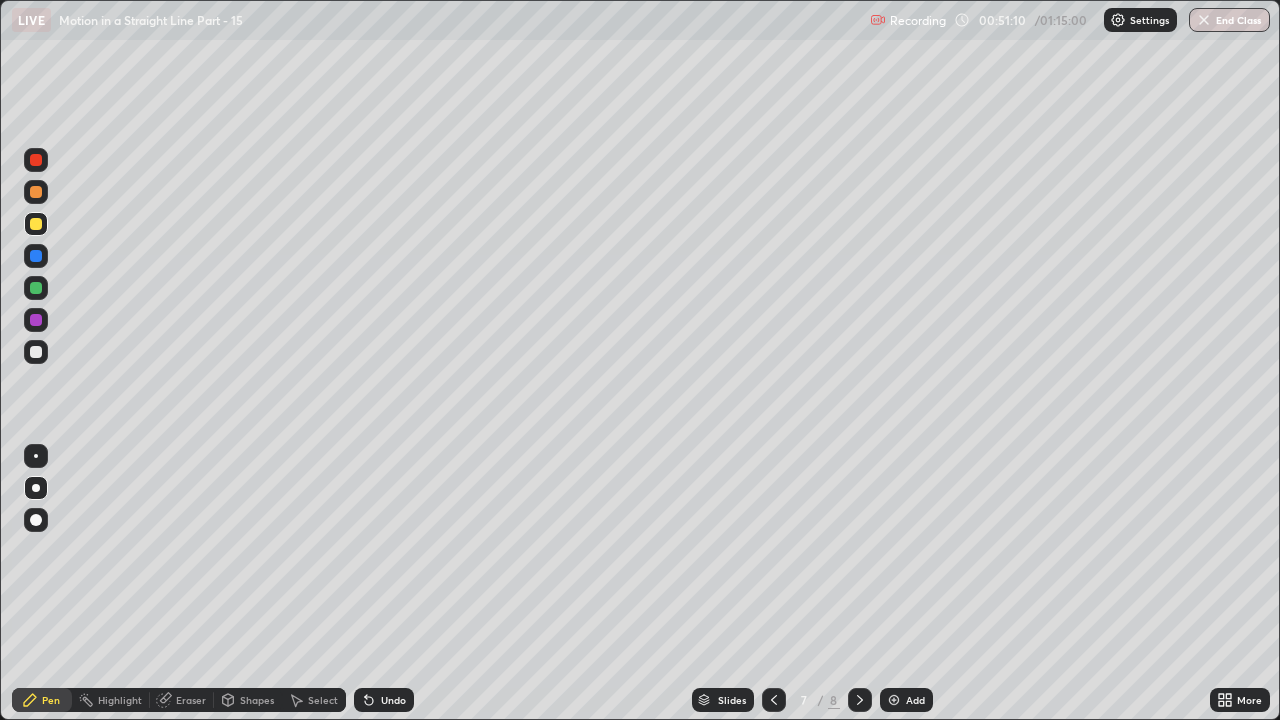 click 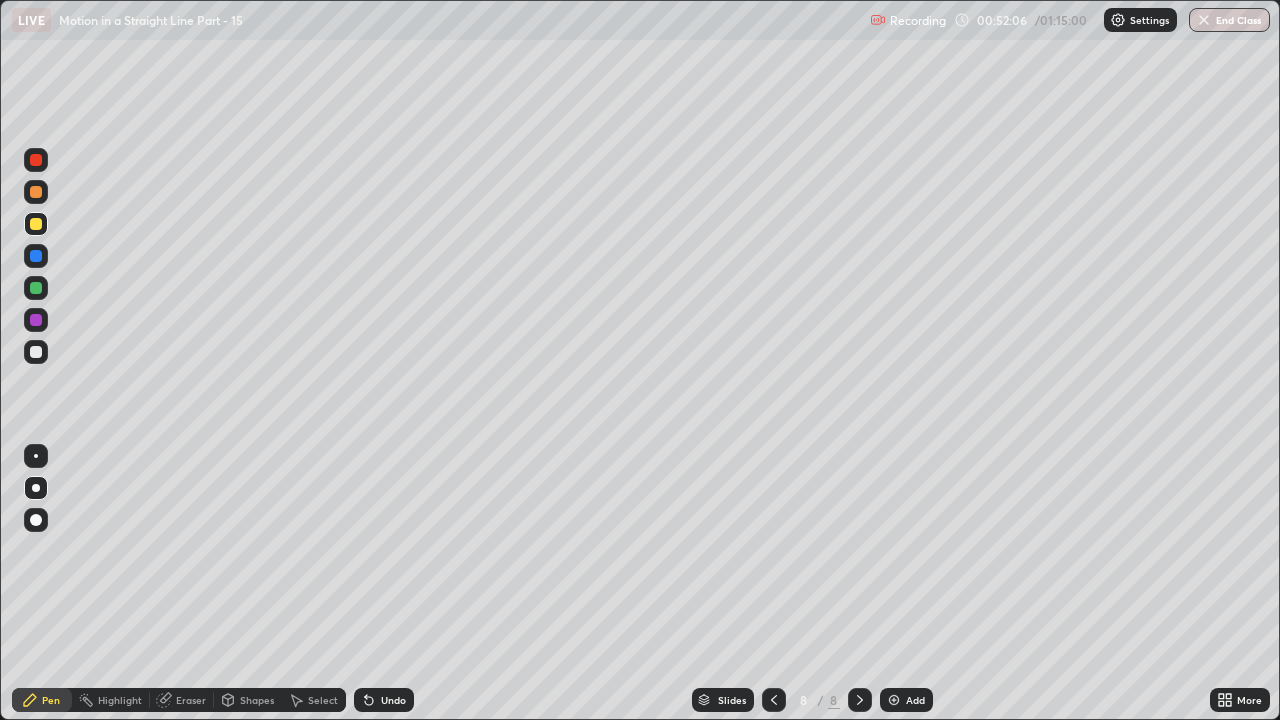 click 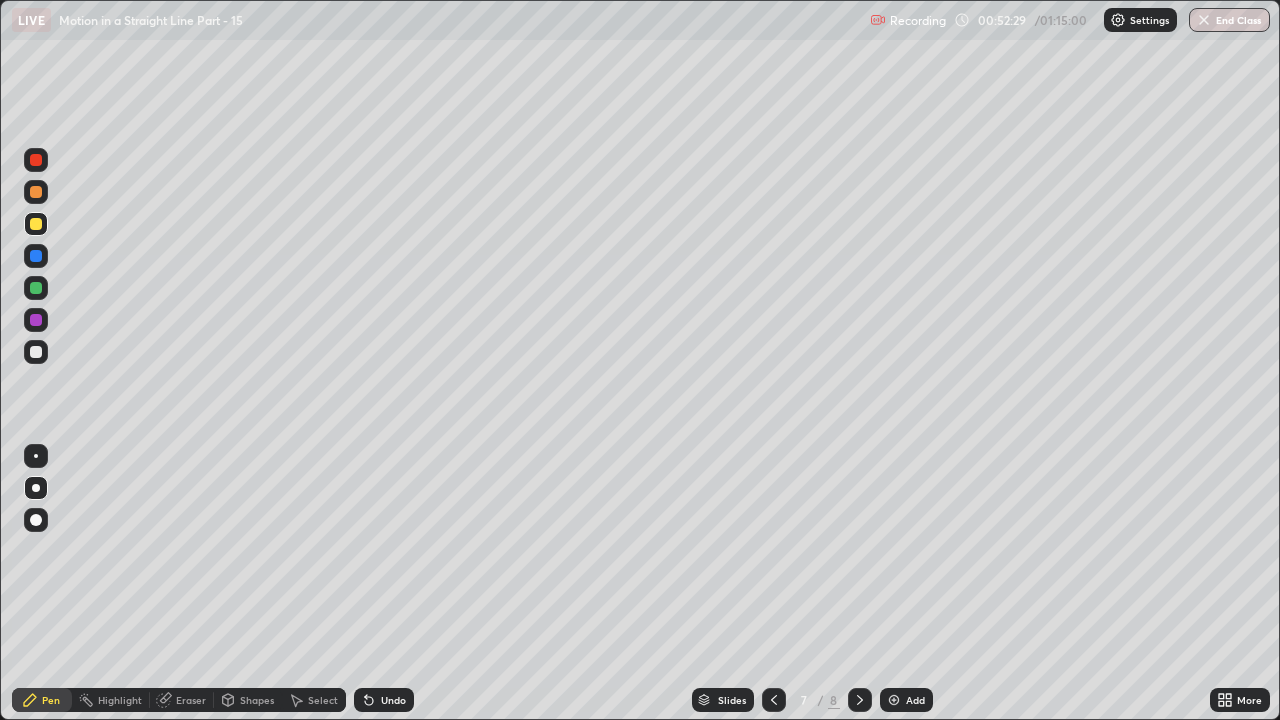 click at bounding box center (36, 288) 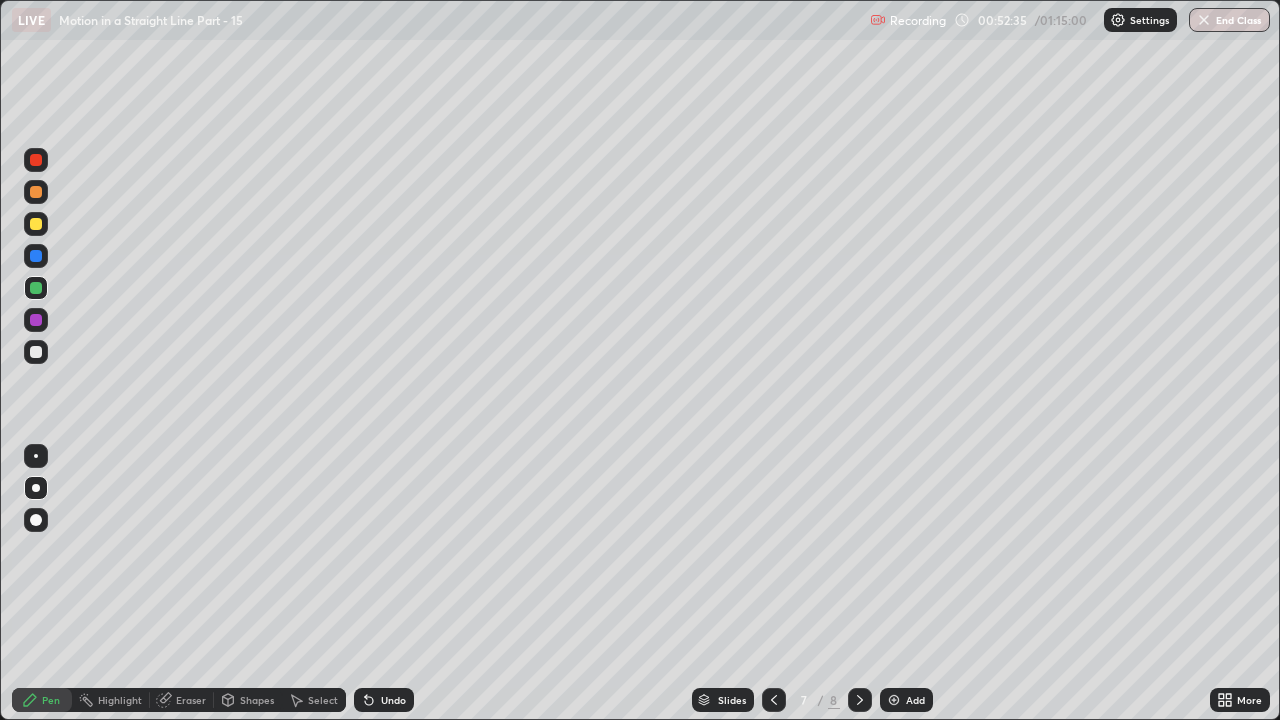 click at bounding box center [36, 352] 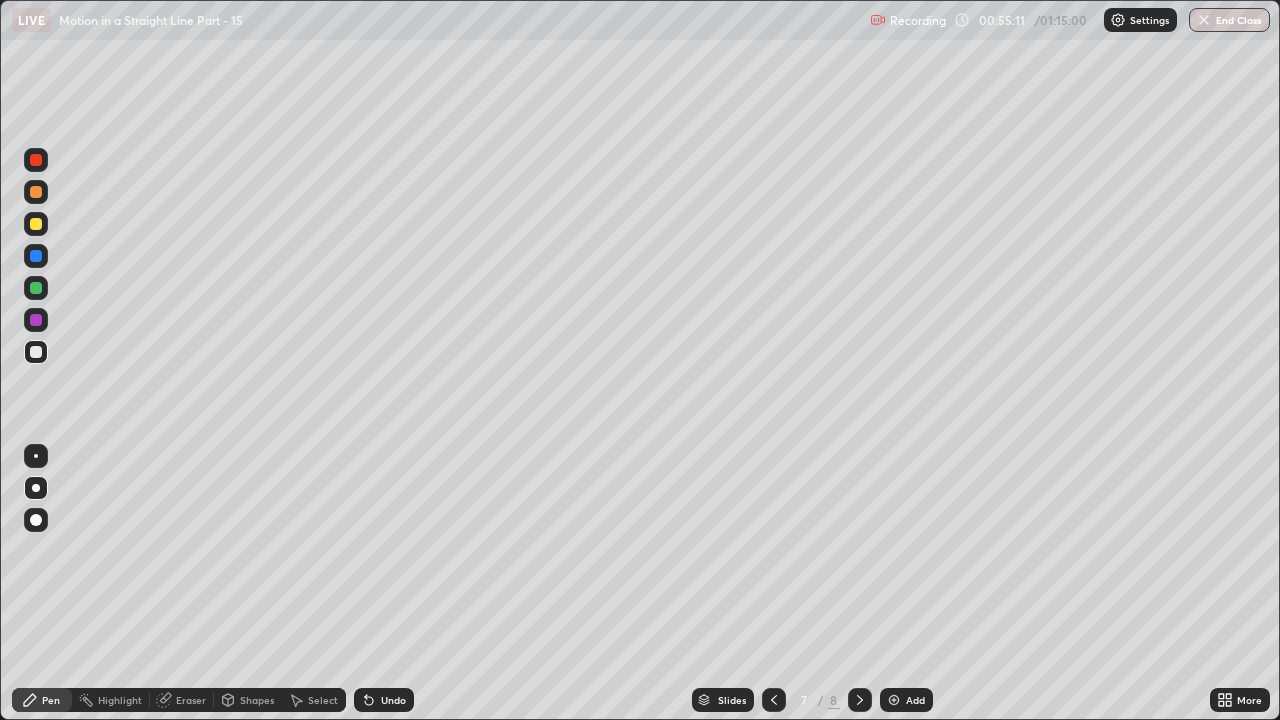 click 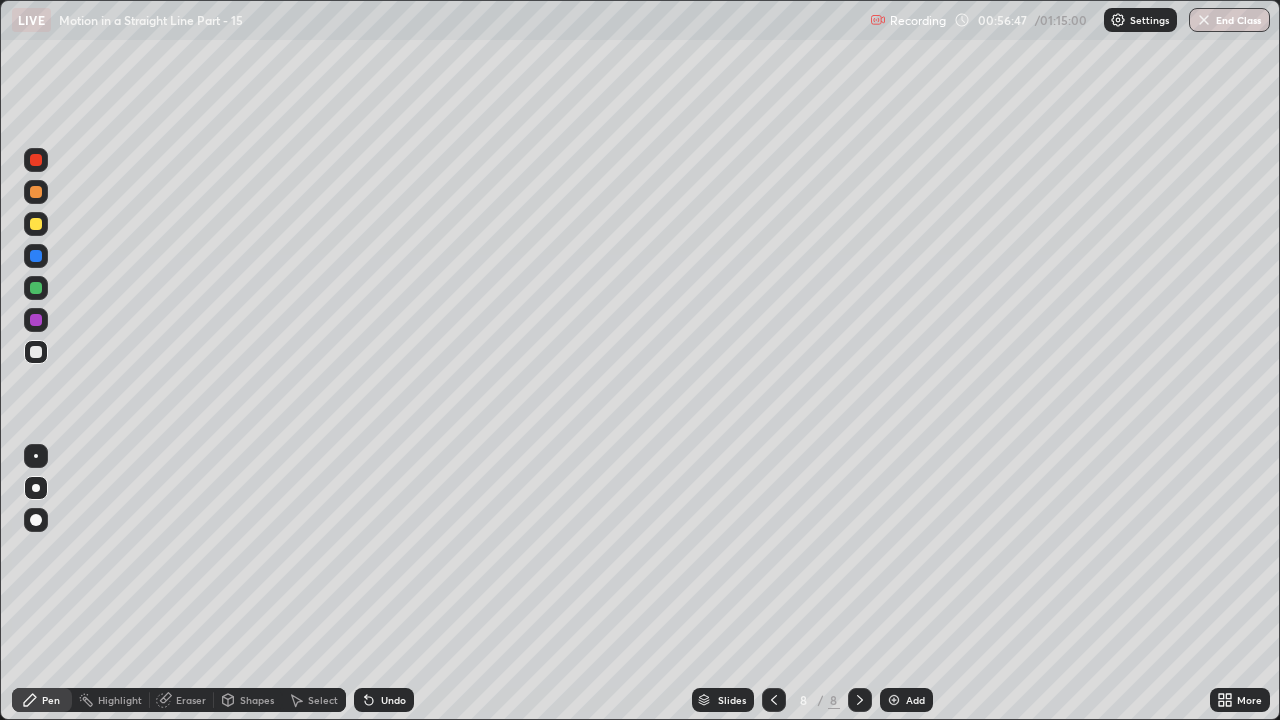 click on "End Class" at bounding box center (1229, 20) 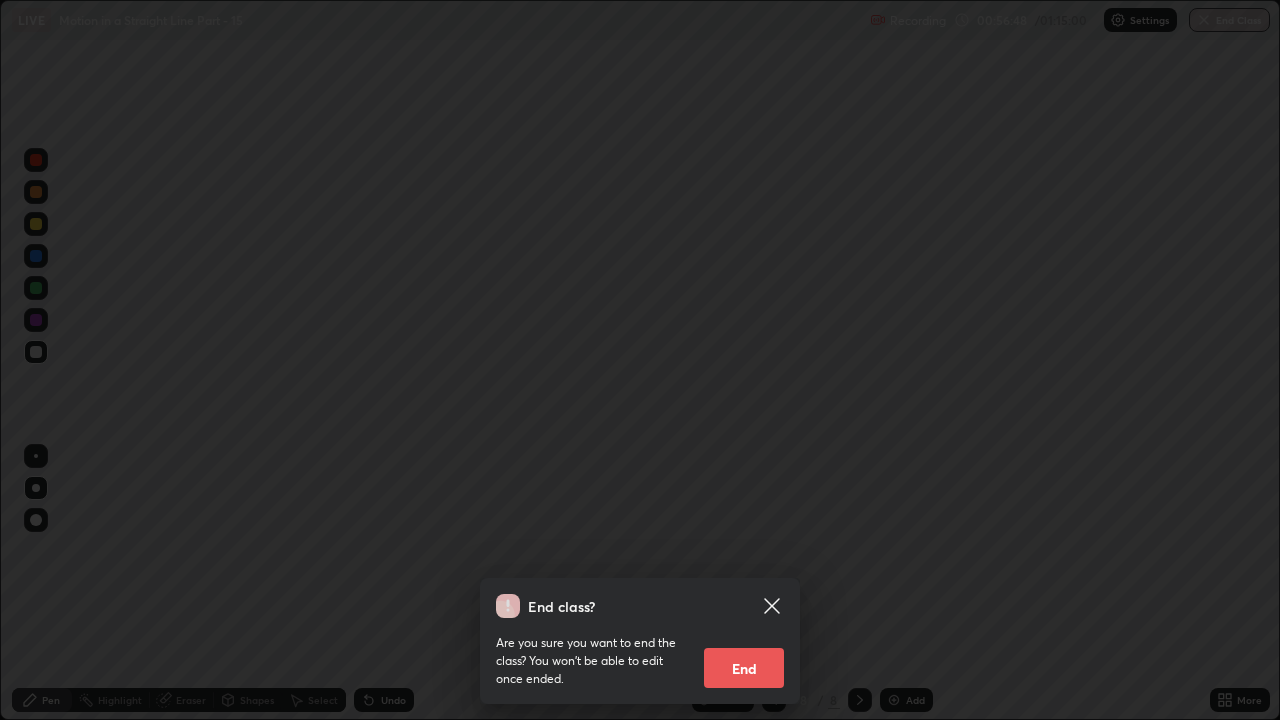 click on "End class? Are you sure you want to end the class? You won’t be able to edit once ended. End" at bounding box center [640, 360] 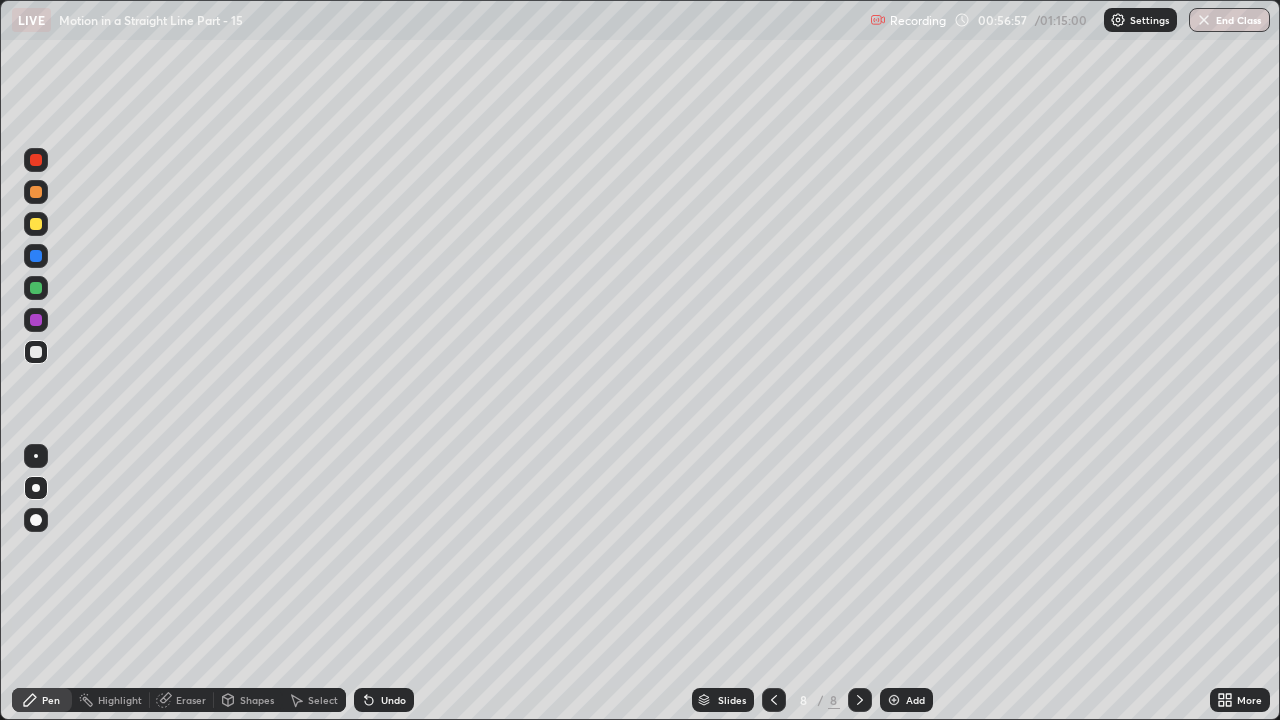 click on "End Class" at bounding box center [1229, 20] 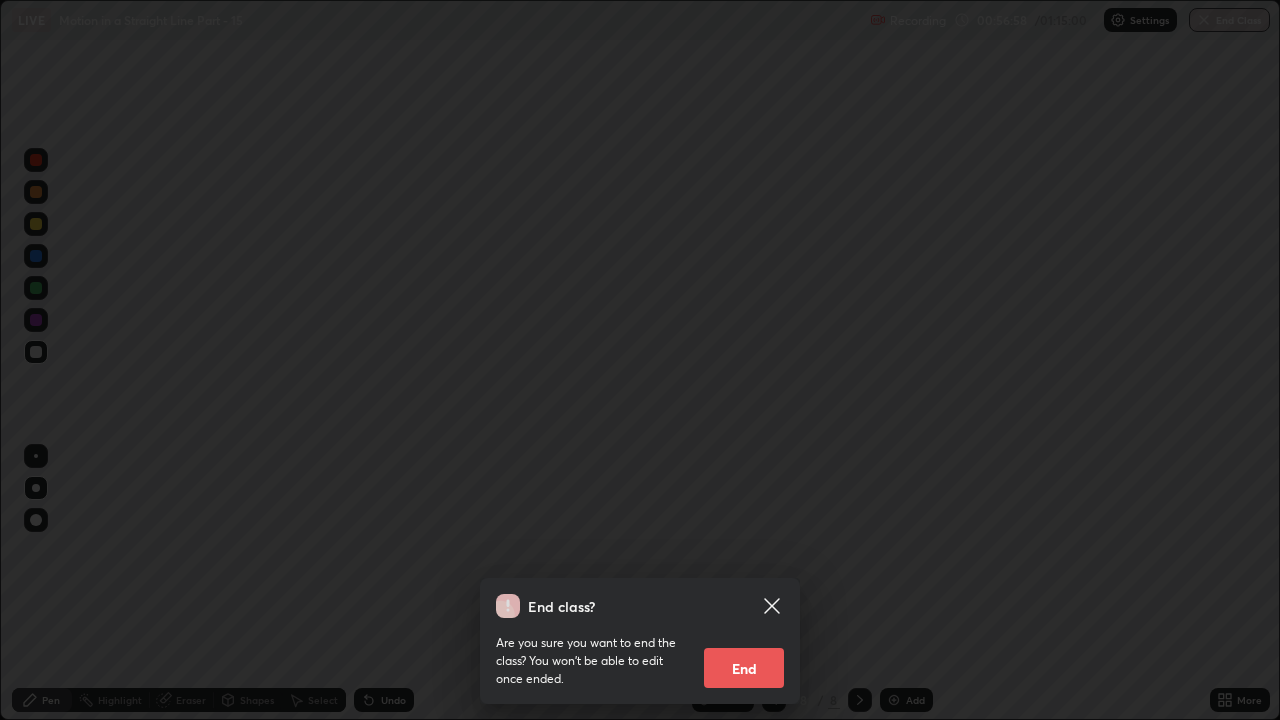 click on "End" at bounding box center [744, 668] 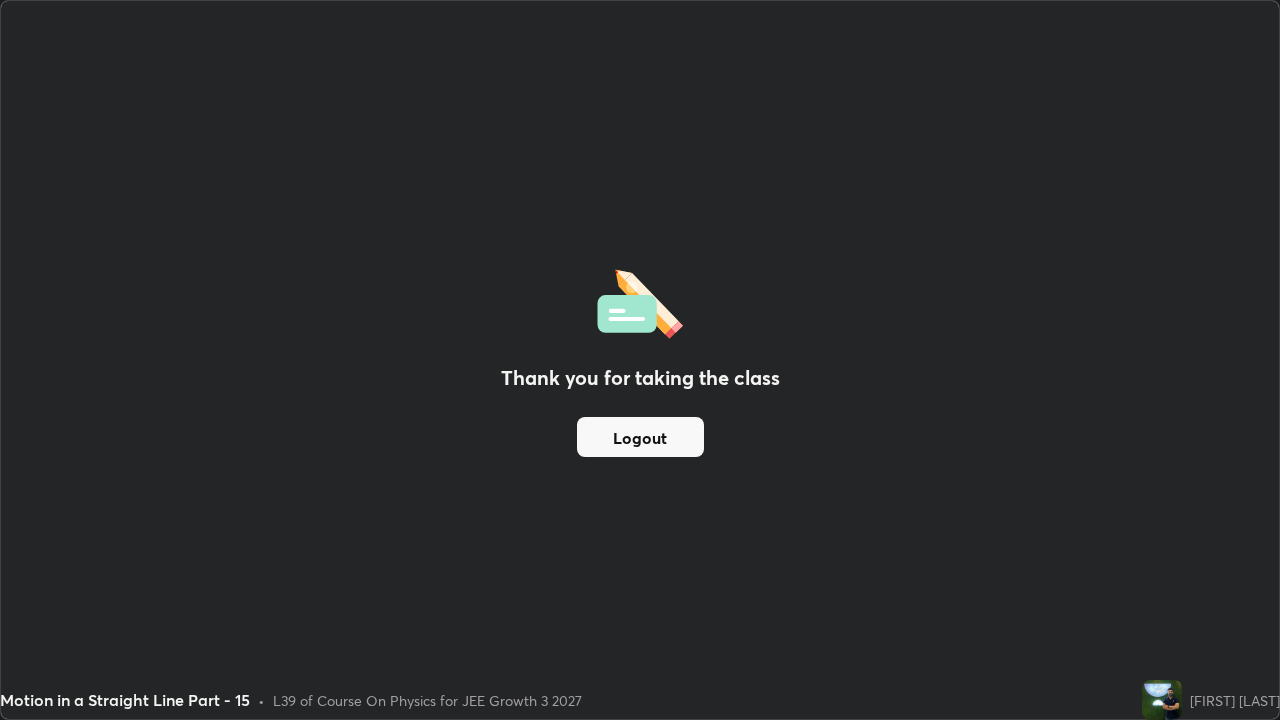 click on "Logout" at bounding box center (640, 437) 